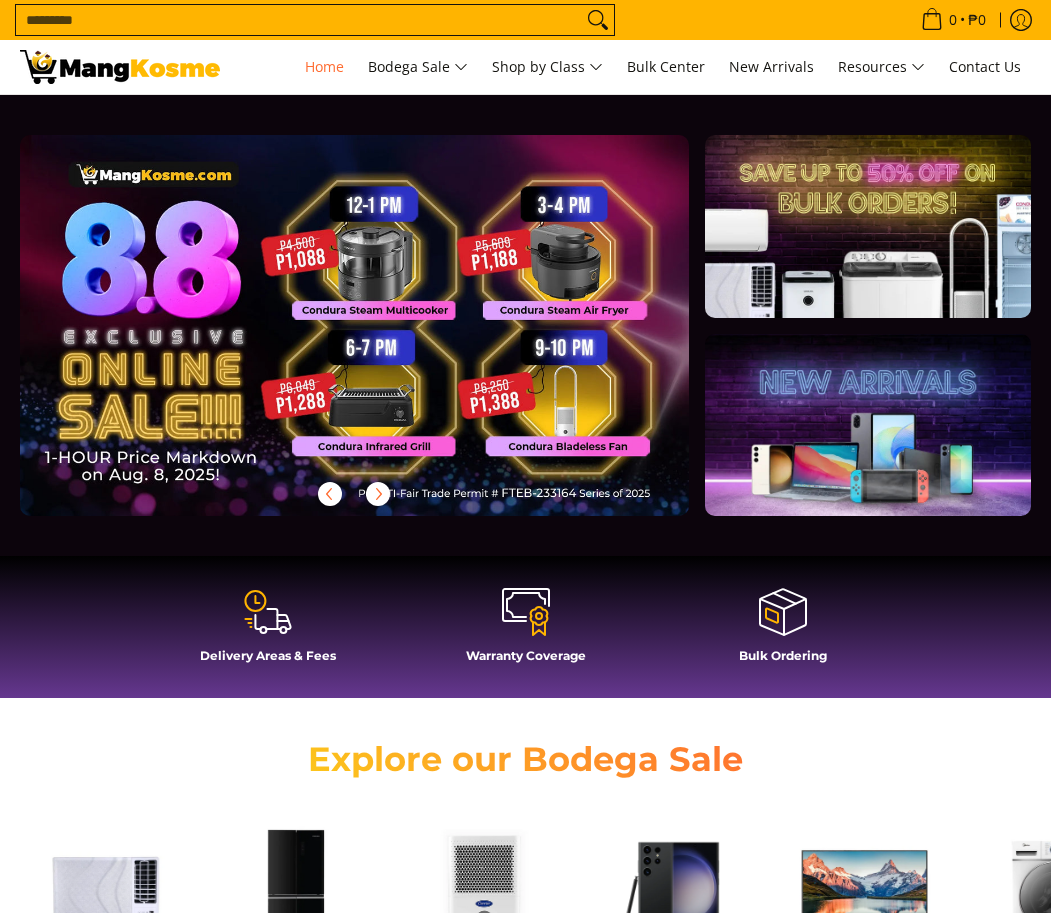 scroll, scrollTop: 0, scrollLeft: 0, axis: both 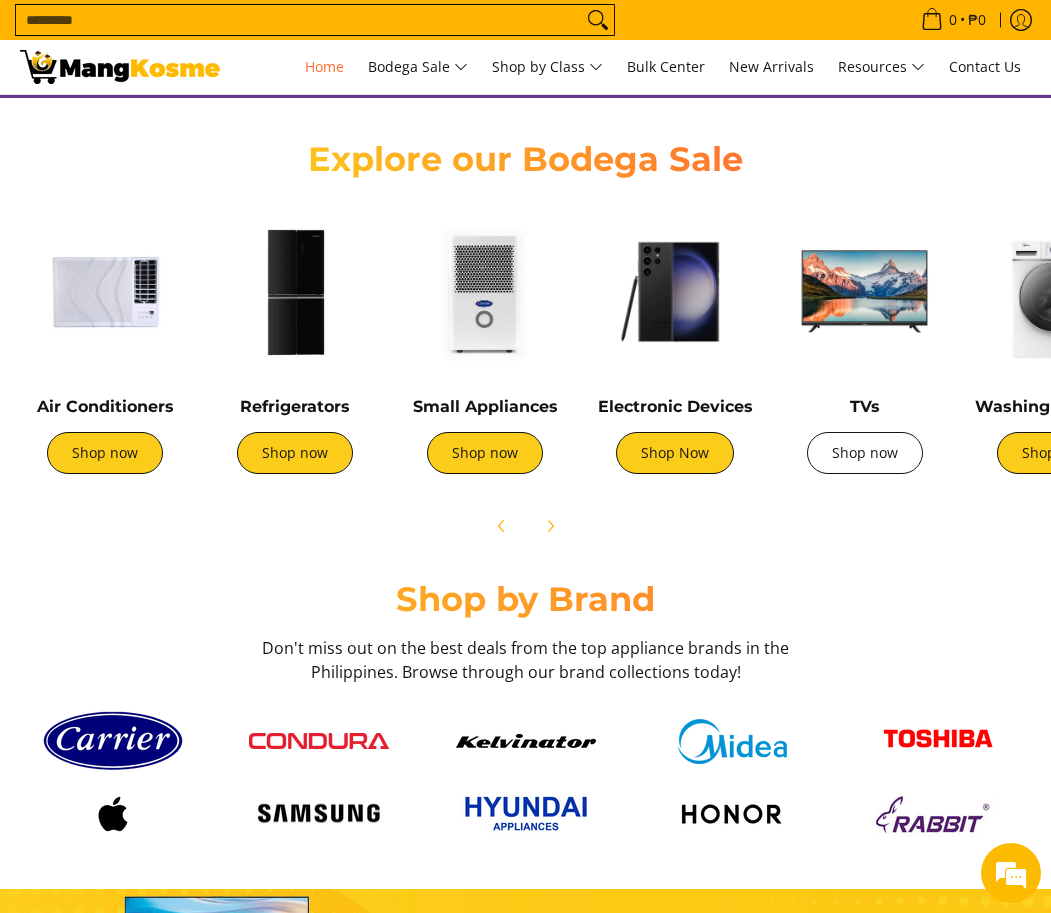 click on "Shop now" at bounding box center (865, 453) 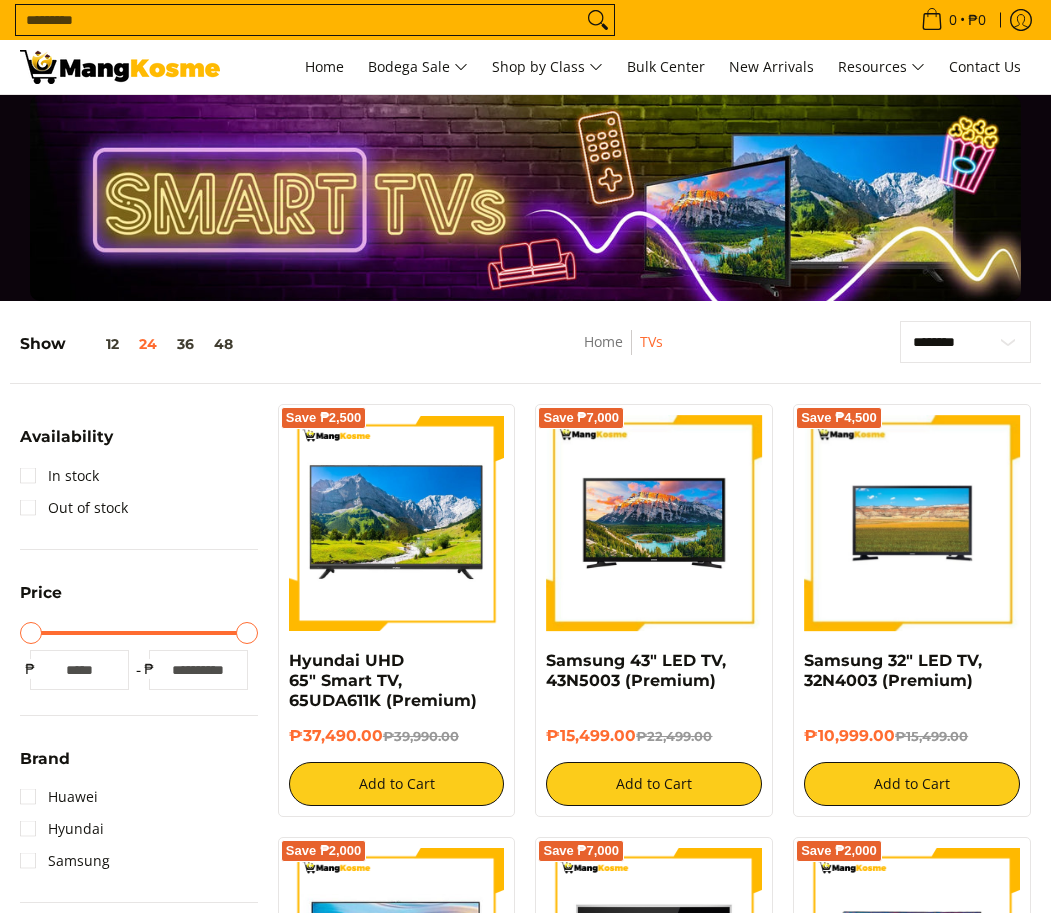 scroll, scrollTop: 400, scrollLeft: 0, axis: vertical 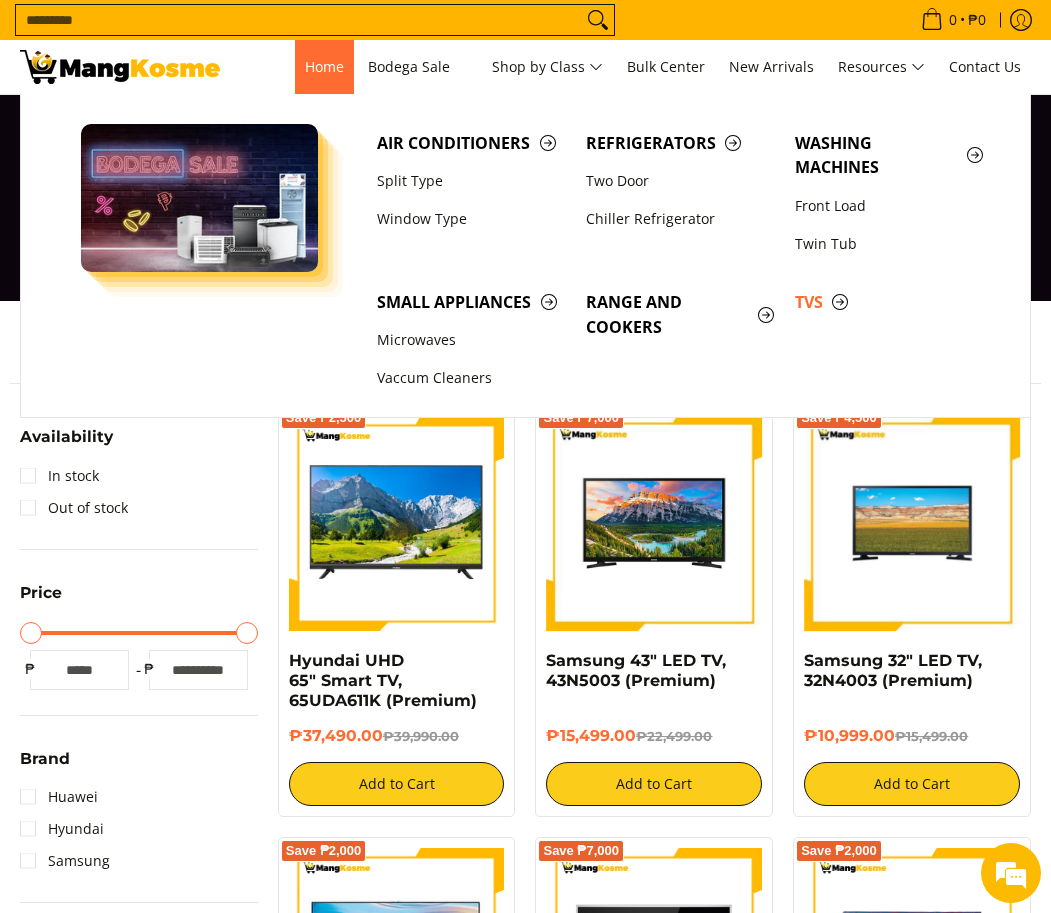 click on "Home" at bounding box center [324, 66] 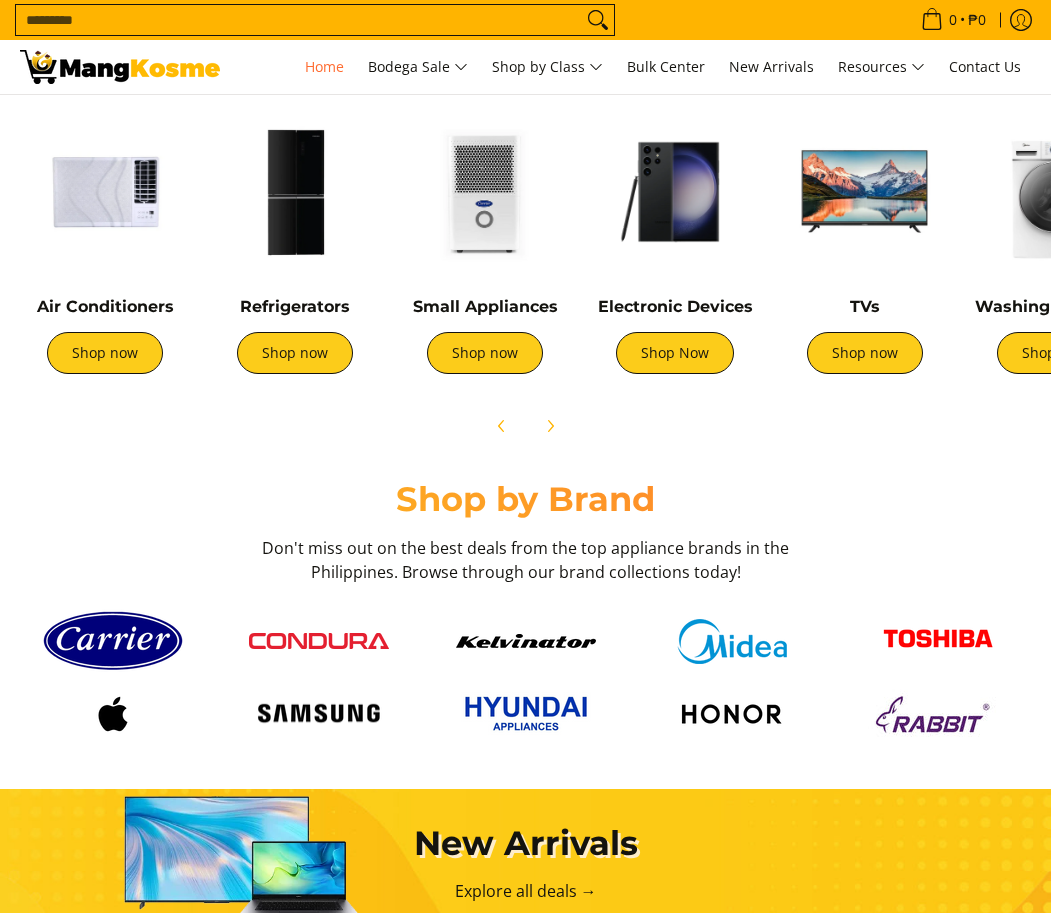 scroll, scrollTop: 694, scrollLeft: 0, axis: vertical 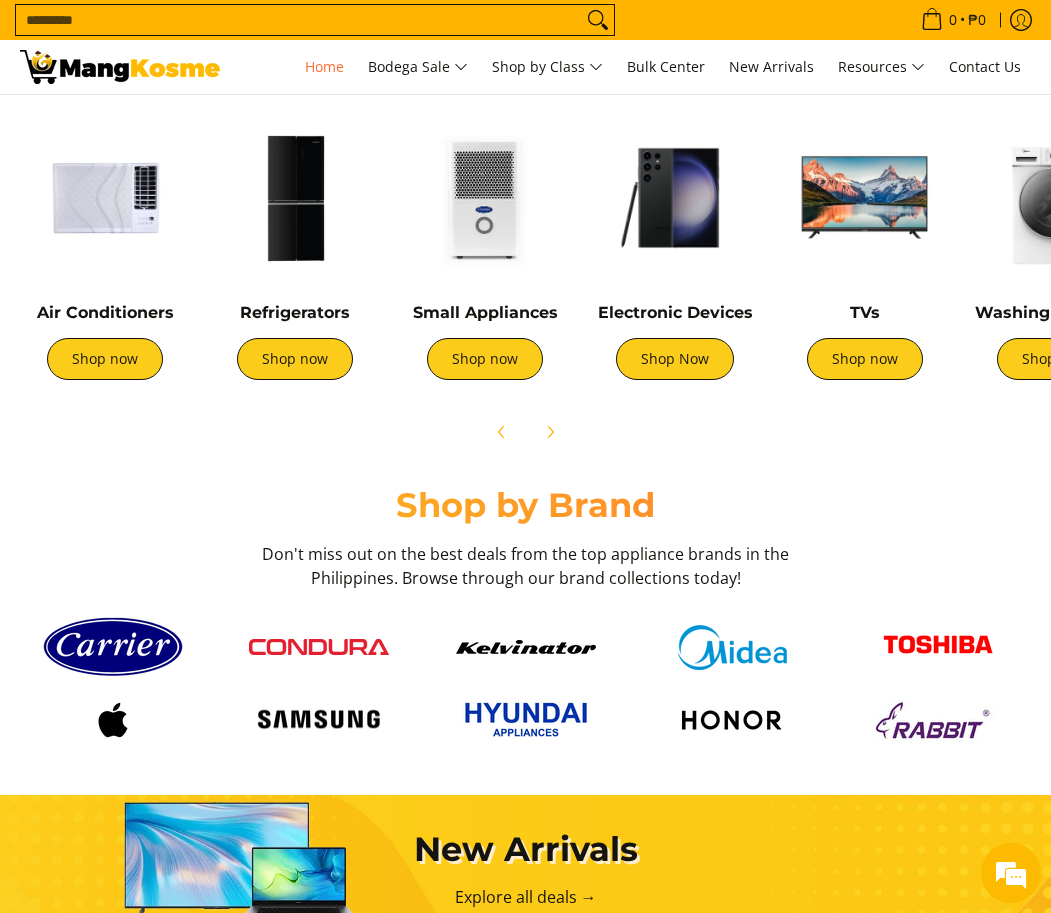 click at bounding box center [295, 198] 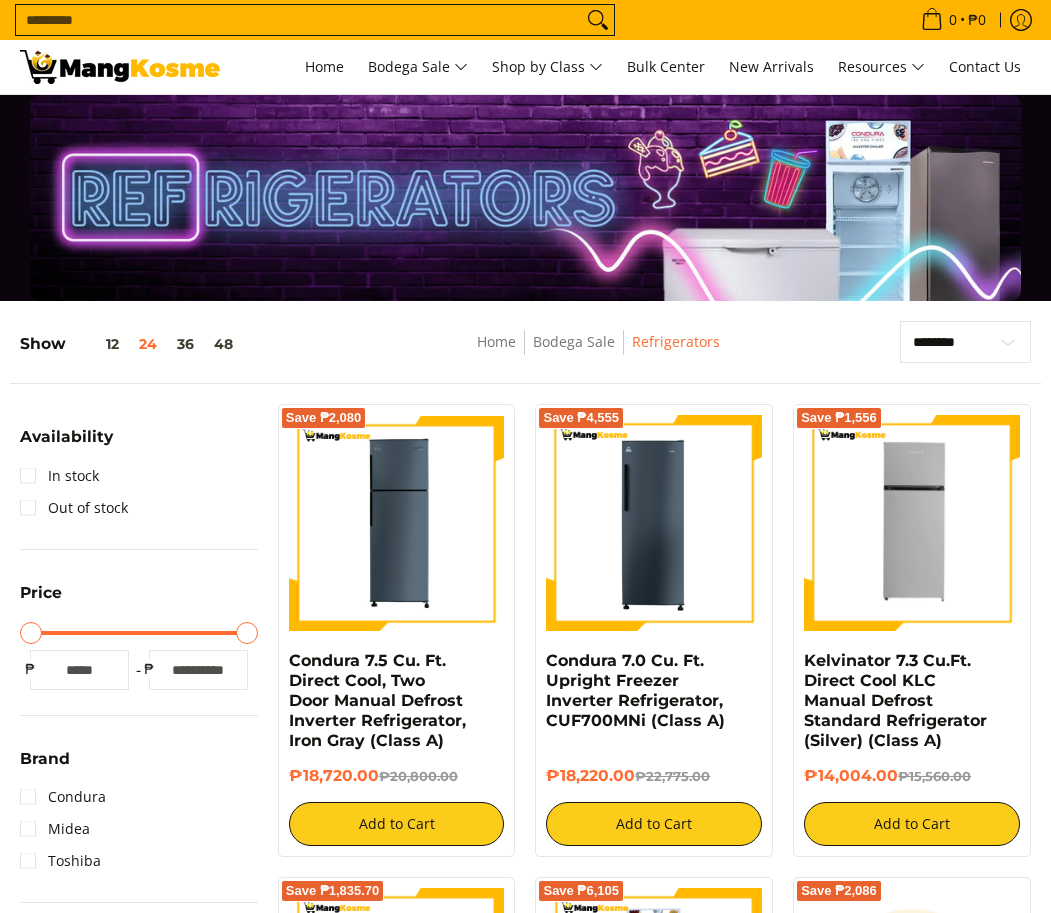 scroll, scrollTop: 200, scrollLeft: 0, axis: vertical 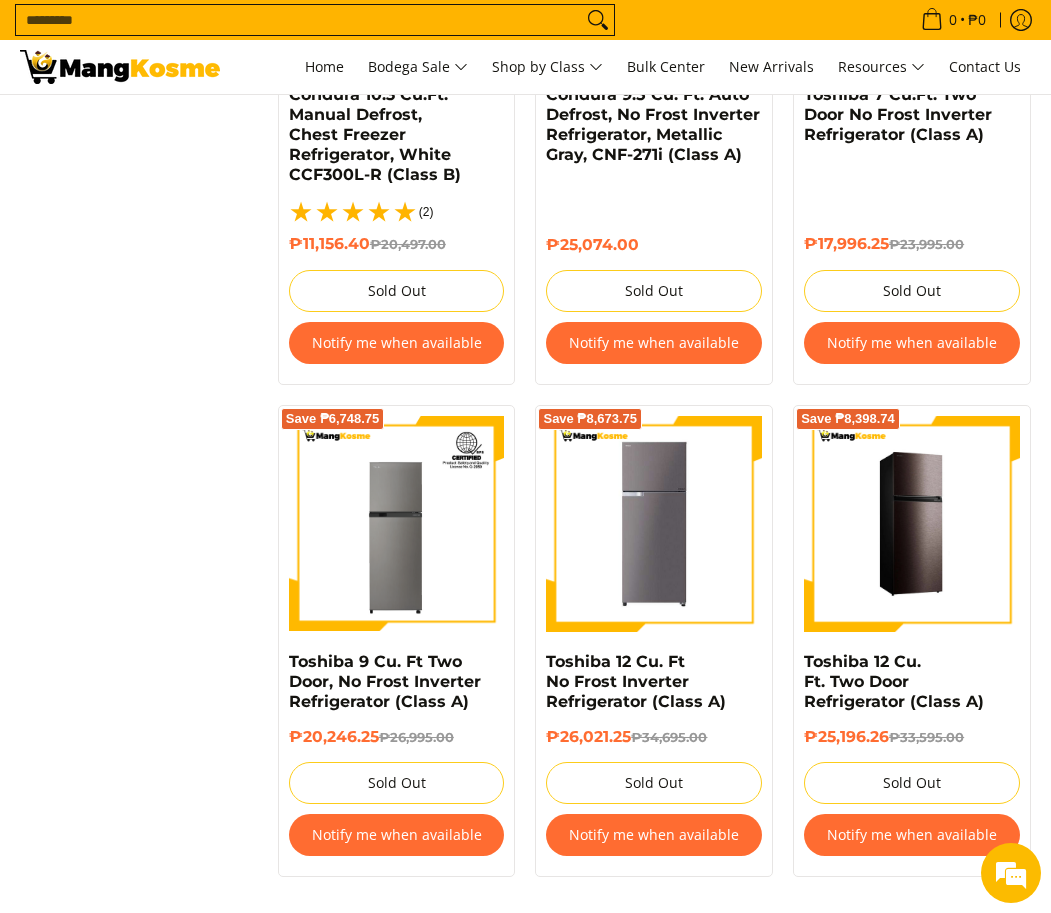 click at bounding box center [912, 524] 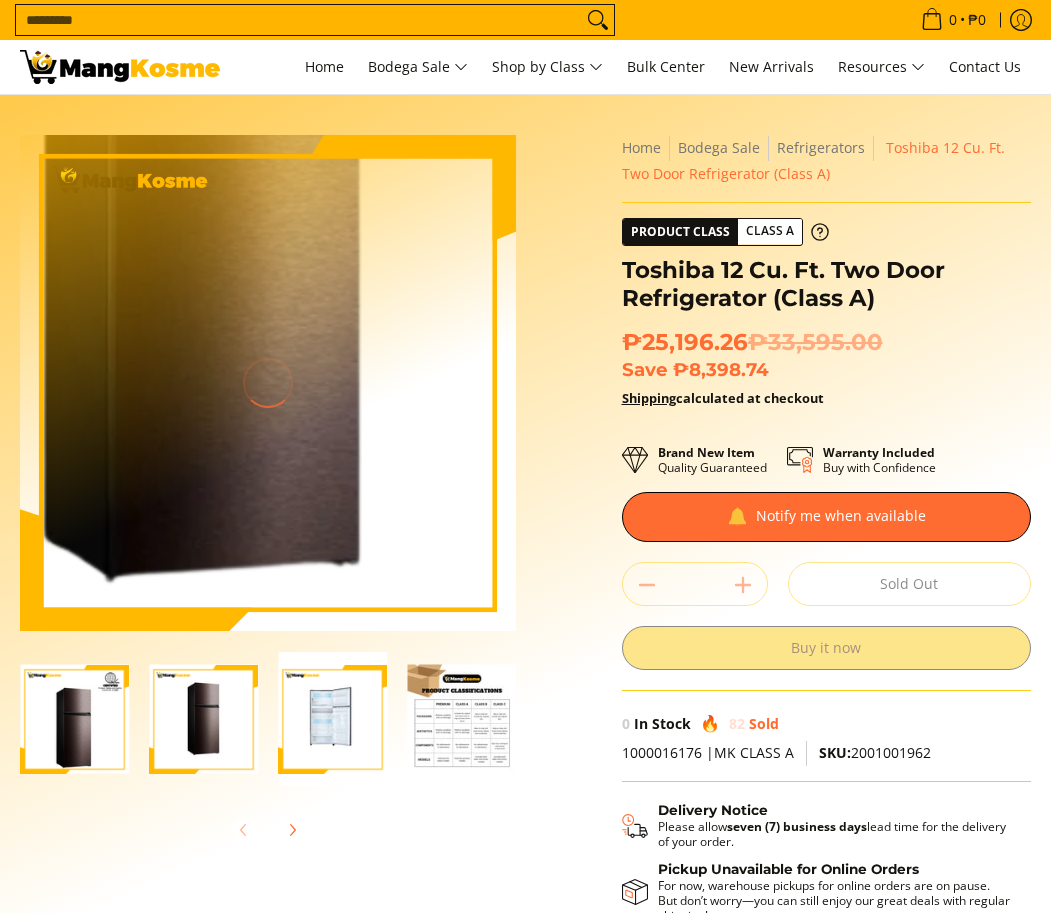 scroll, scrollTop: 0, scrollLeft: 0, axis: both 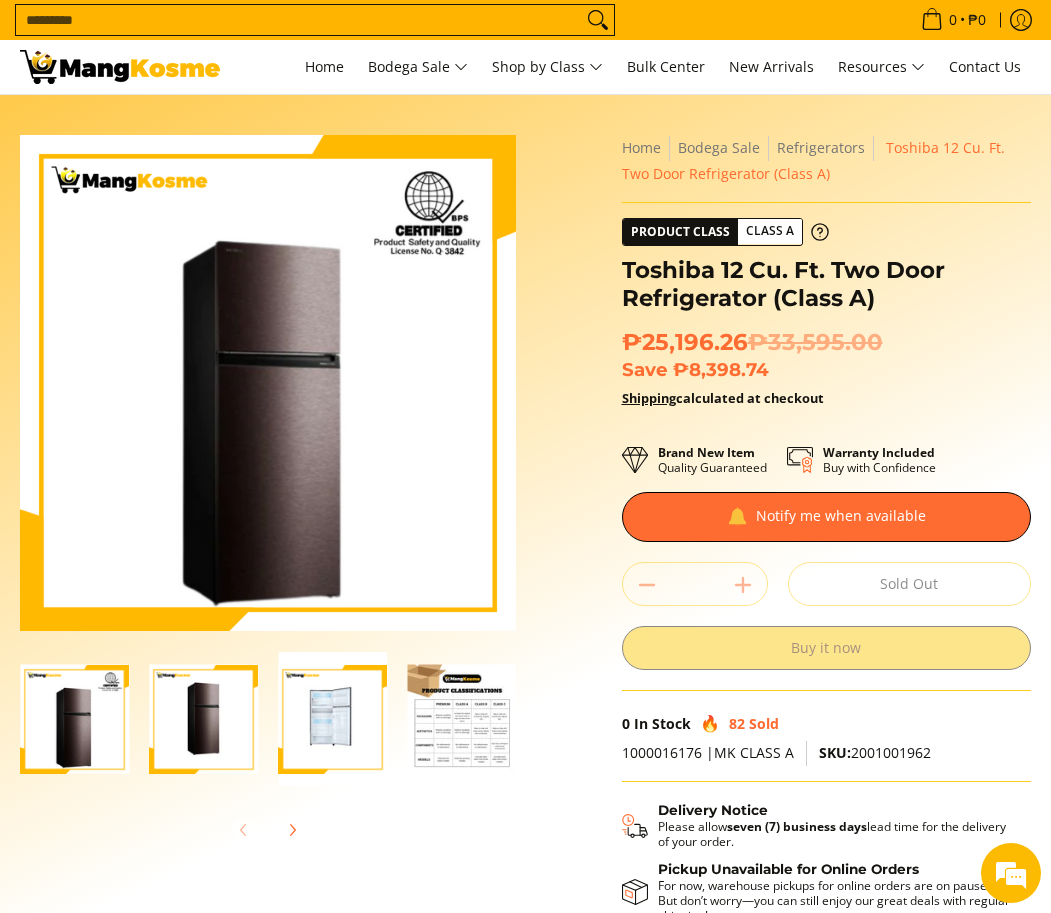 click at bounding box center (203, 719) 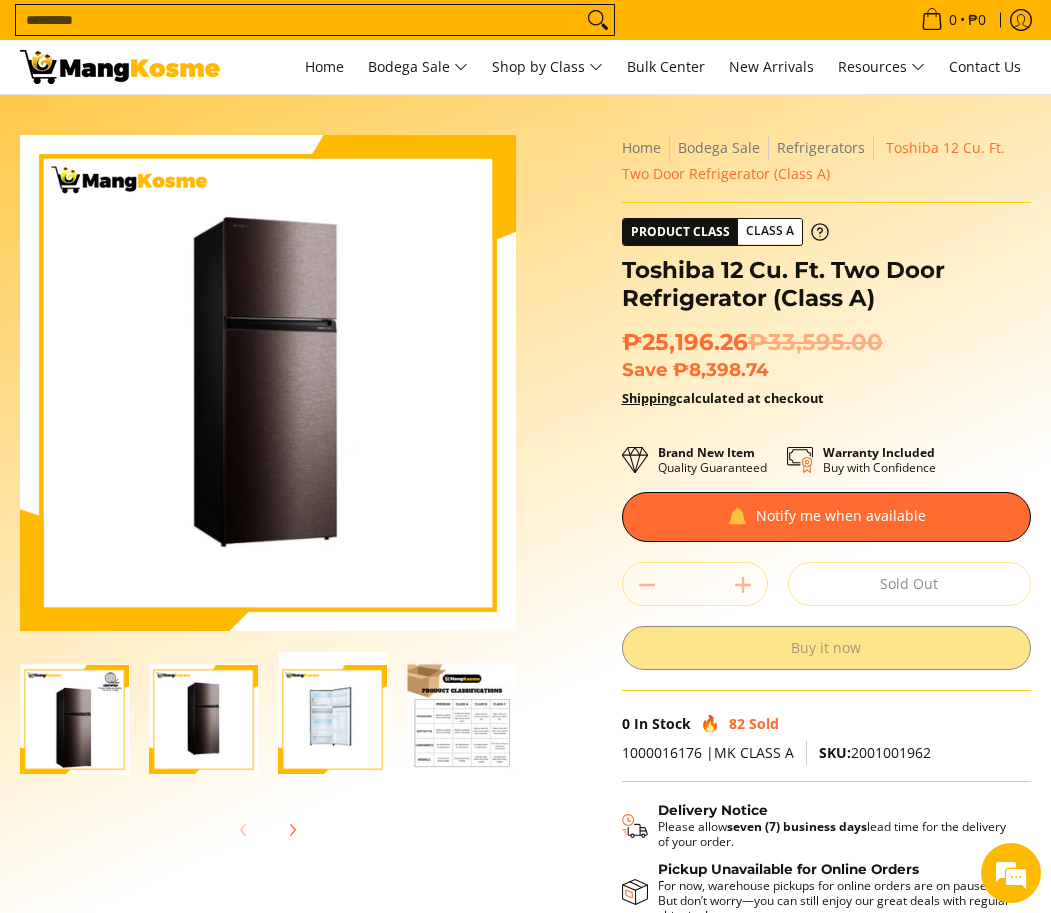 click at bounding box center [332, 719] 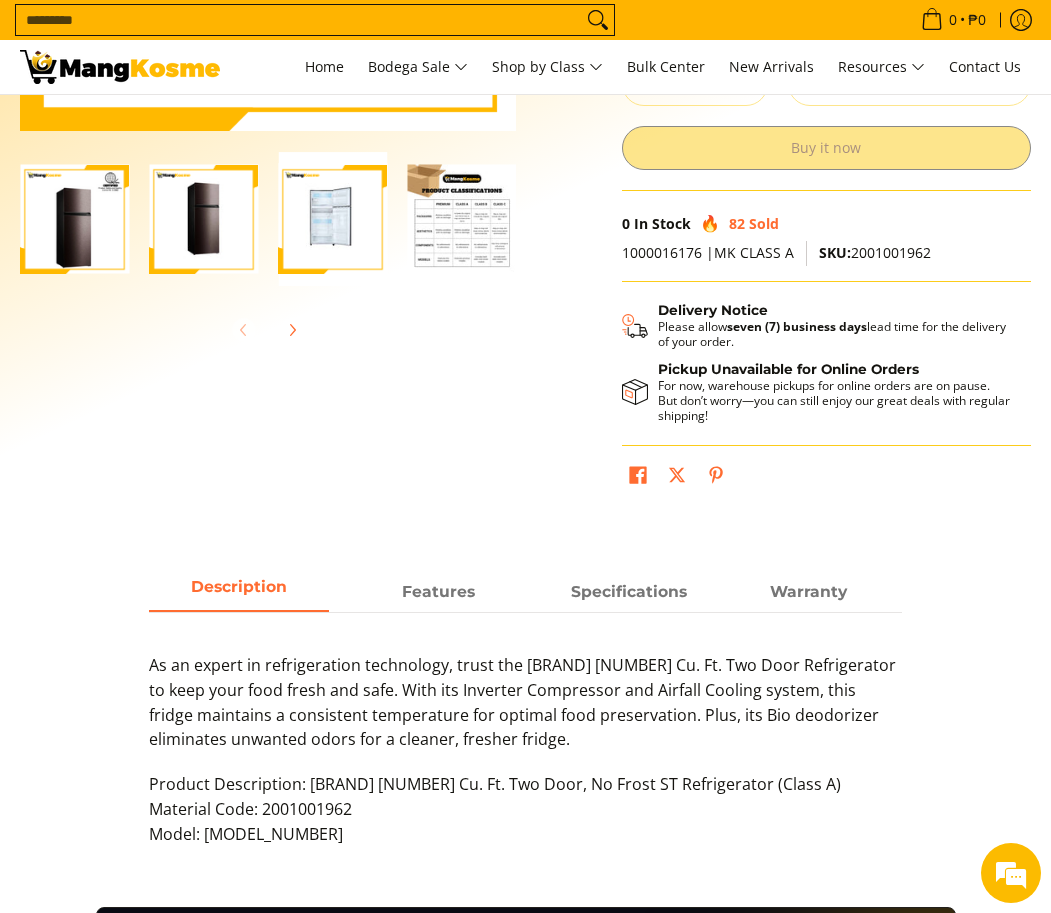 scroll, scrollTop: 0, scrollLeft: 0, axis: both 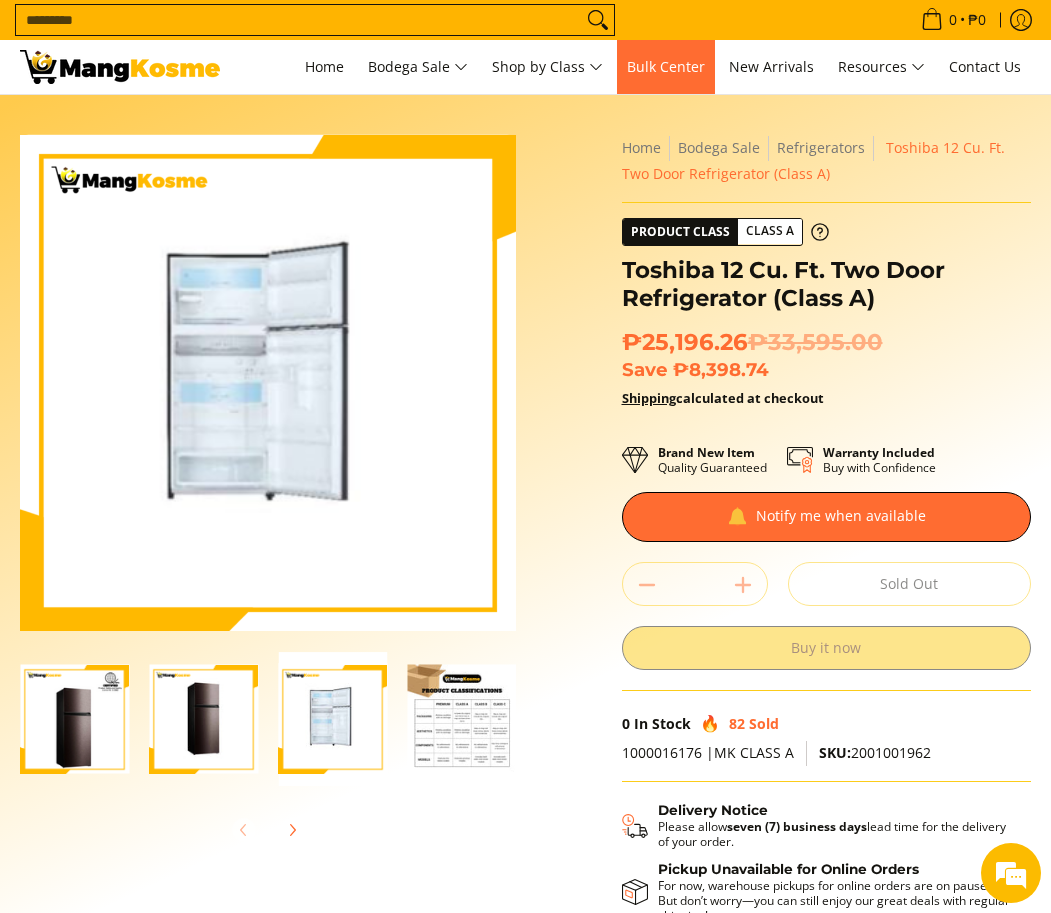 click on "Bulk Center" at bounding box center (666, 66) 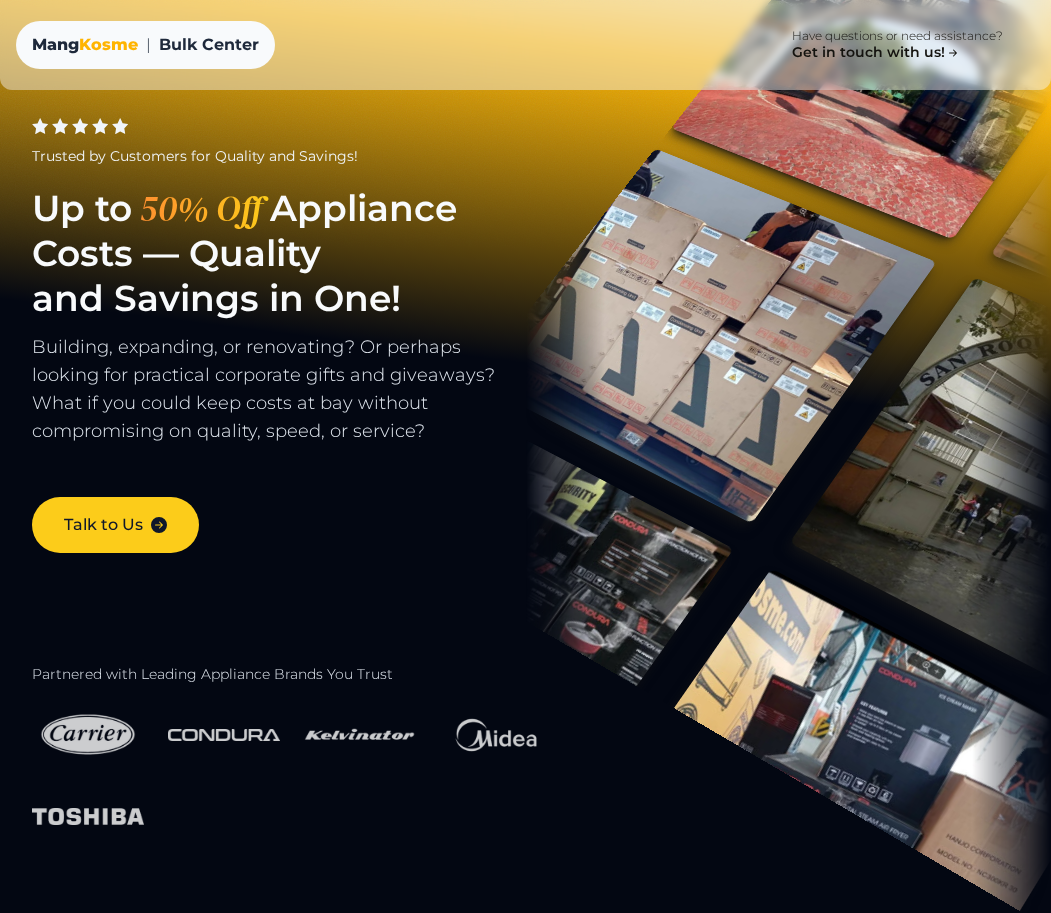 scroll, scrollTop: 0, scrollLeft: 0, axis: both 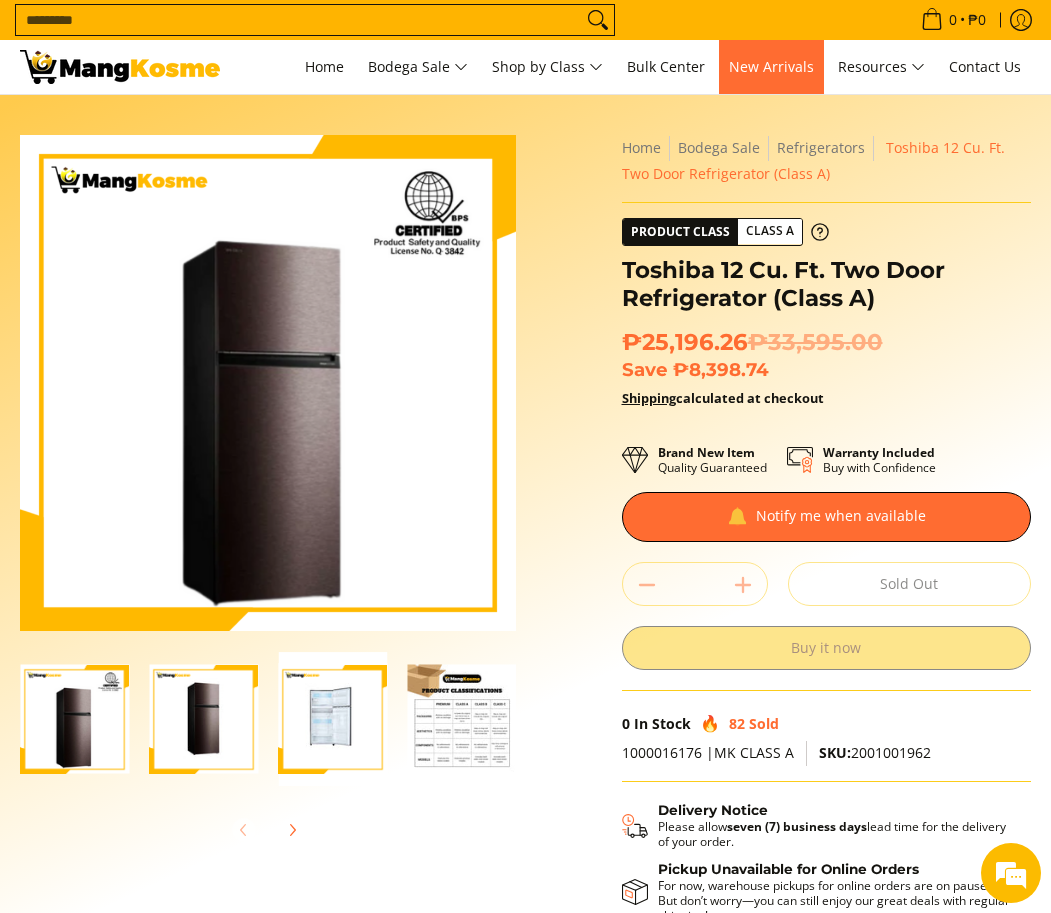 click on "New Arrivals" at bounding box center [771, 66] 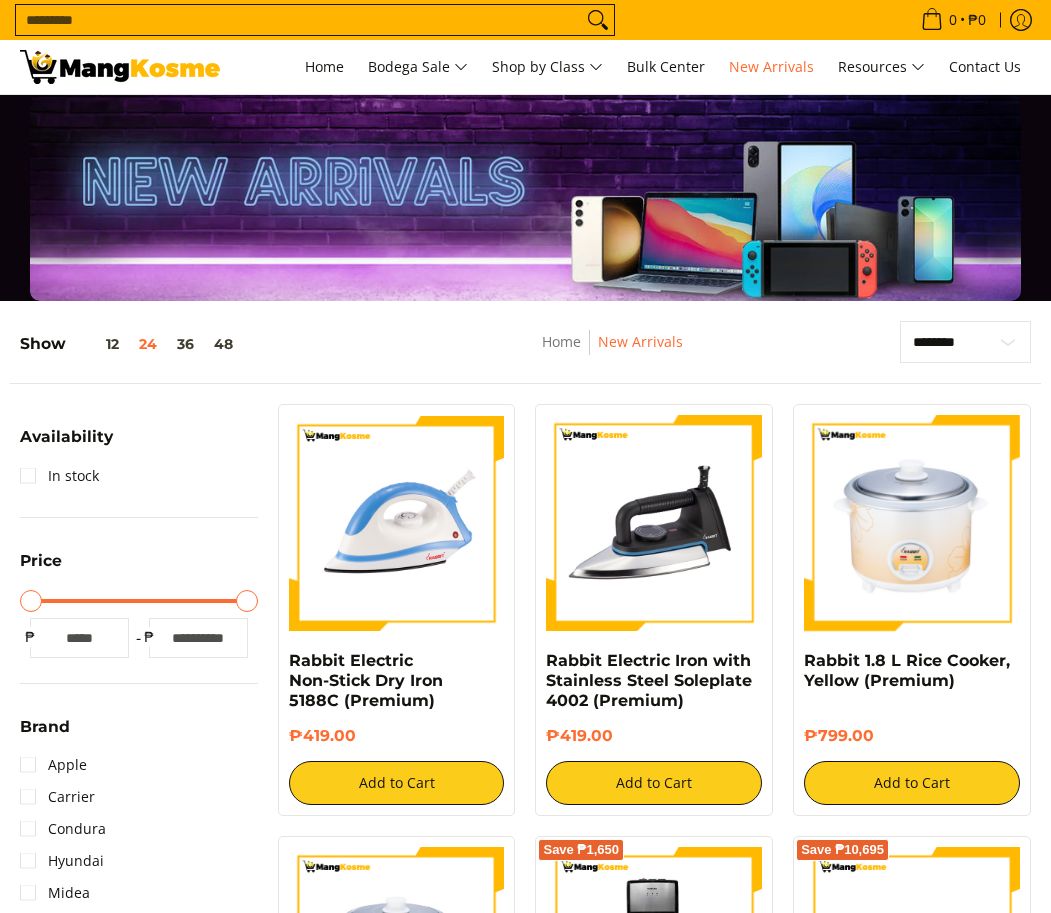 scroll, scrollTop: 0, scrollLeft: 0, axis: both 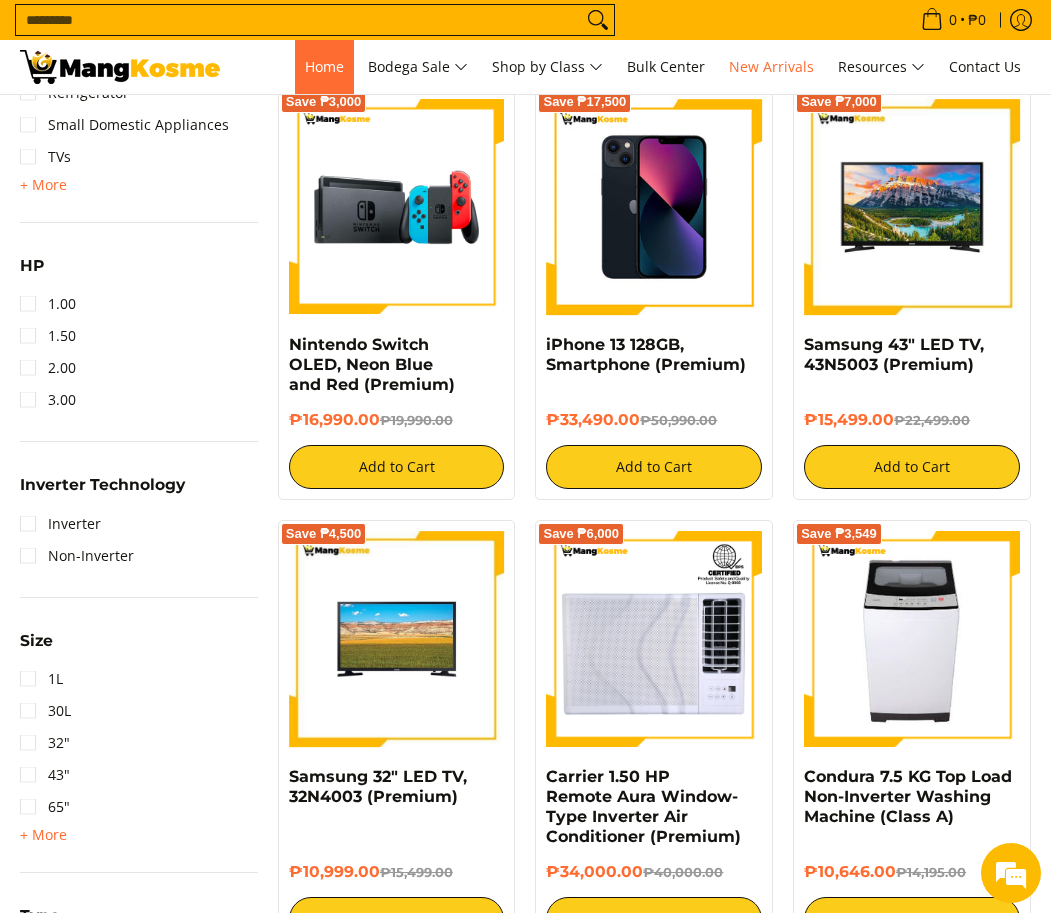 click on "Home" at bounding box center [324, 66] 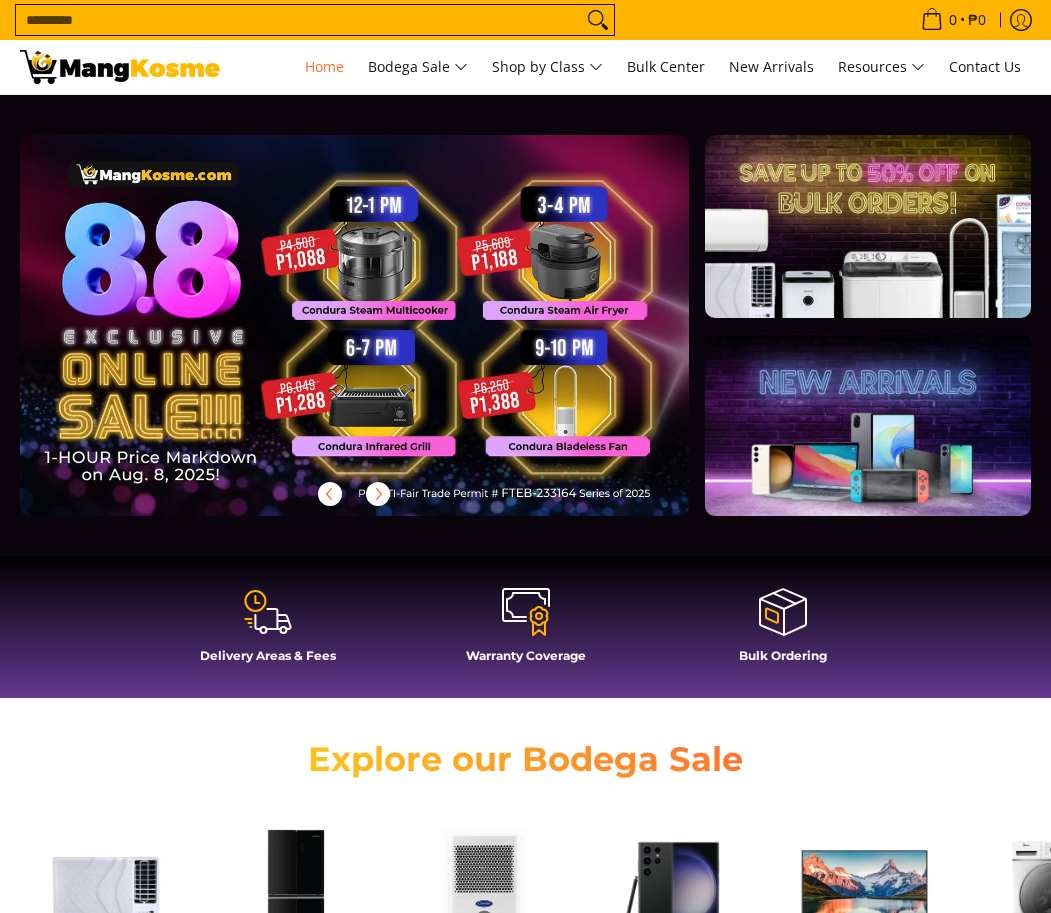 scroll, scrollTop: 0, scrollLeft: 0, axis: both 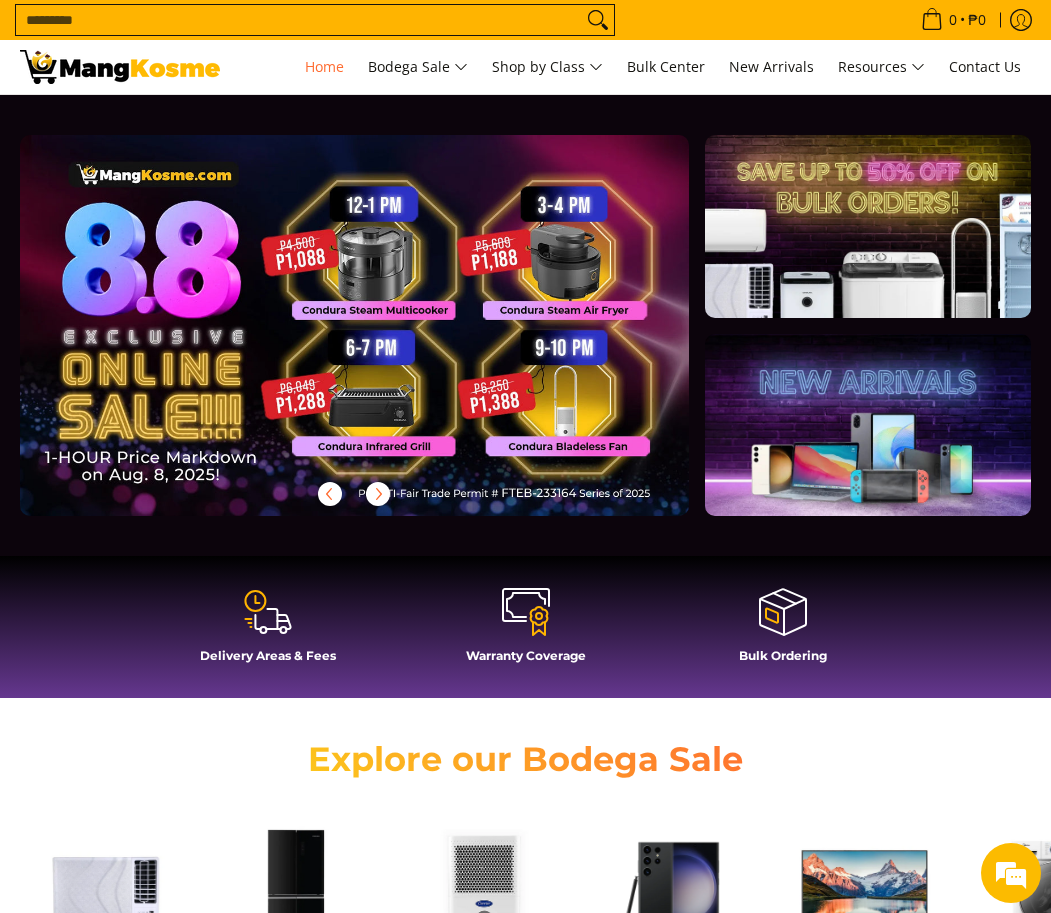 click at bounding box center (868, 226) 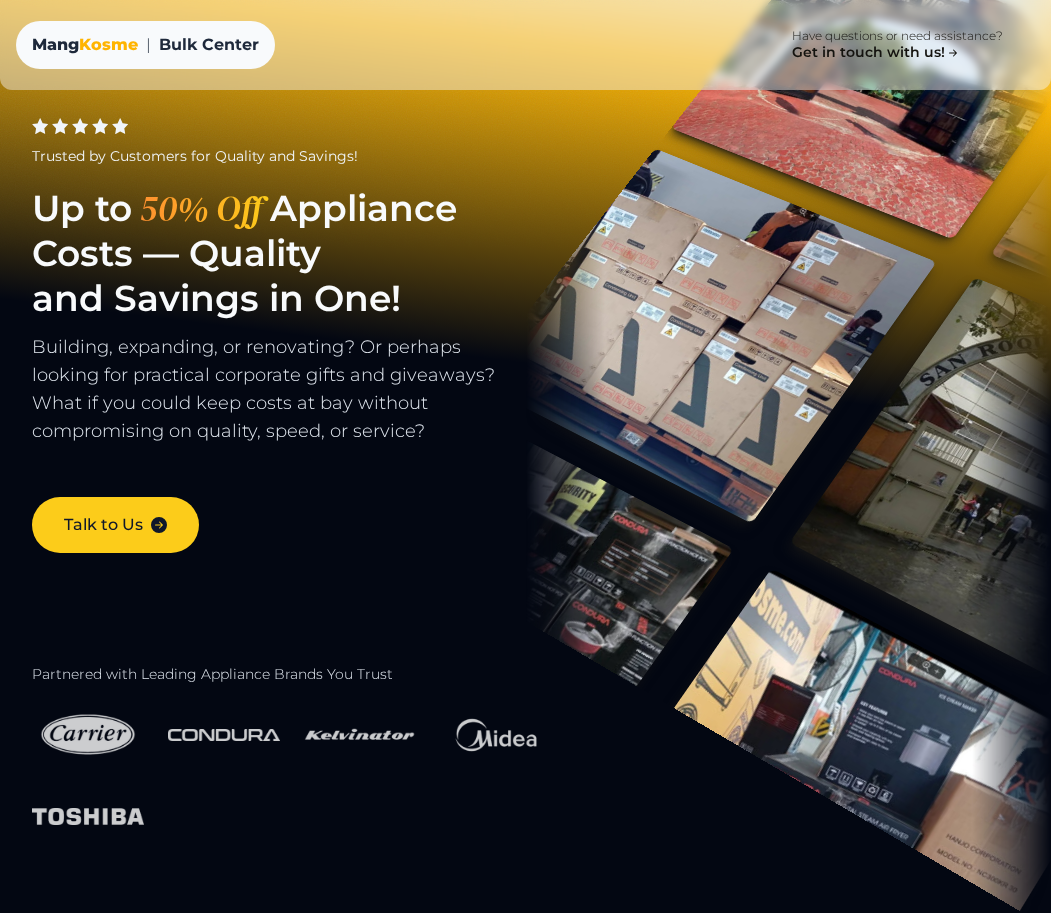 scroll, scrollTop: 0, scrollLeft: 0, axis: both 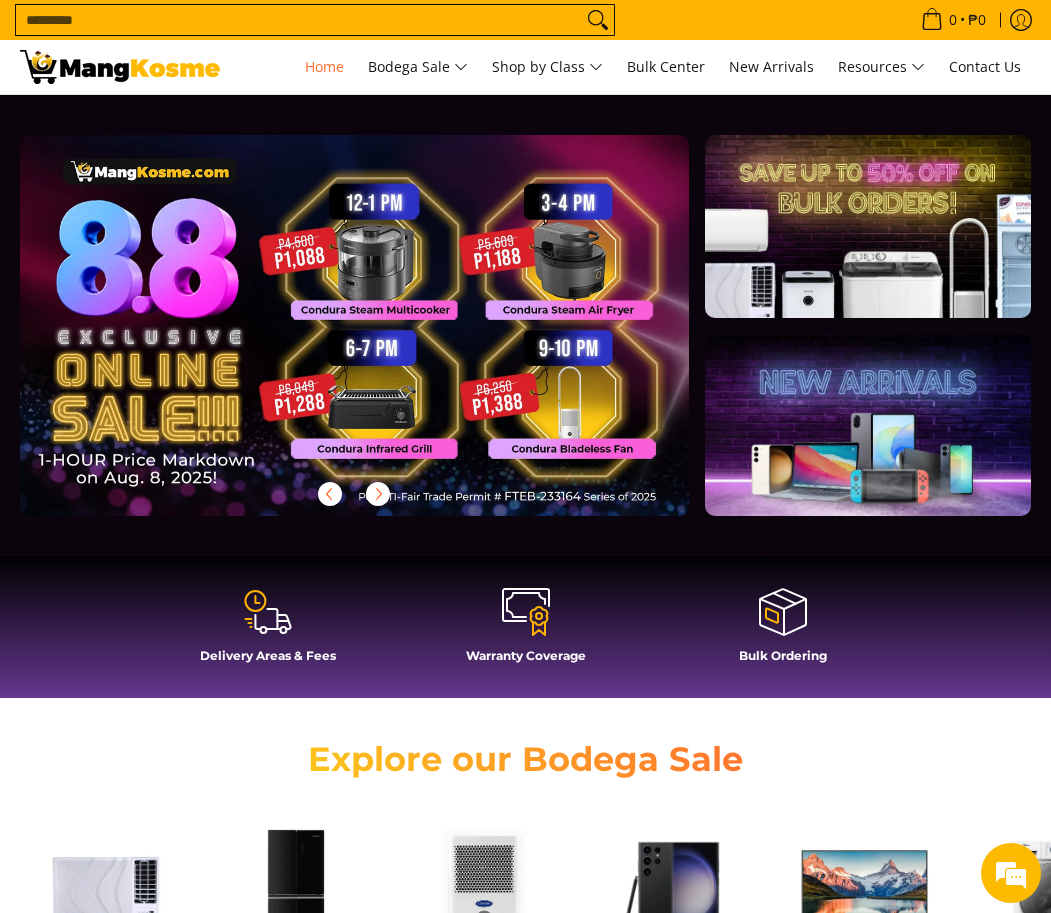 click at bounding box center [386, 341] 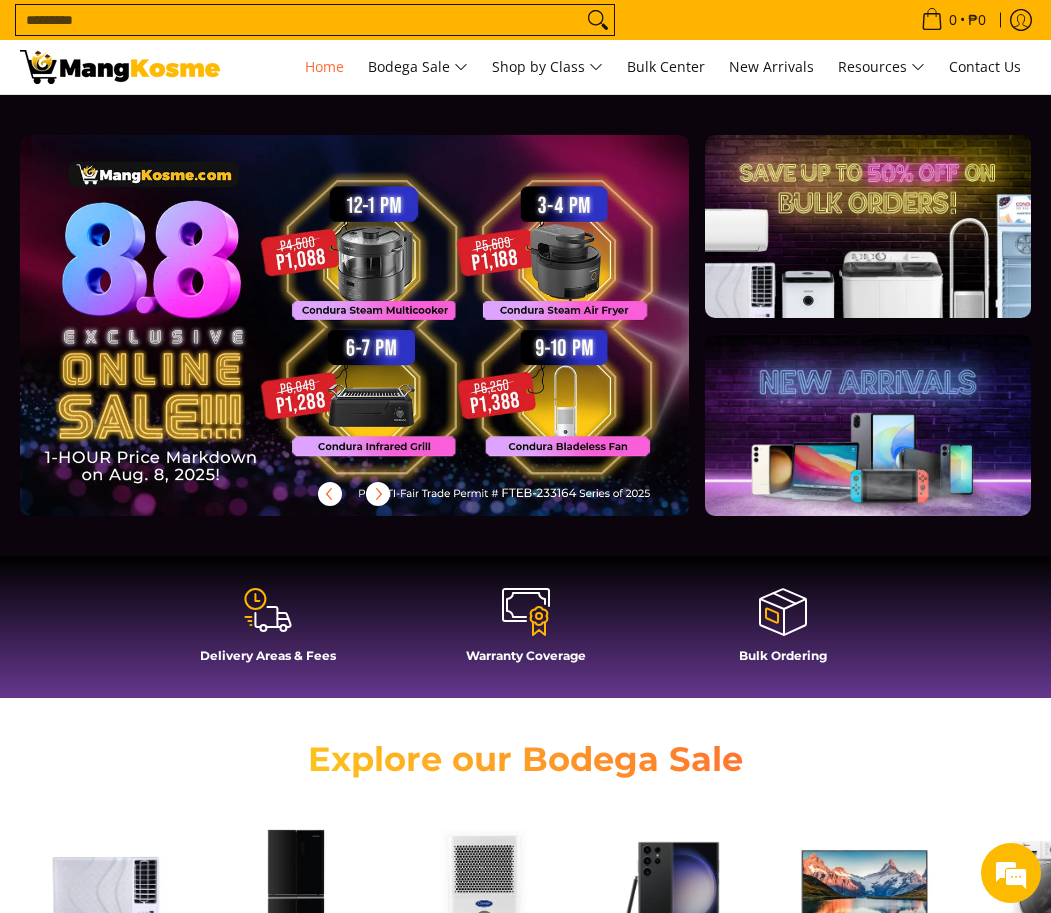click at bounding box center (268, 612) 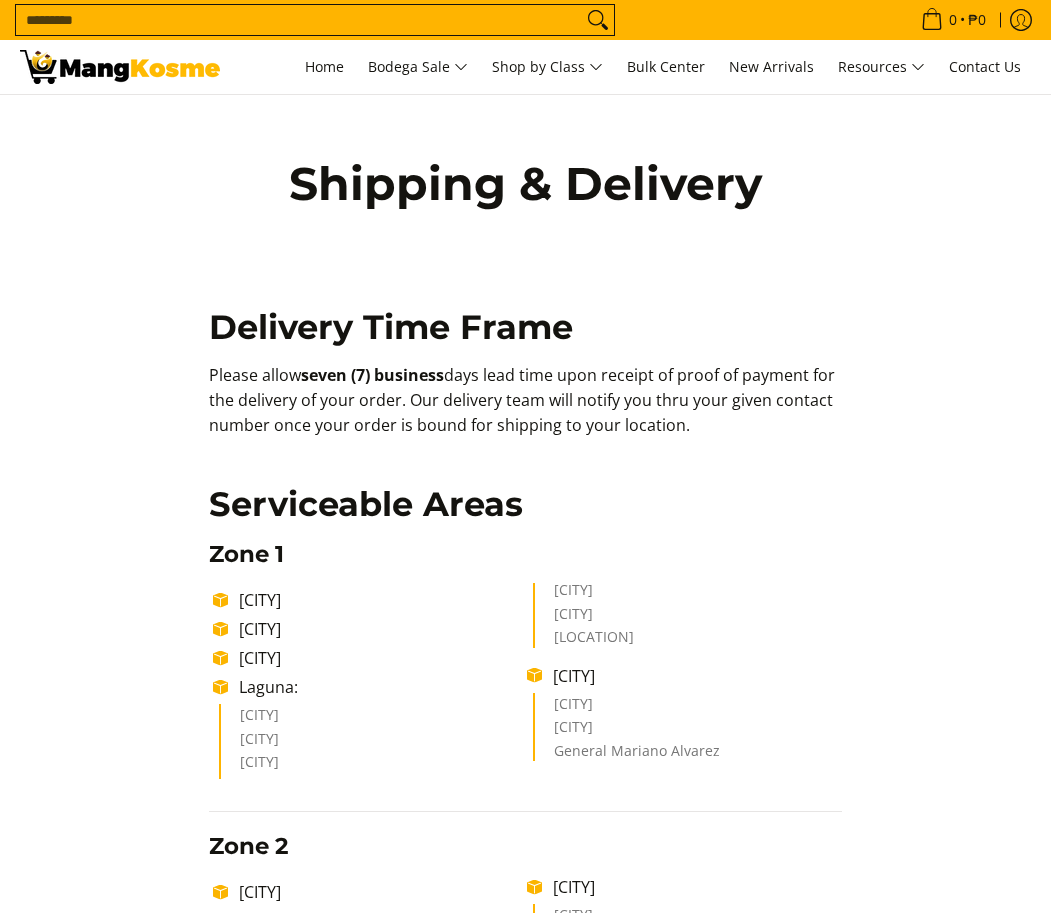 scroll, scrollTop: 0, scrollLeft: 0, axis: both 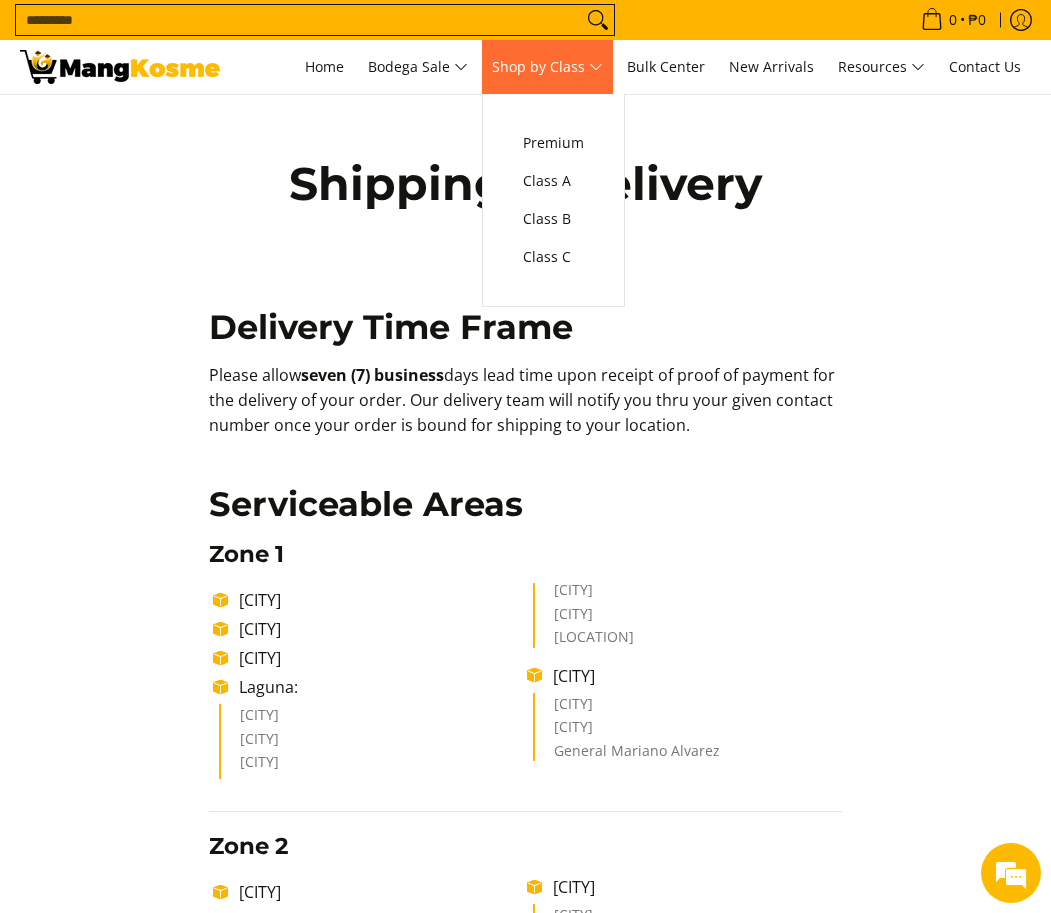 click on "Shop by Class" at bounding box center [547, 67] 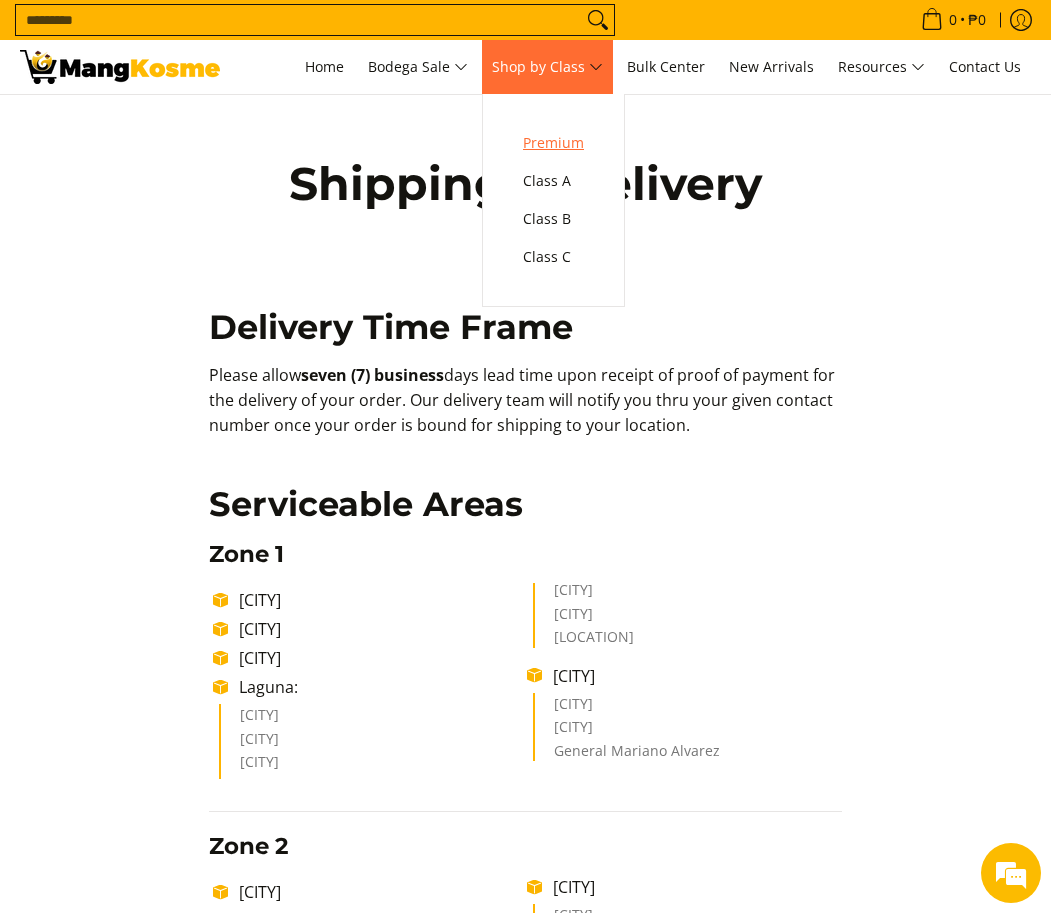 click on "Premium" at bounding box center (553, 143) 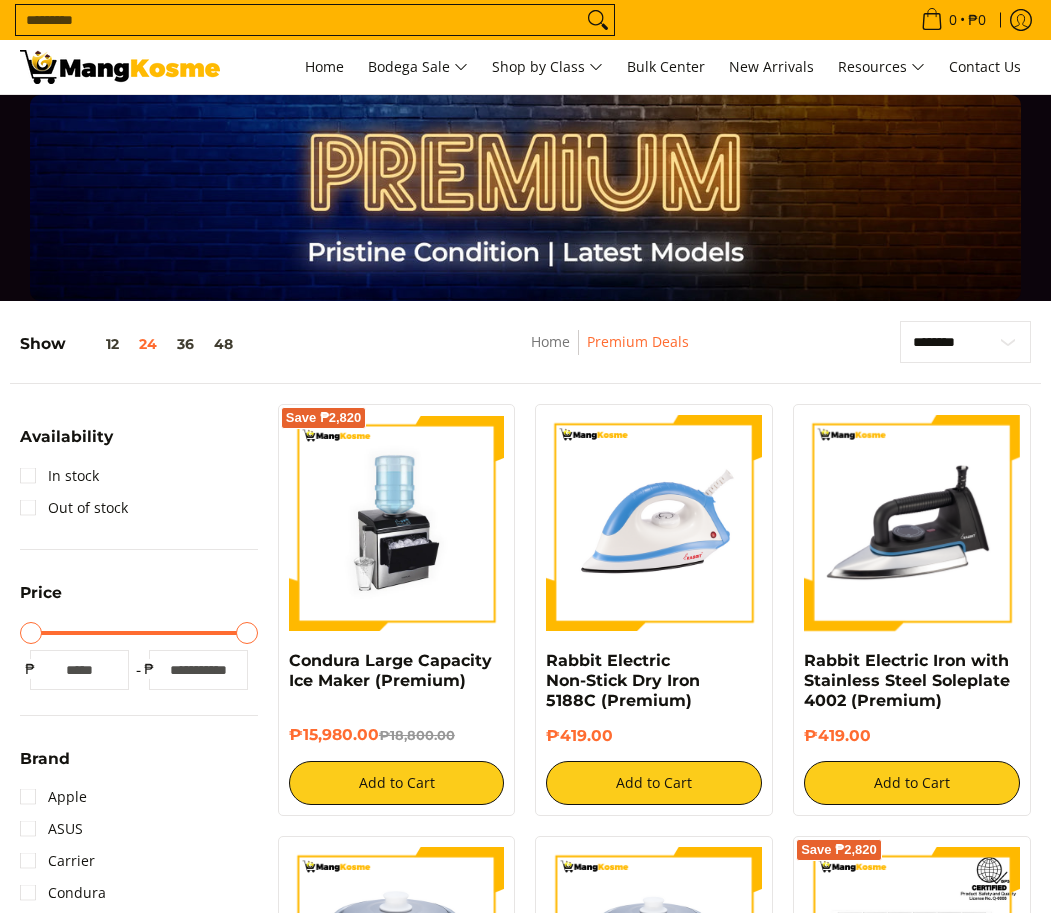 scroll, scrollTop: 600, scrollLeft: 0, axis: vertical 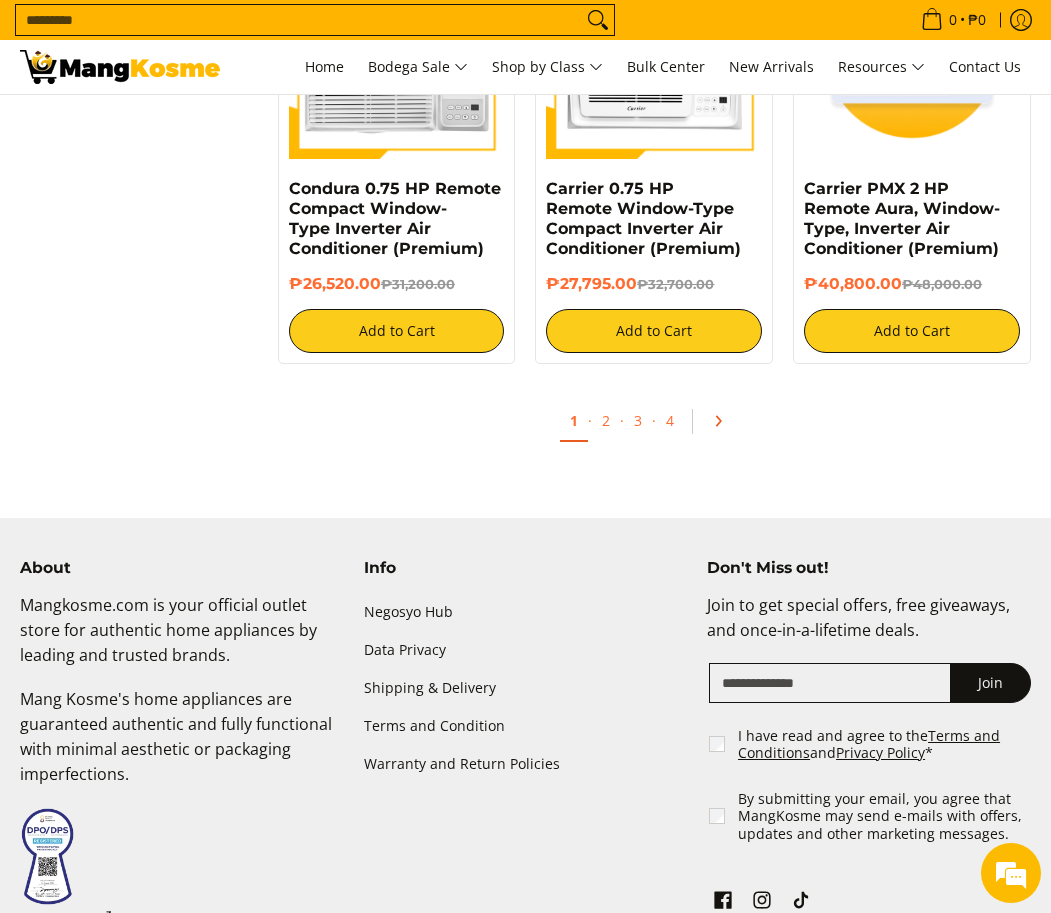 click 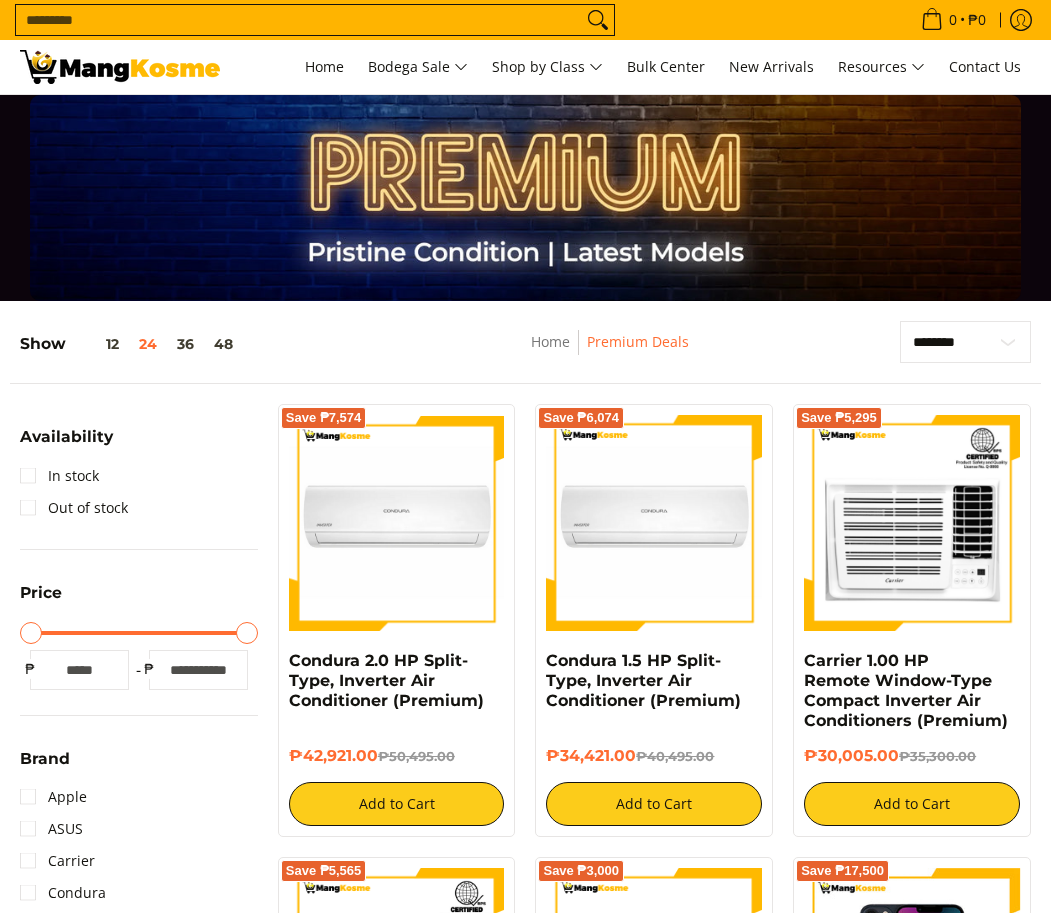 scroll, scrollTop: 0, scrollLeft: 0, axis: both 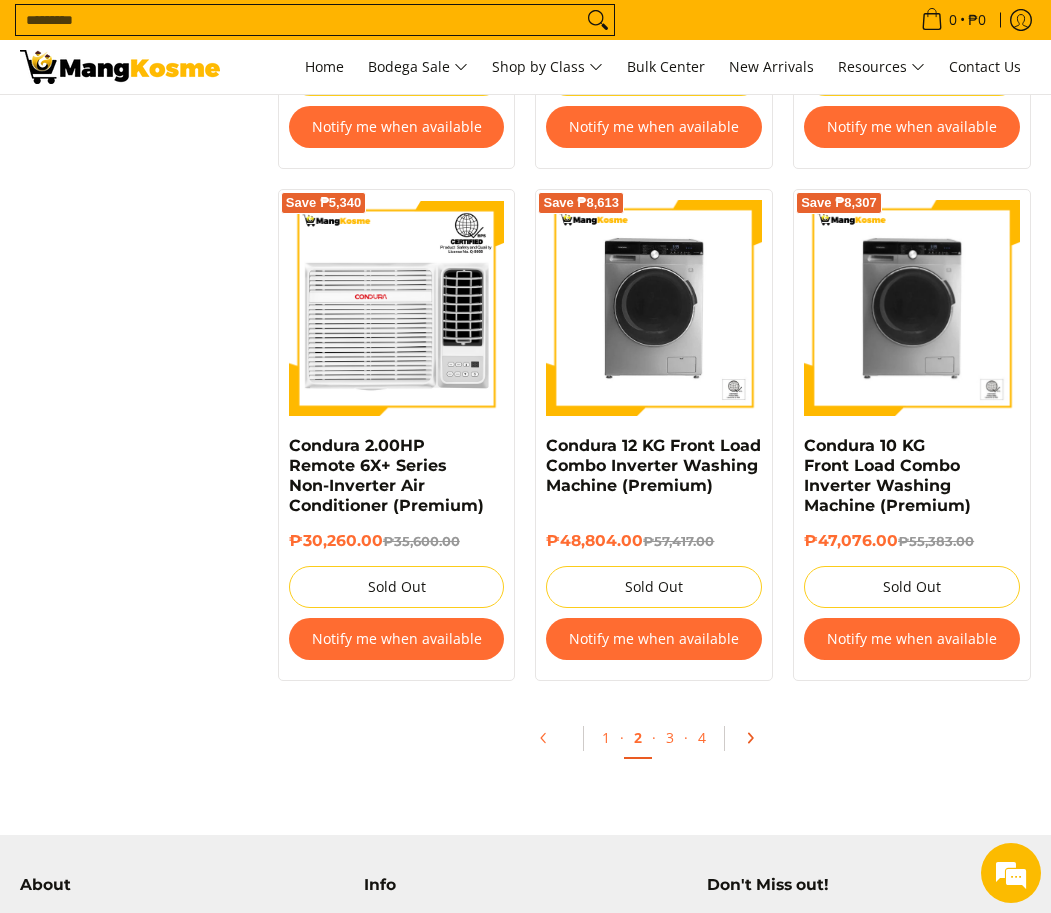 click at bounding box center (757, 738) 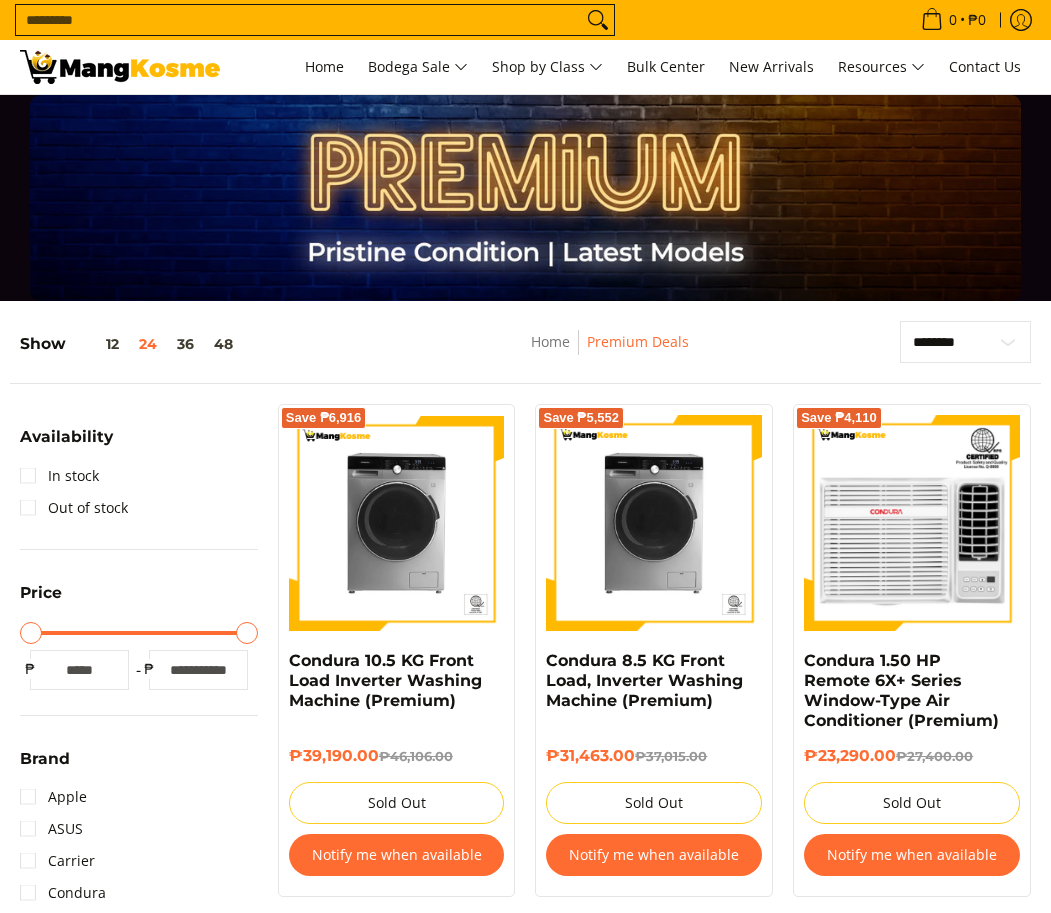 scroll, scrollTop: 0, scrollLeft: 0, axis: both 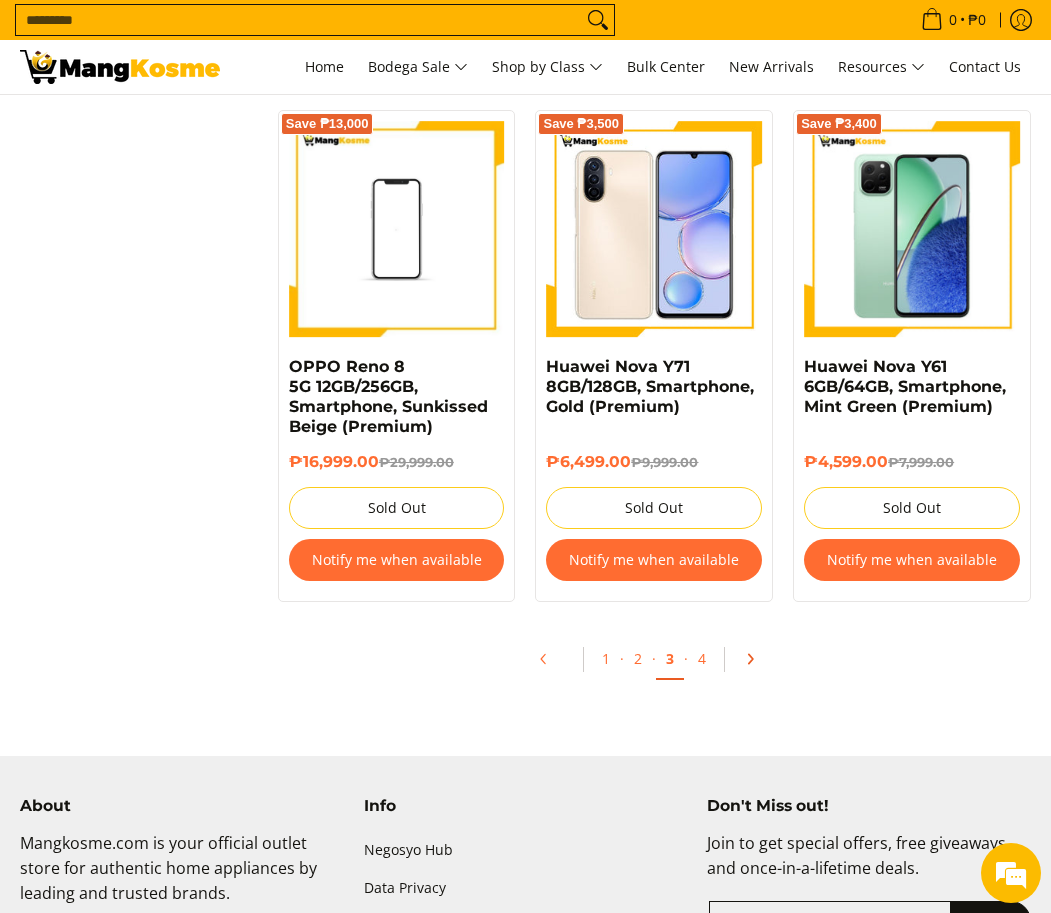 click 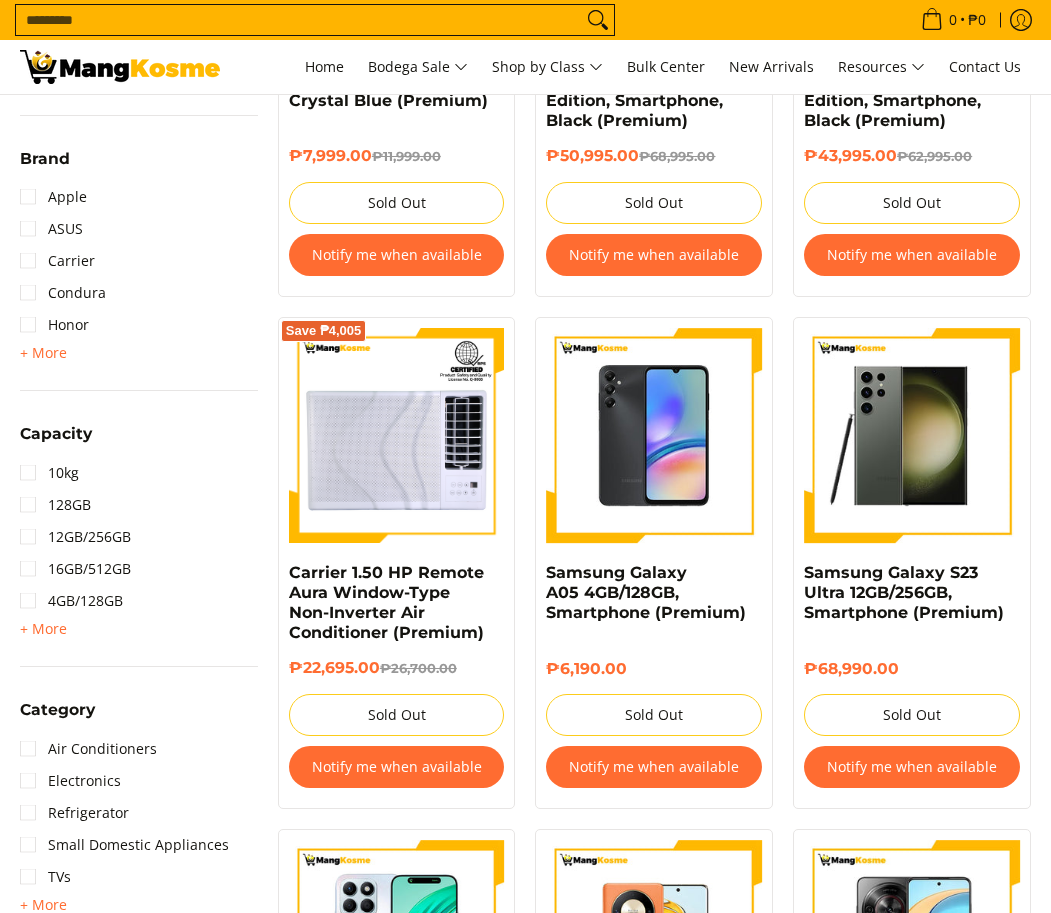 scroll, scrollTop: 0, scrollLeft: 0, axis: both 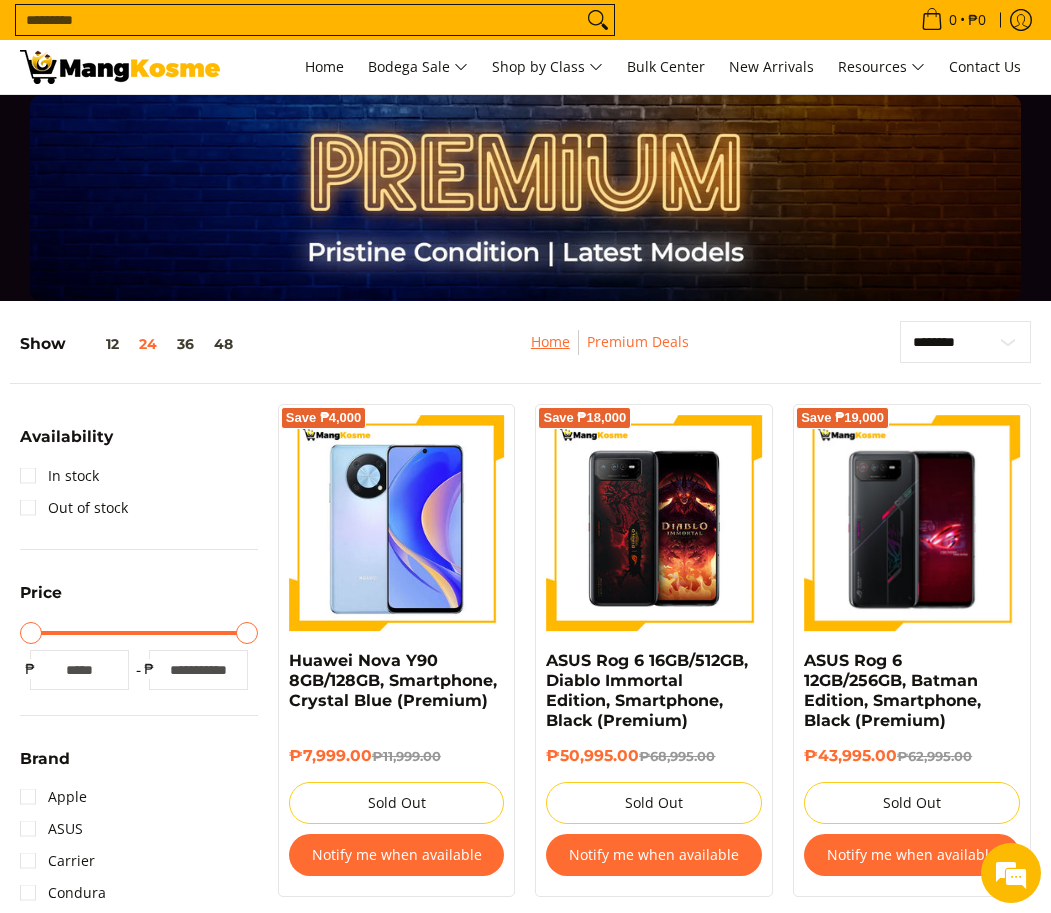 click on "Home" at bounding box center (550, 341) 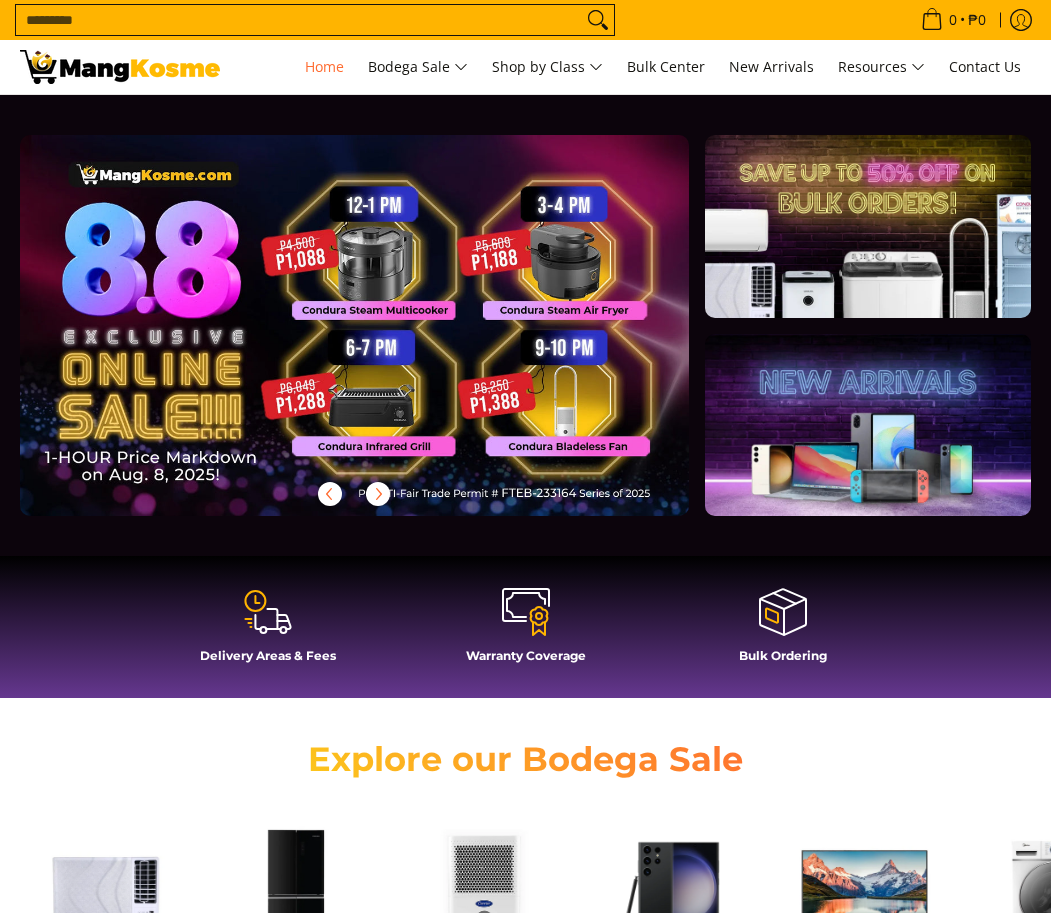 scroll, scrollTop: 0, scrollLeft: 0, axis: both 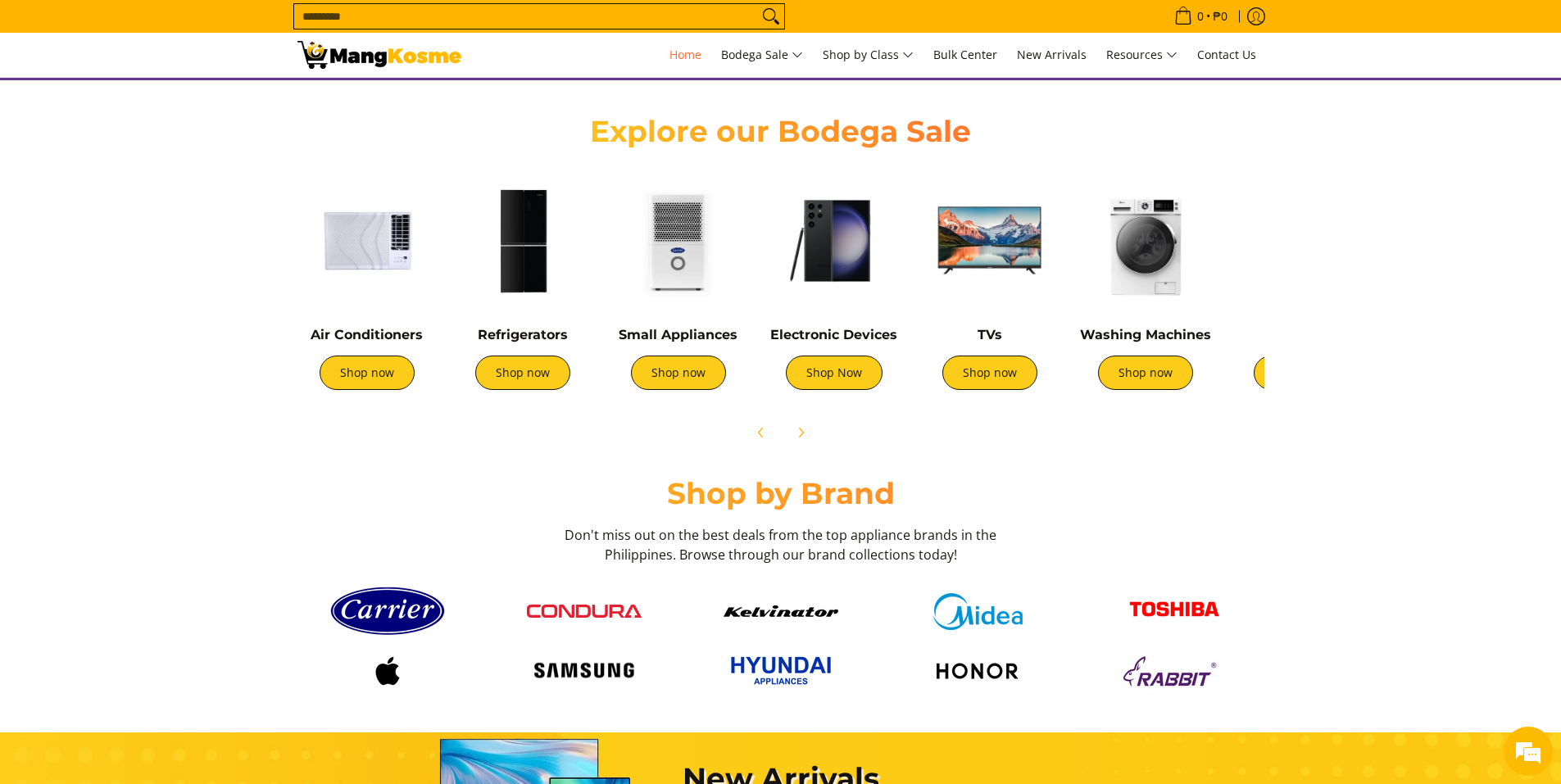 click at bounding box center [1301, 241] 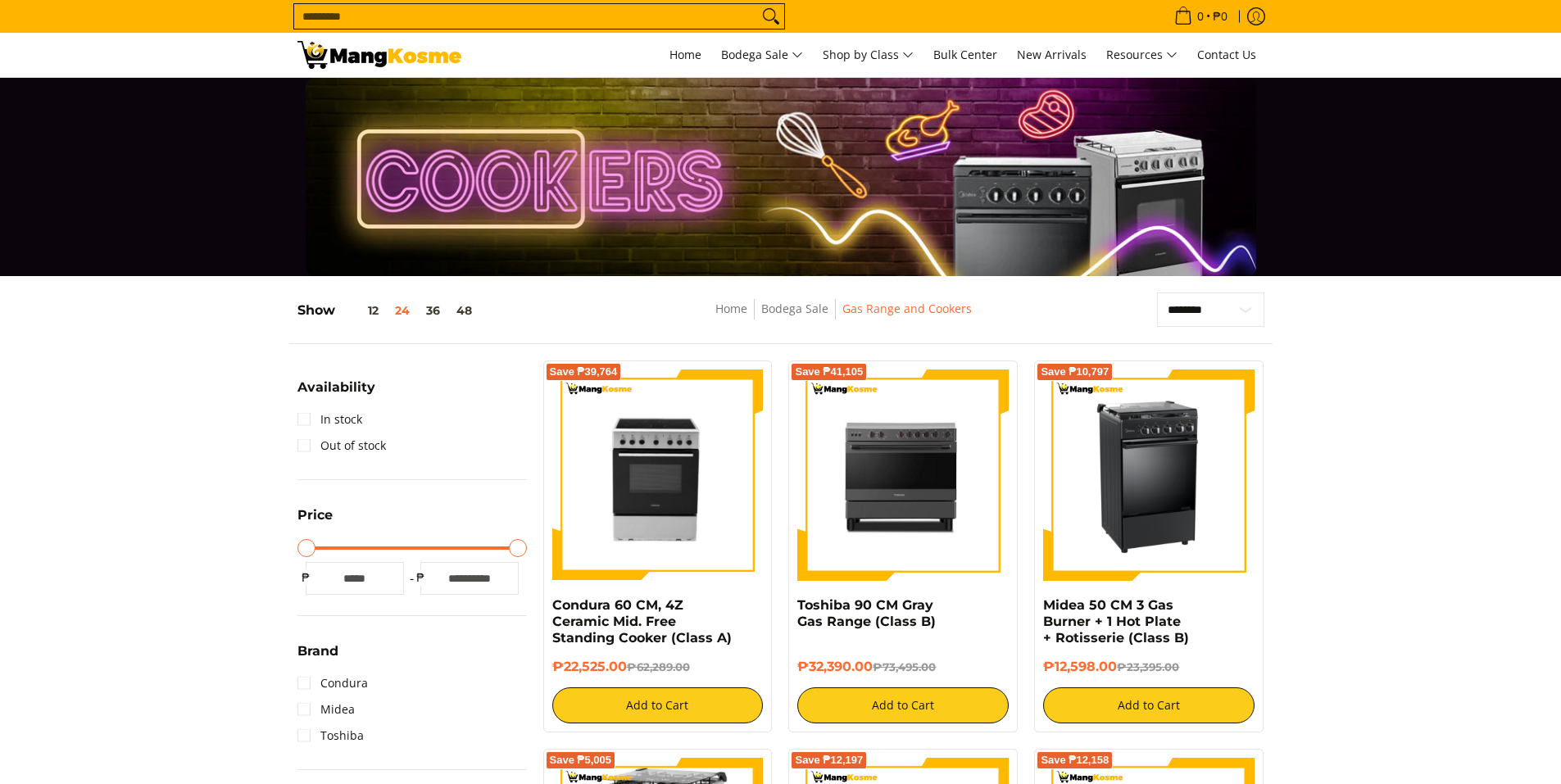 scroll, scrollTop: 0, scrollLeft: 0, axis: both 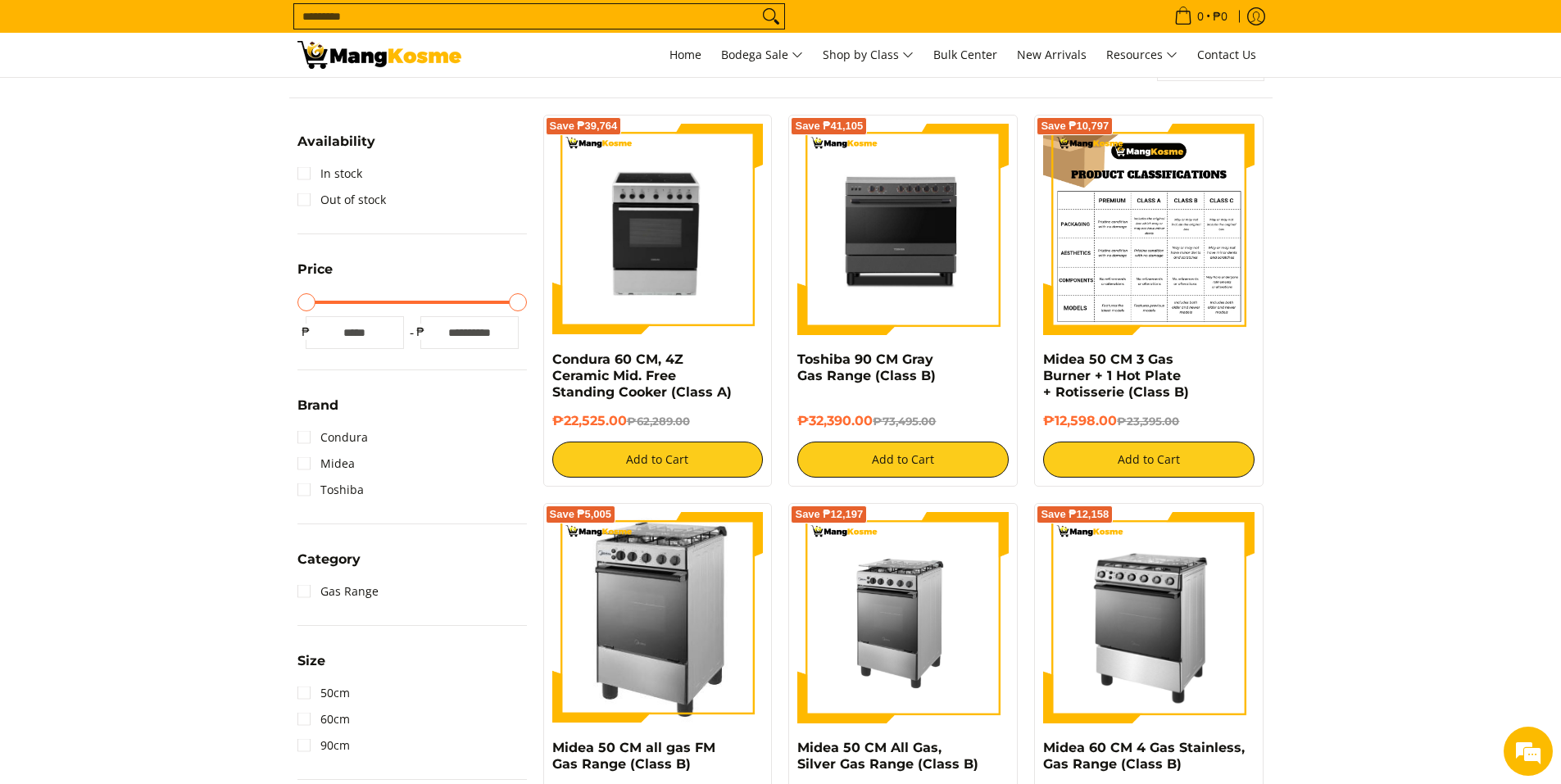 click at bounding box center (1149, 229) 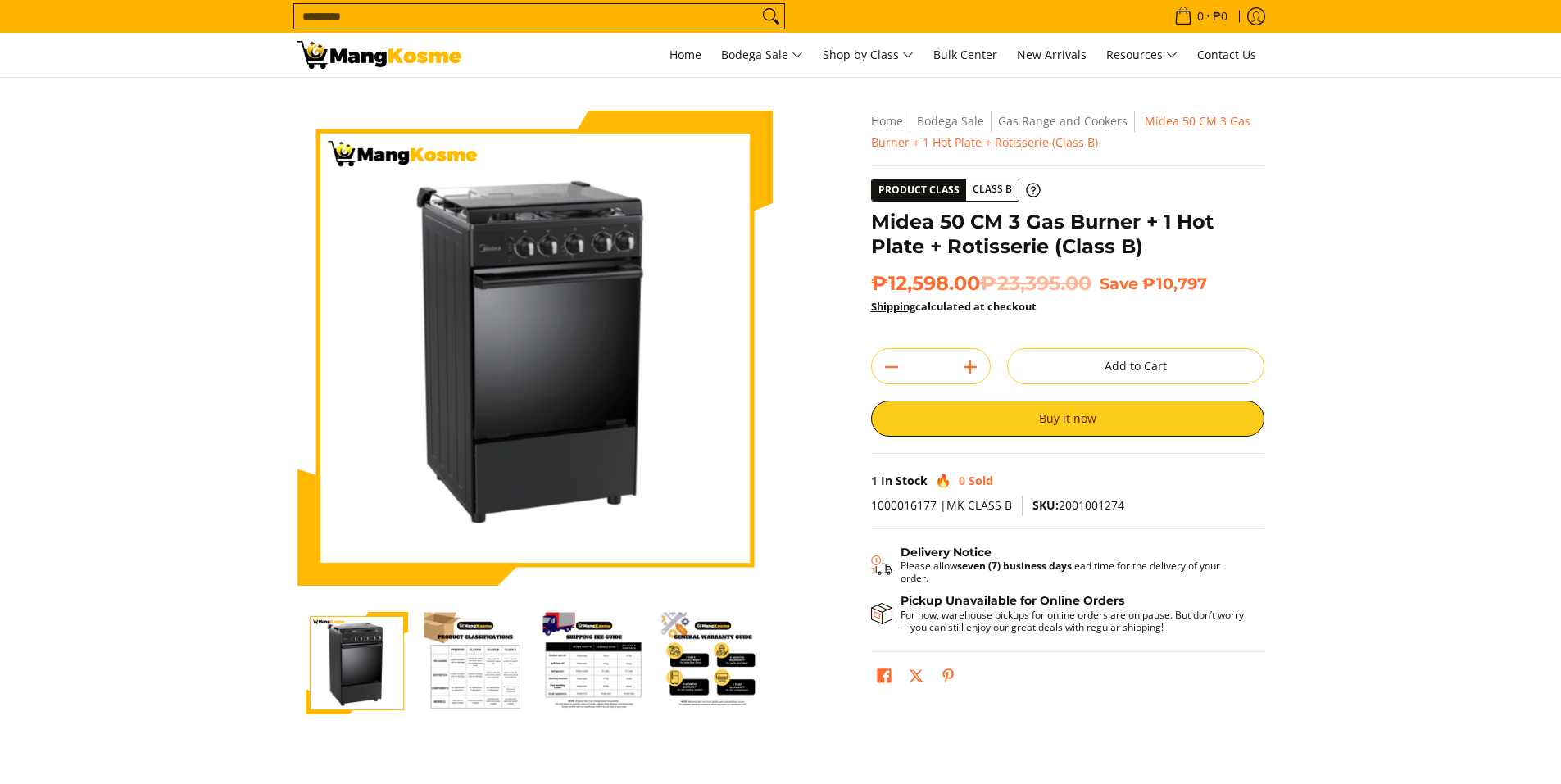 scroll, scrollTop: 0, scrollLeft: 0, axis: both 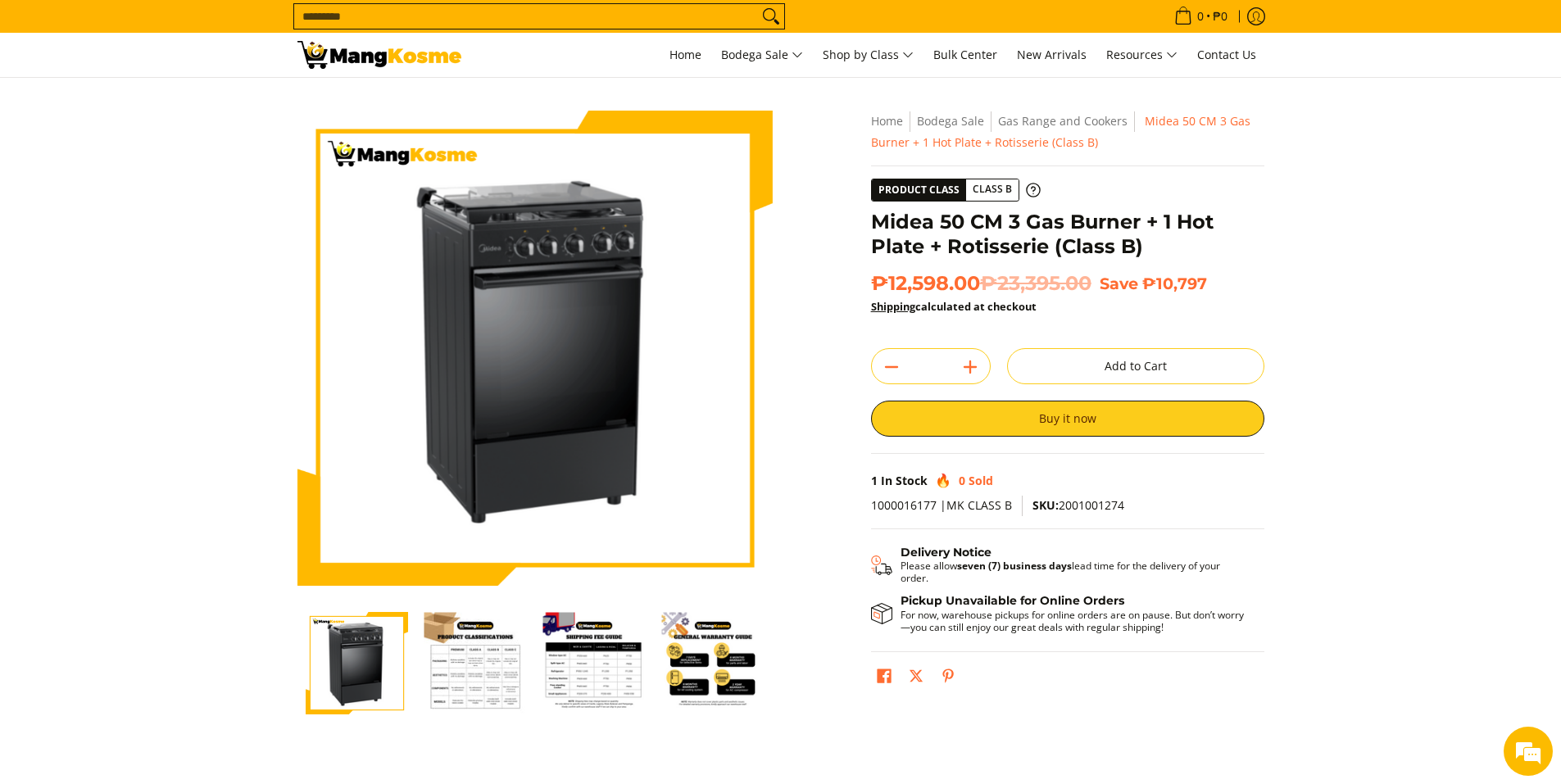 click at bounding box center (475, 663) 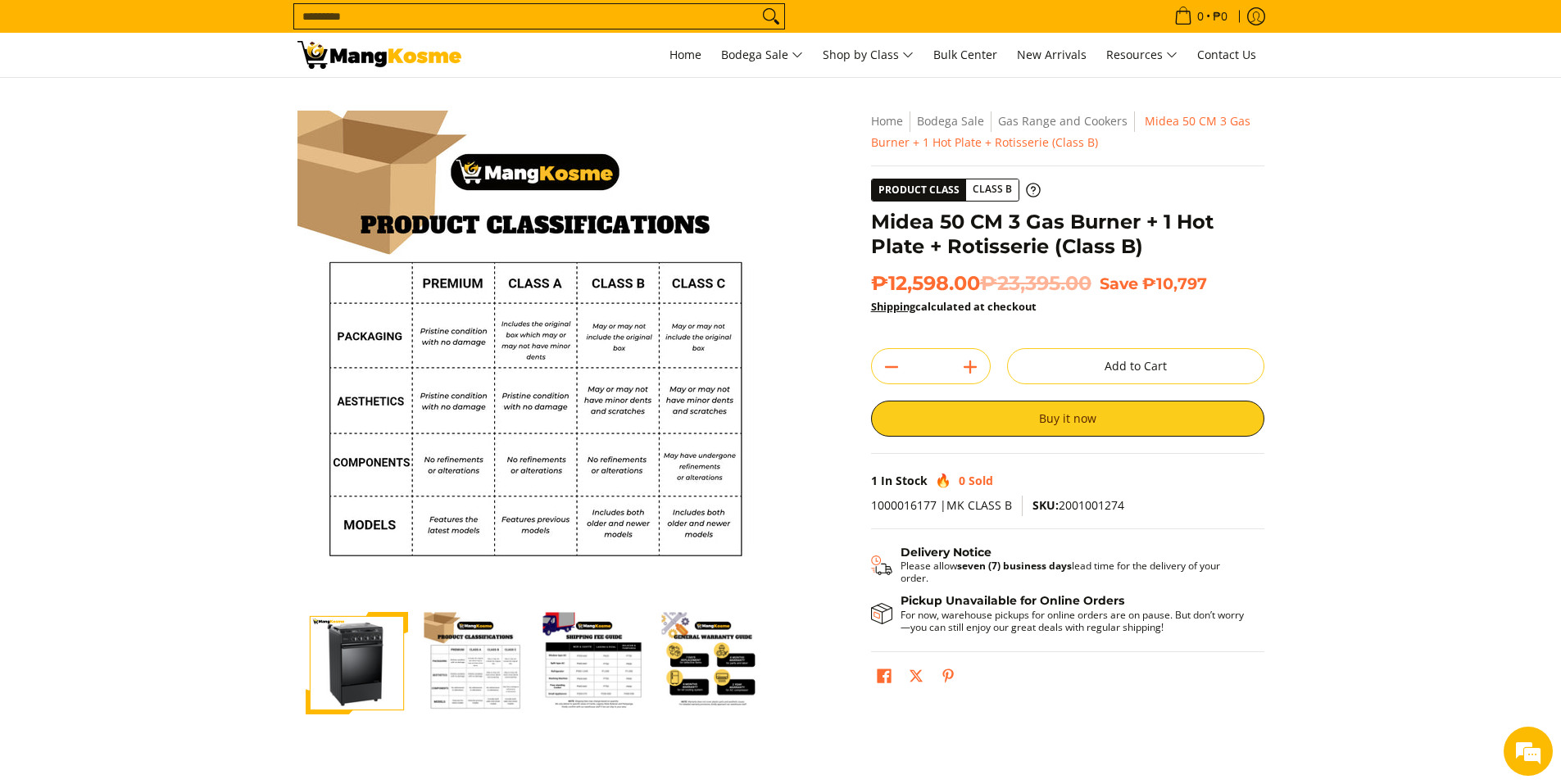 click at bounding box center [594, 663] 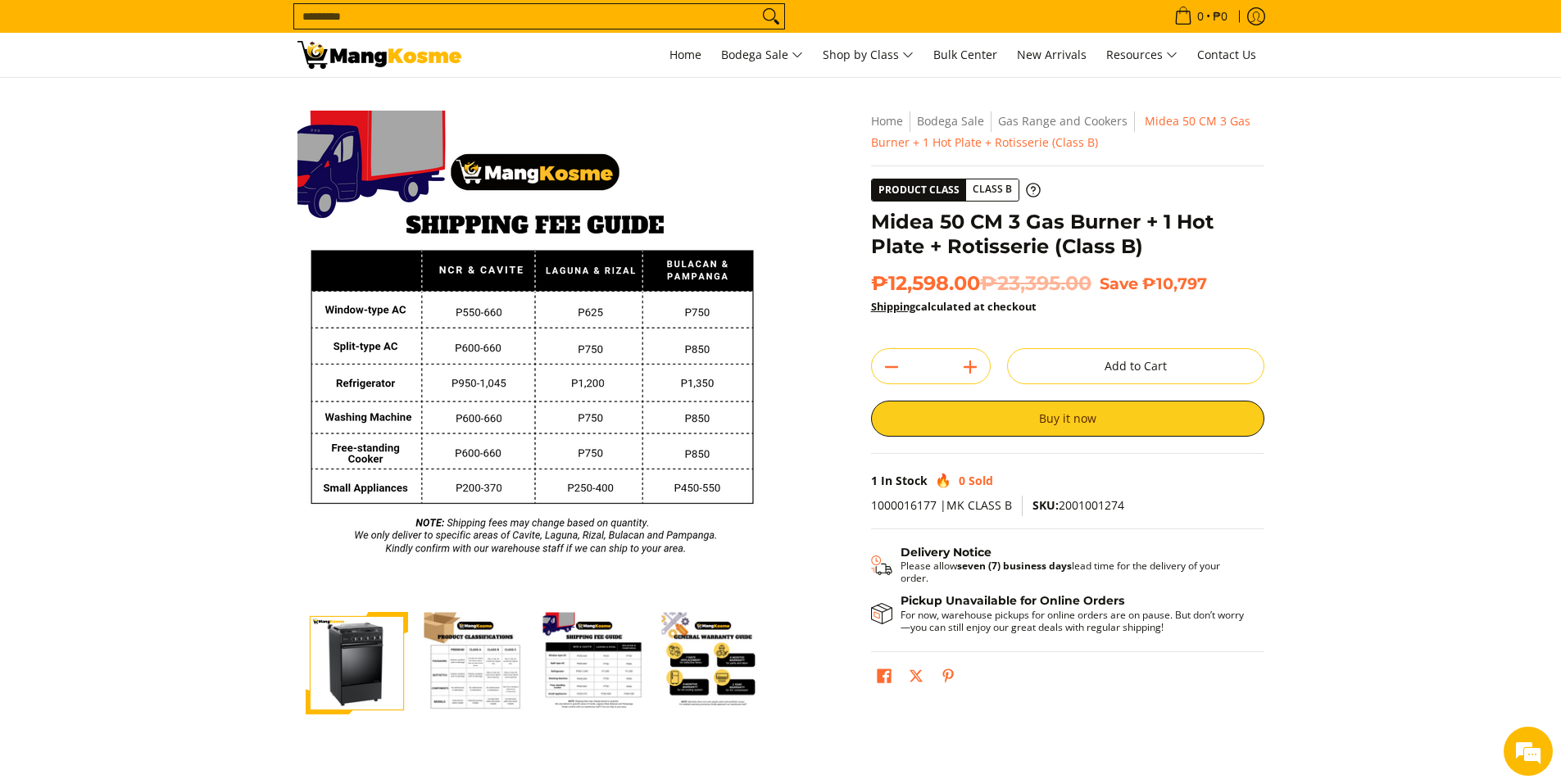 scroll, scrollTop: 0, scrollLeft: 0, axis: both 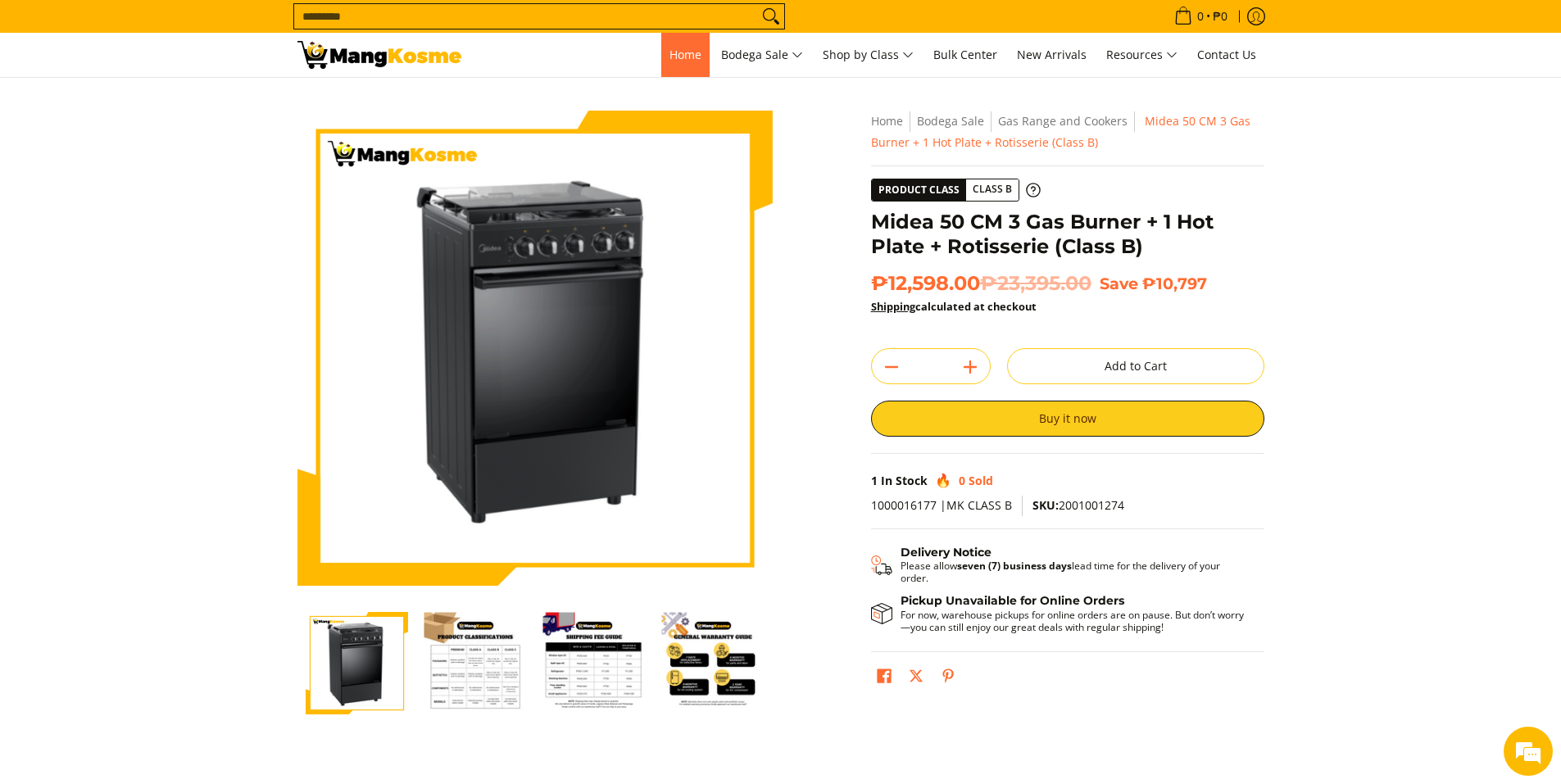 click on "Home" at bounding box center (685, 54) 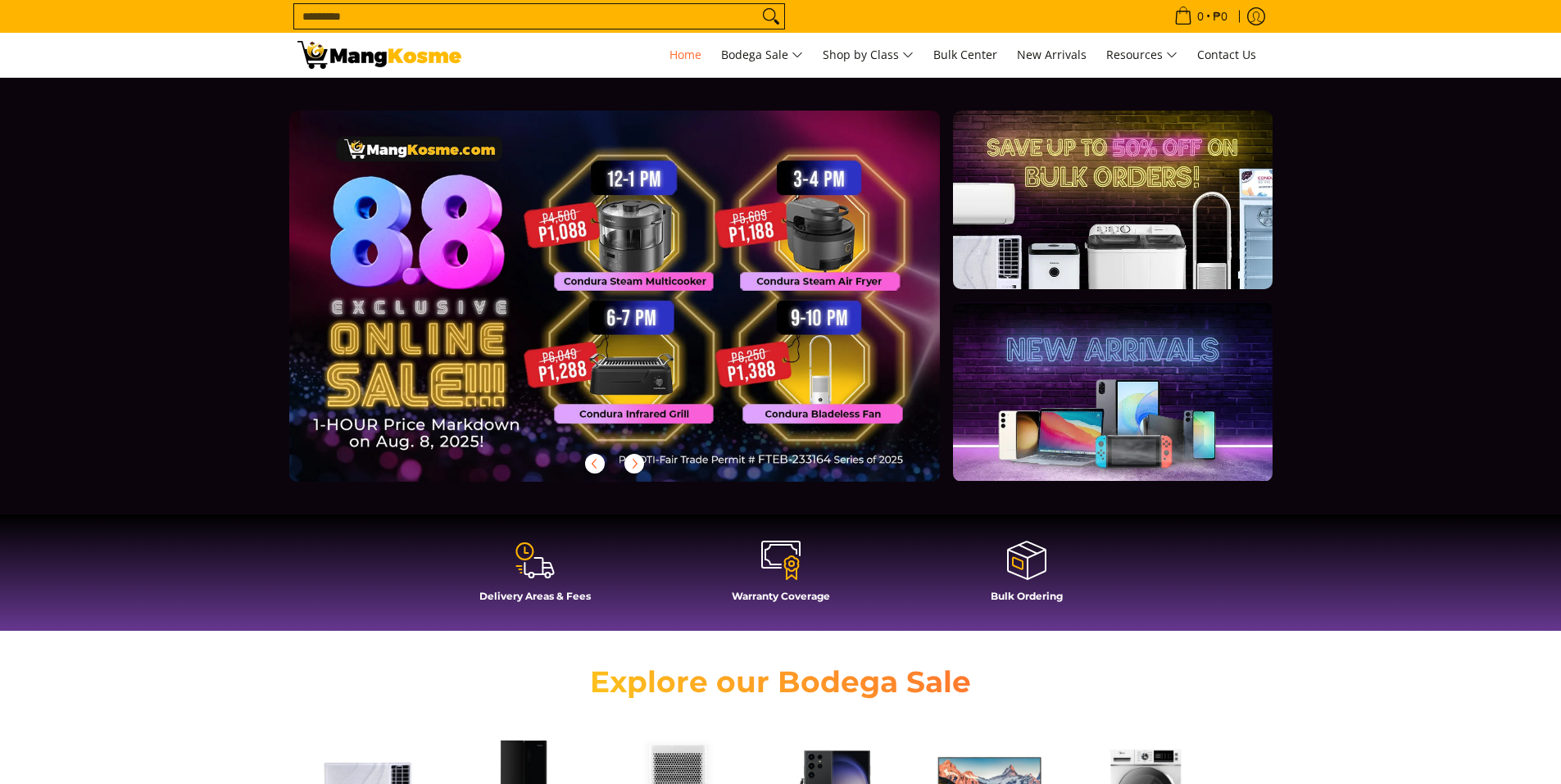 scroll, scrollTop: 0, scrollLeft: 0, axis: both 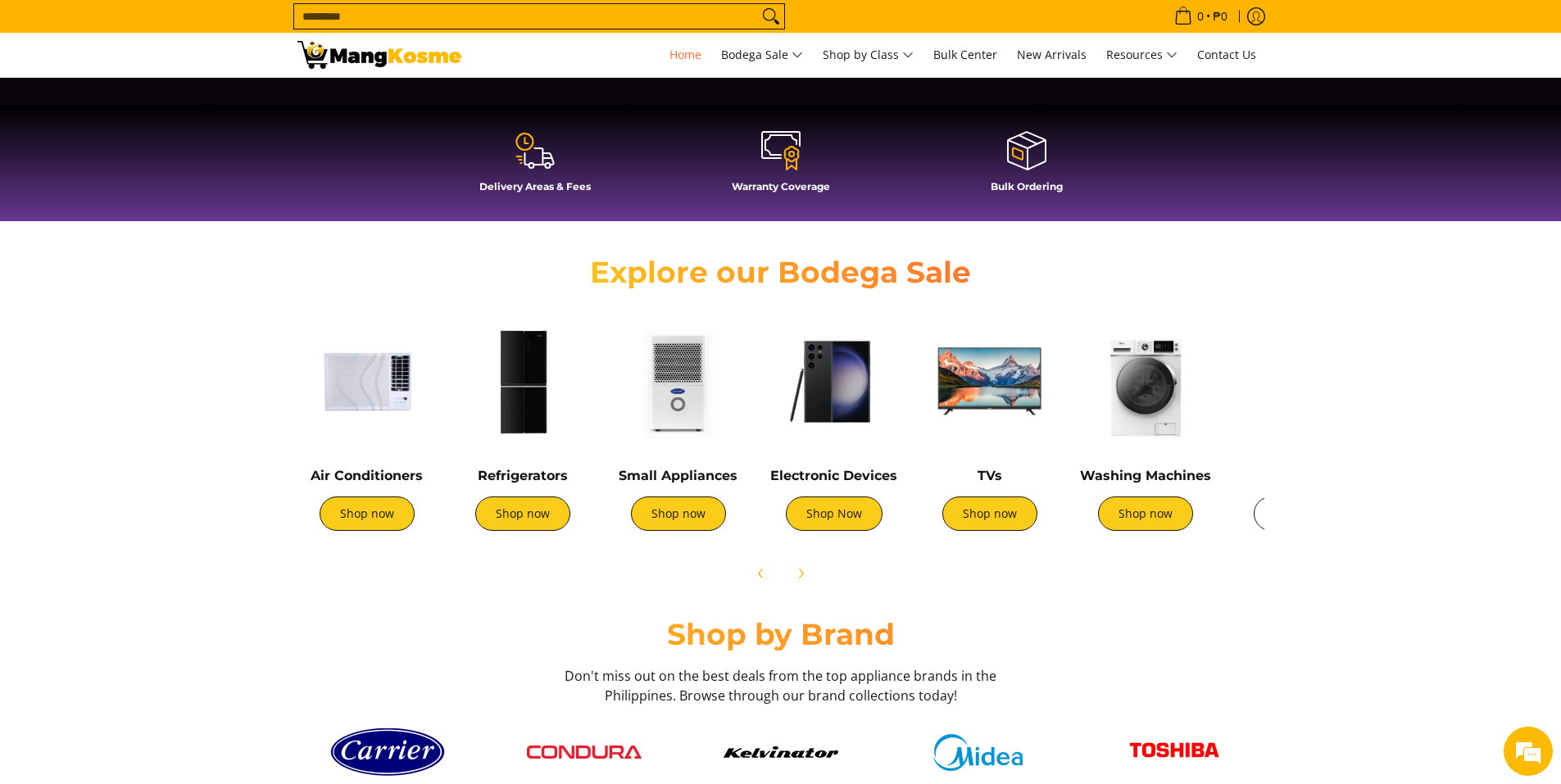 click on "Shop now" at bounding box center [1301, 514] 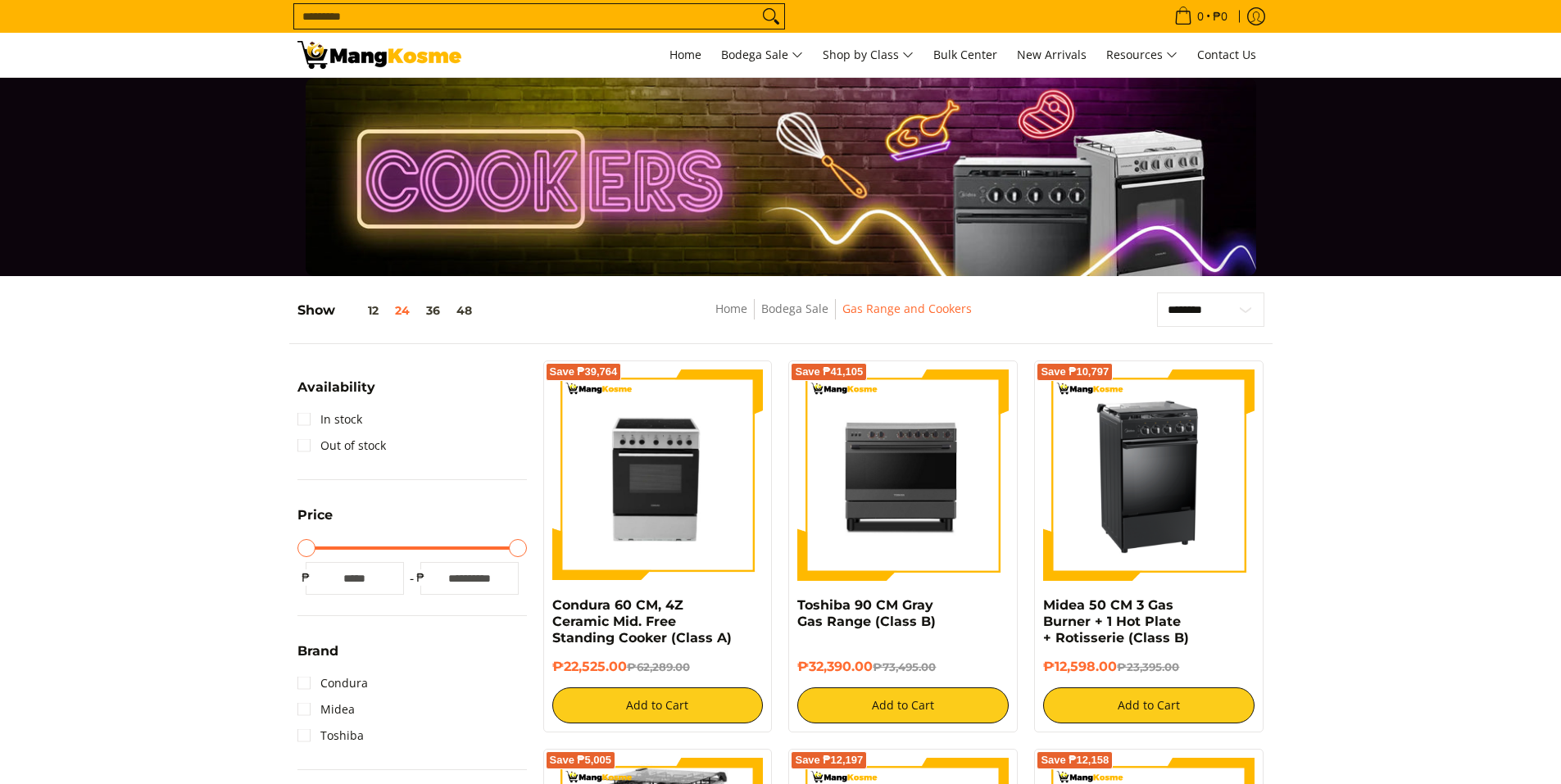 scroll, scrollTop: 0, scrollLeft: 0, axis: both 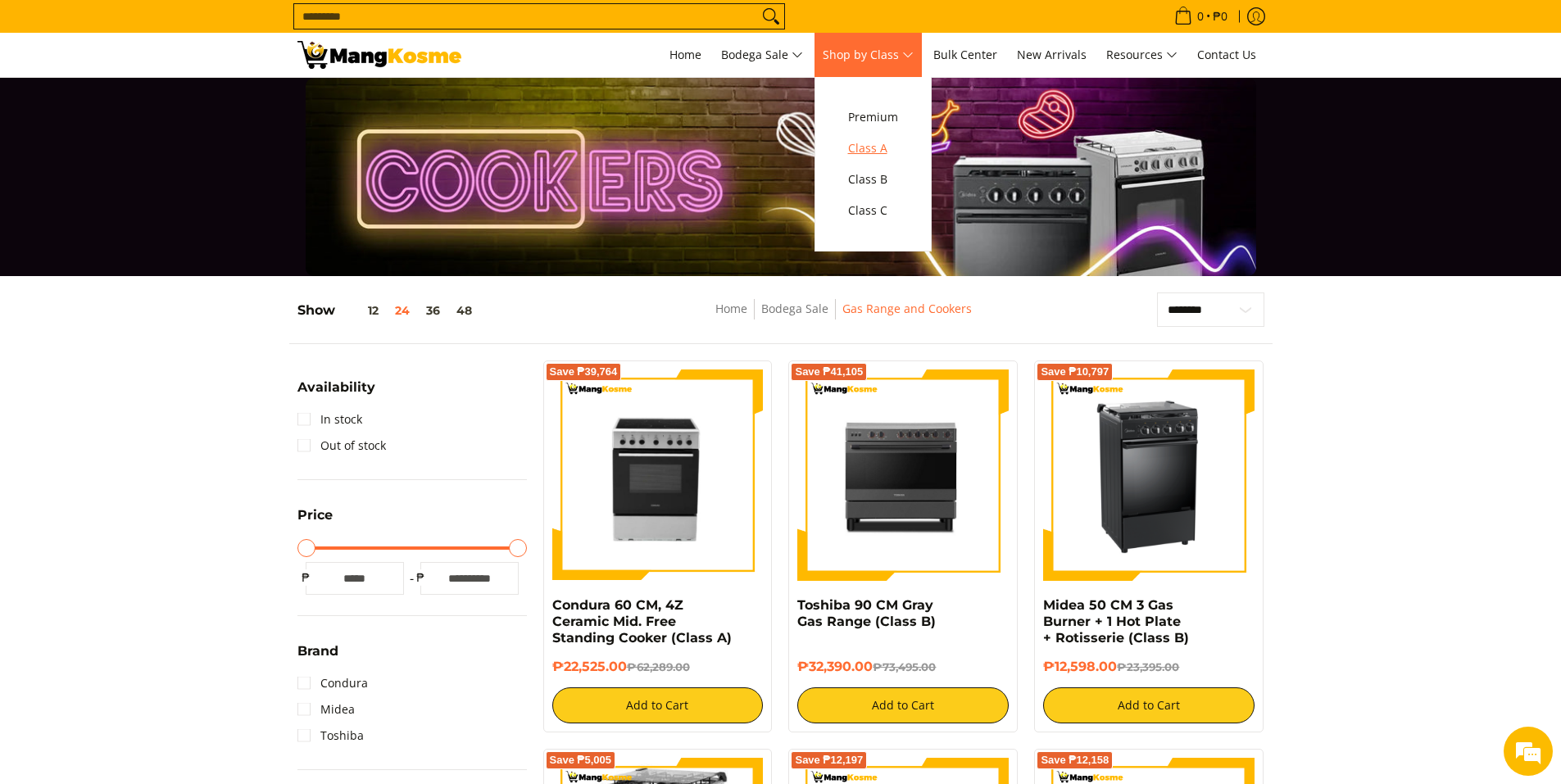 click on "Class A" at bounding box center [873, 148] 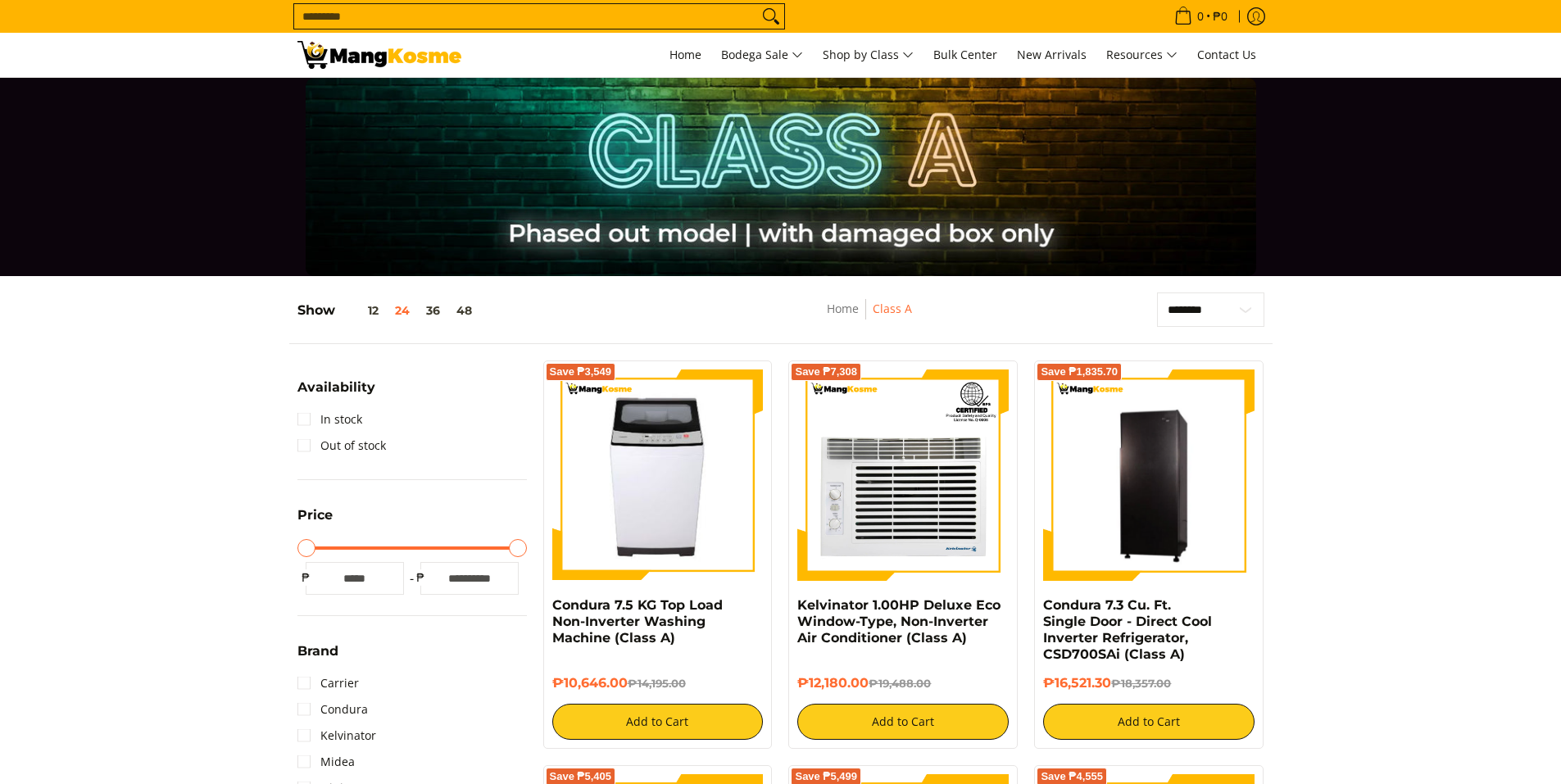 scroll, scrollTop: 0, scrollLeft: 0, axis: both 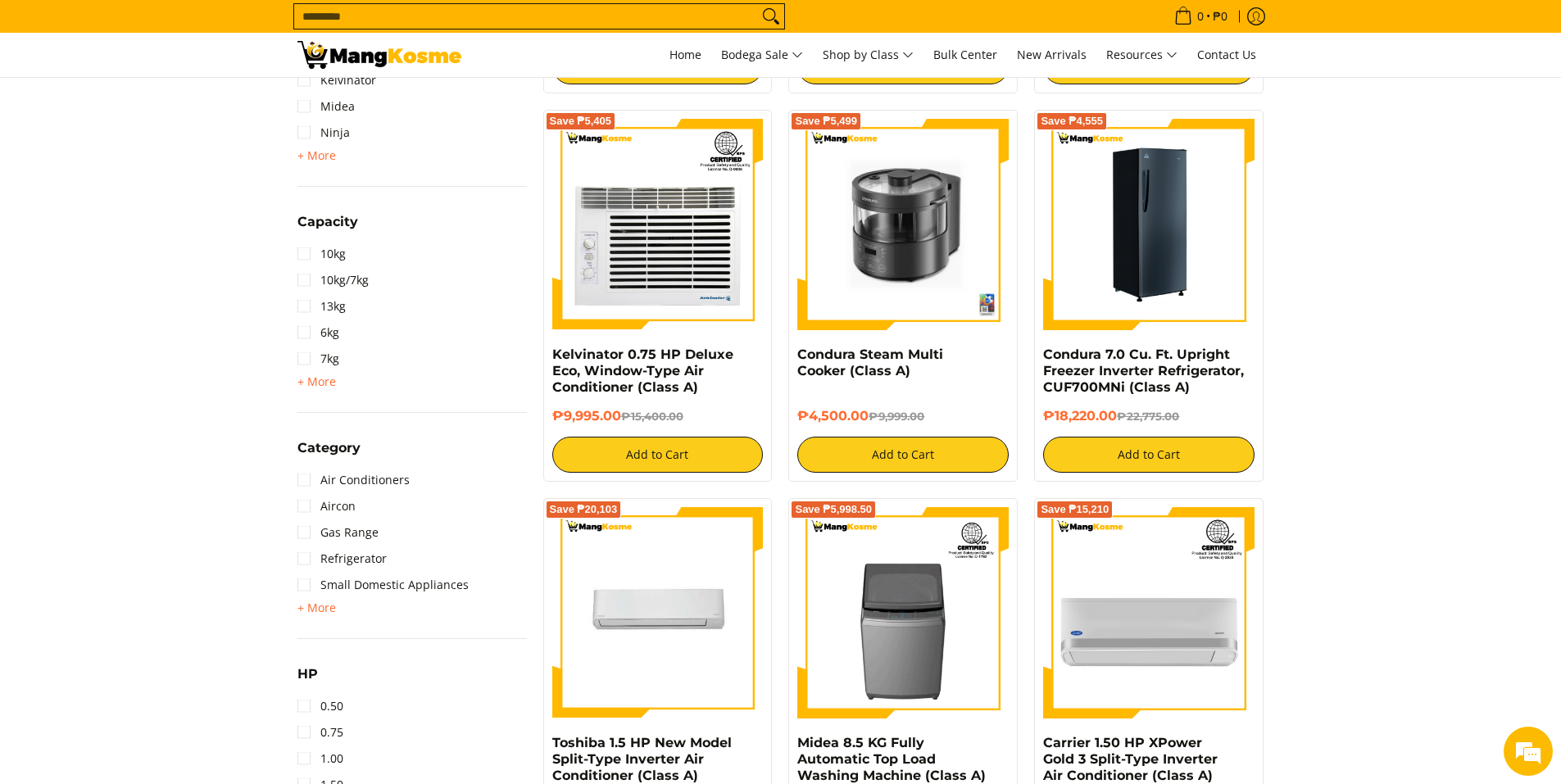 click at bounding box center [1149, 224] 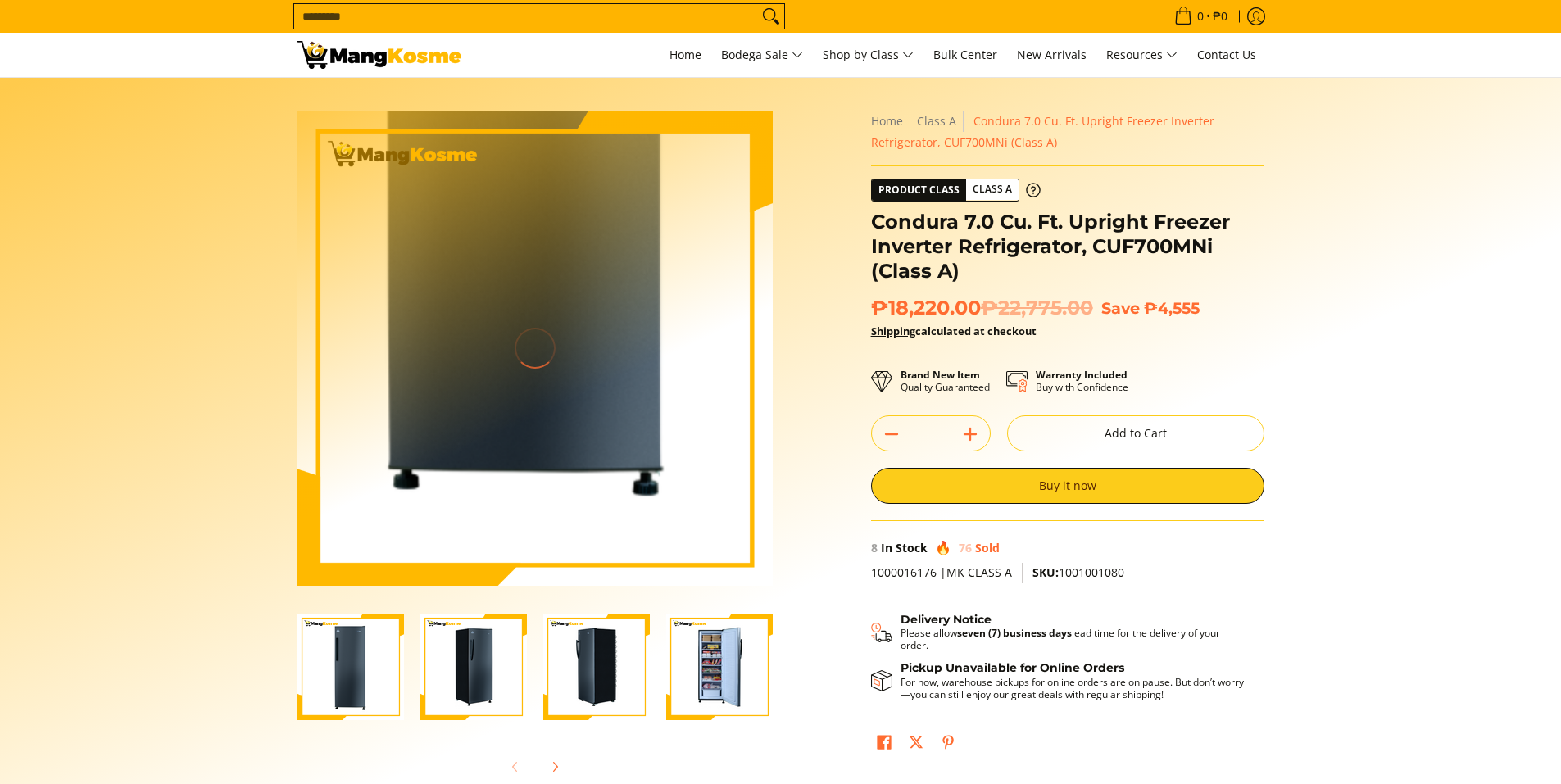 scroll, scrollTop: 0, scrollLeft: 0, axis: both 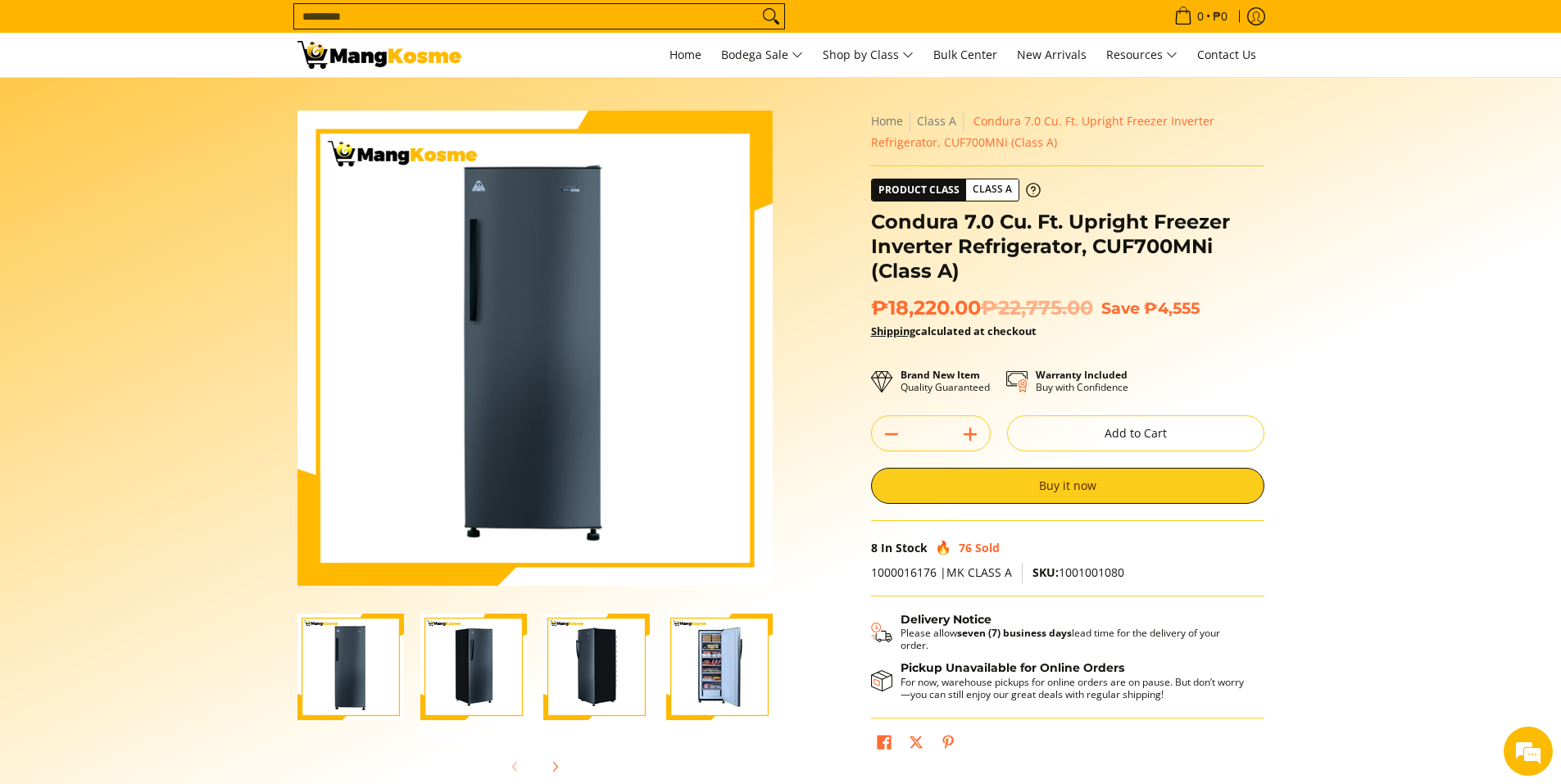 click at bounding box center (719, 667) 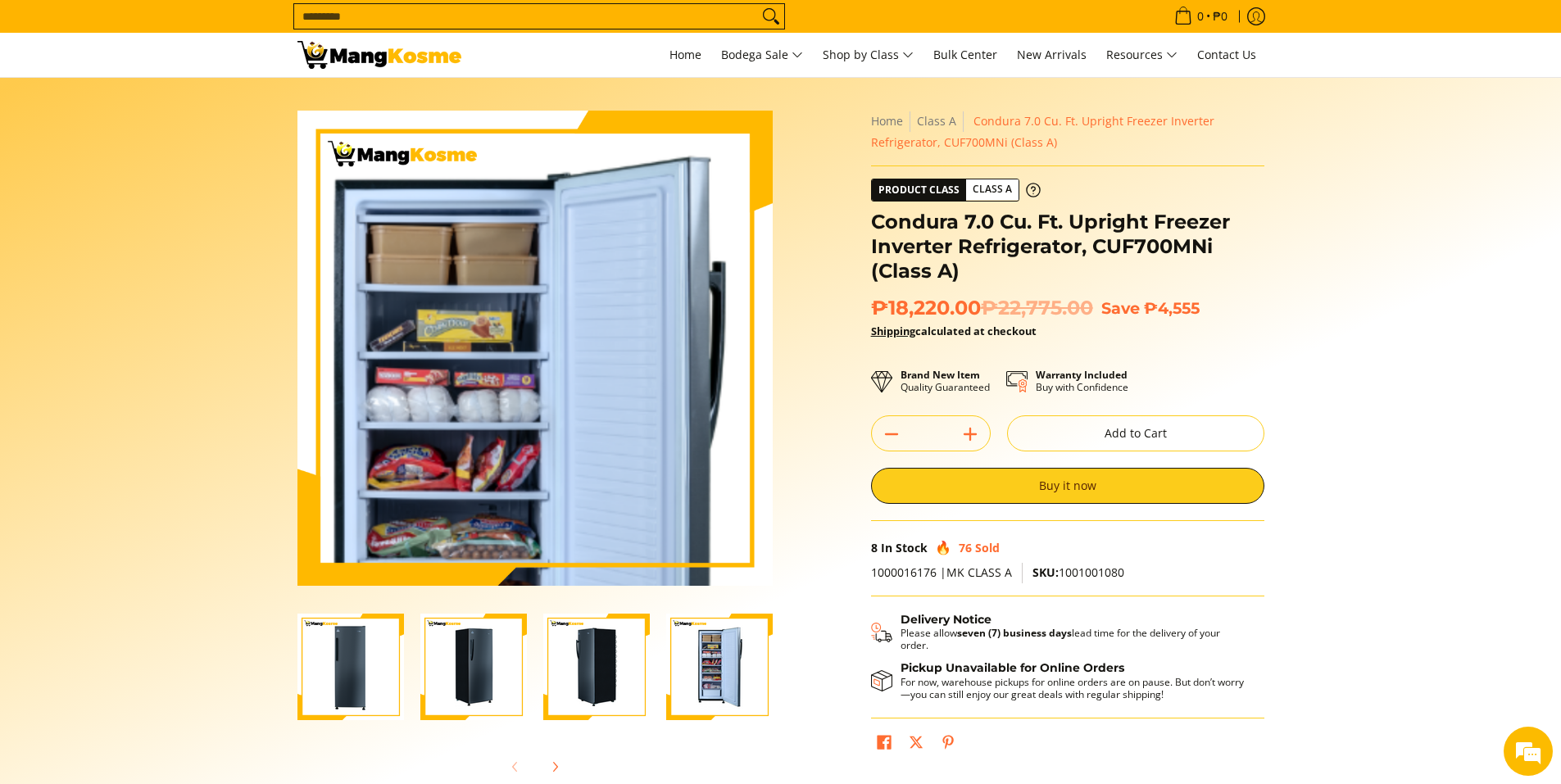 scroll, scrollTop: 0, scrollLeft: 0, axis: both 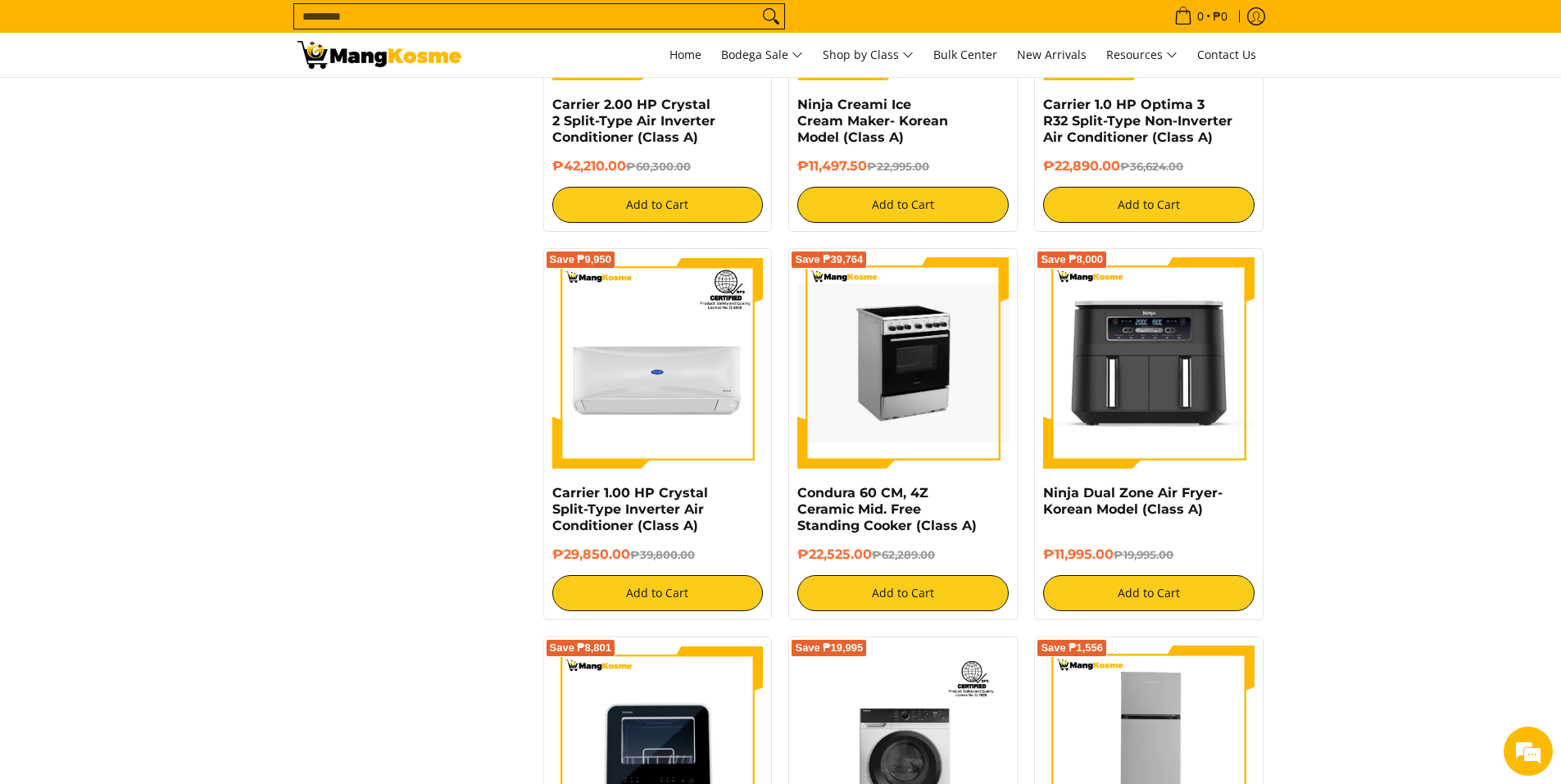 click at bounding box center (903, 364) 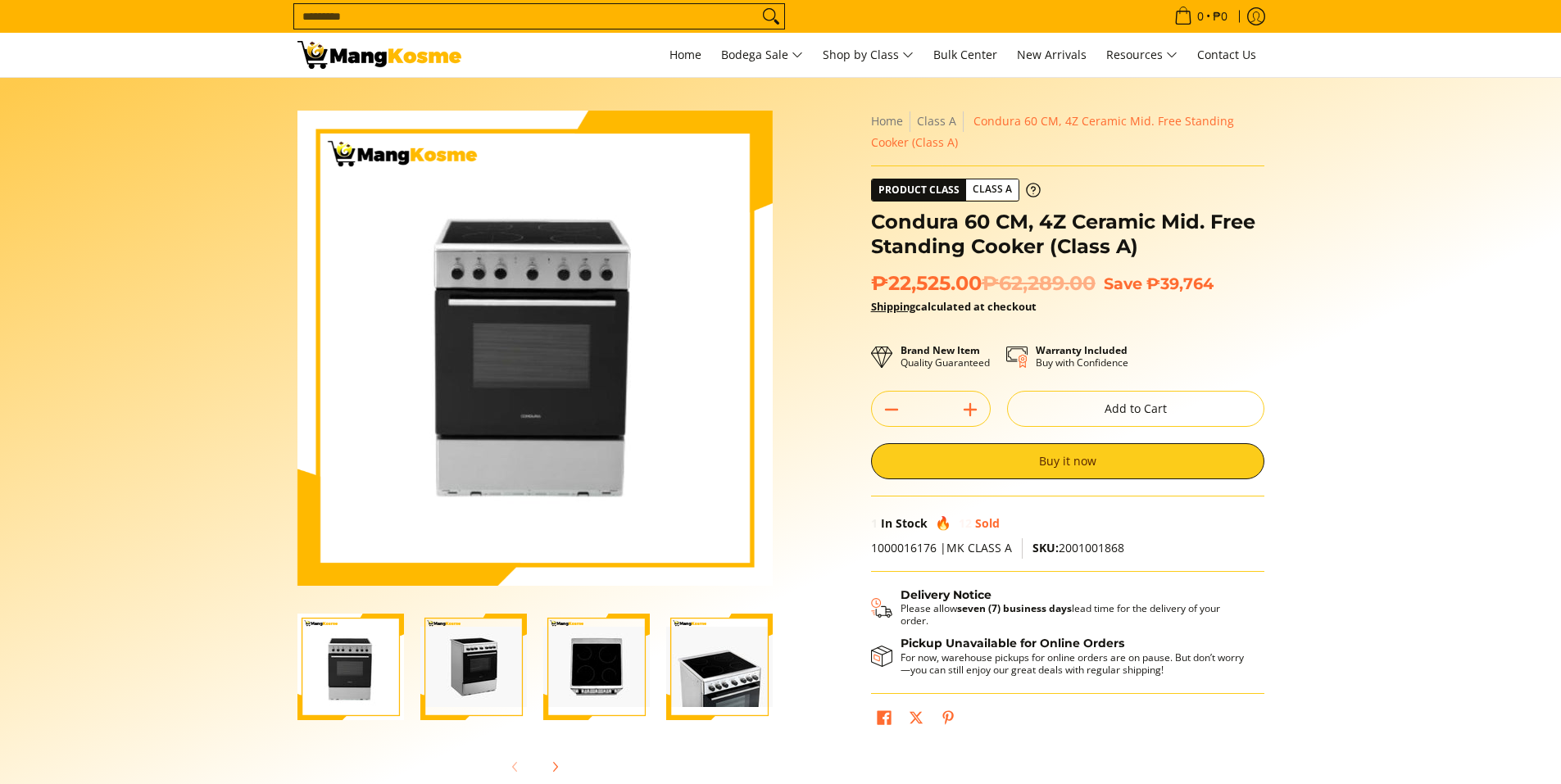 scroll, scrollTop: 0, scrollLeft: 0, axis: both 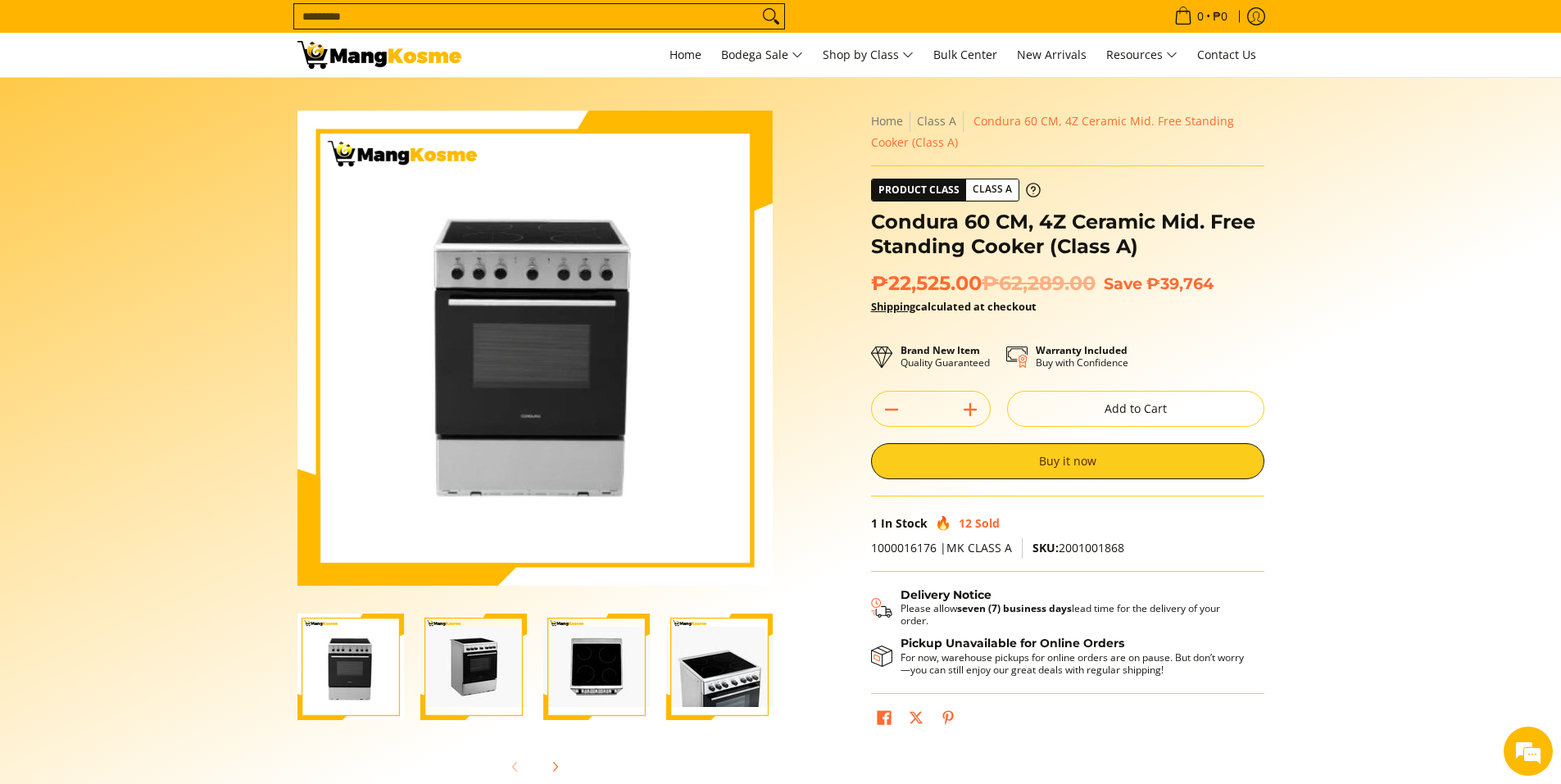 click at bounding box center (474, 667) 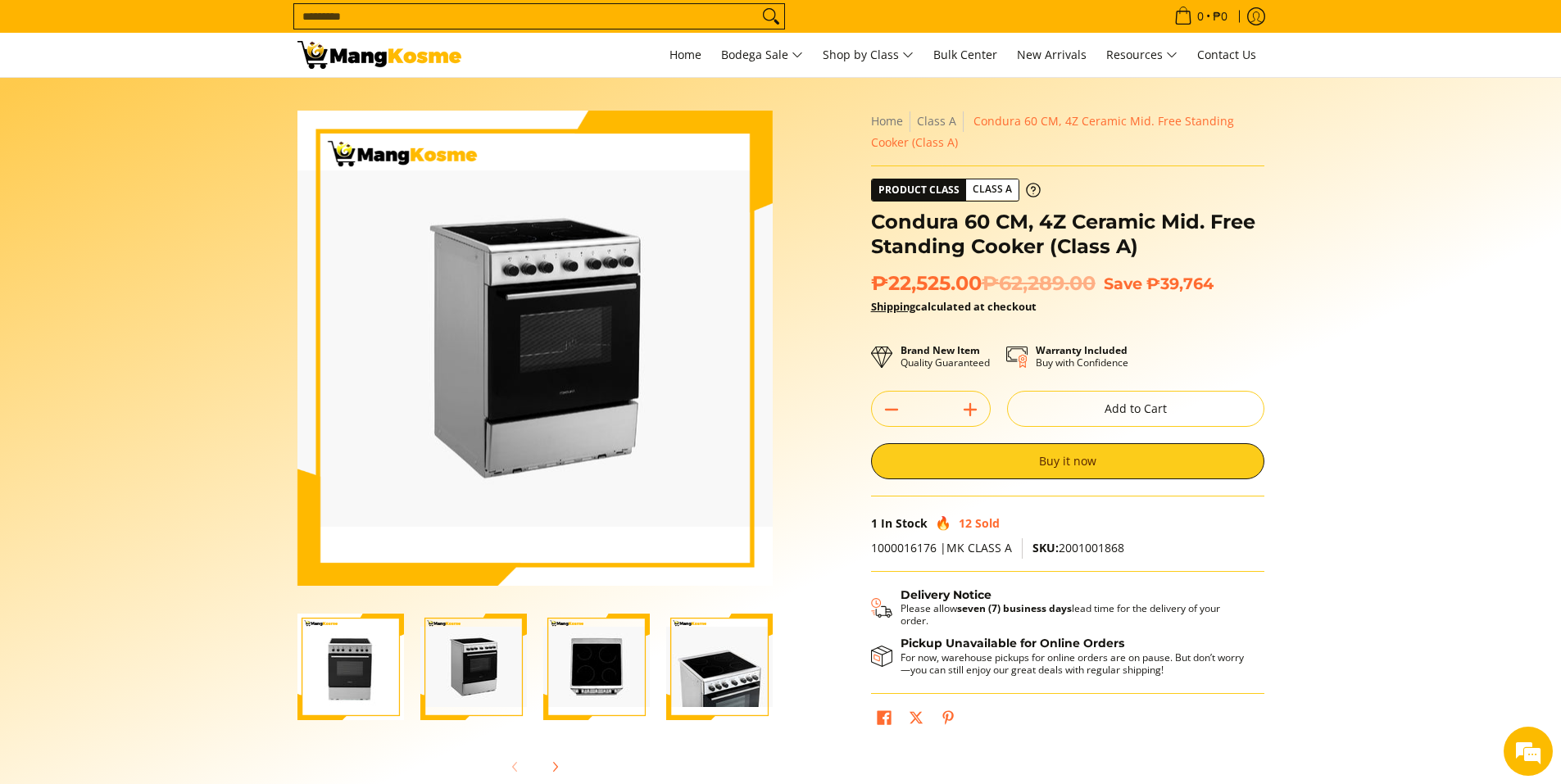 click at bounding box center (597, 667) 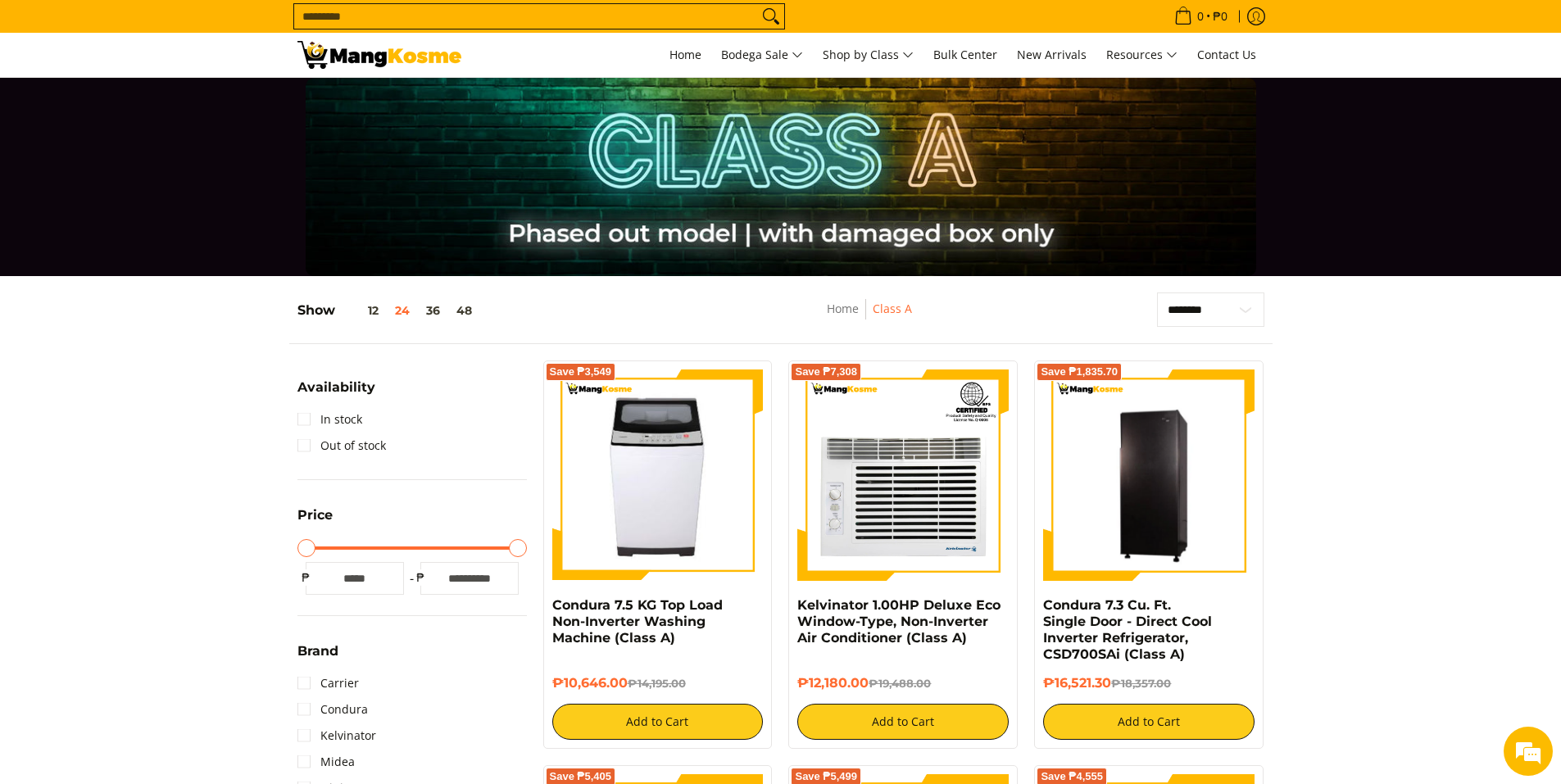 scroll, scrollTop: 2458, scrollLeft: 0, axis: vertical 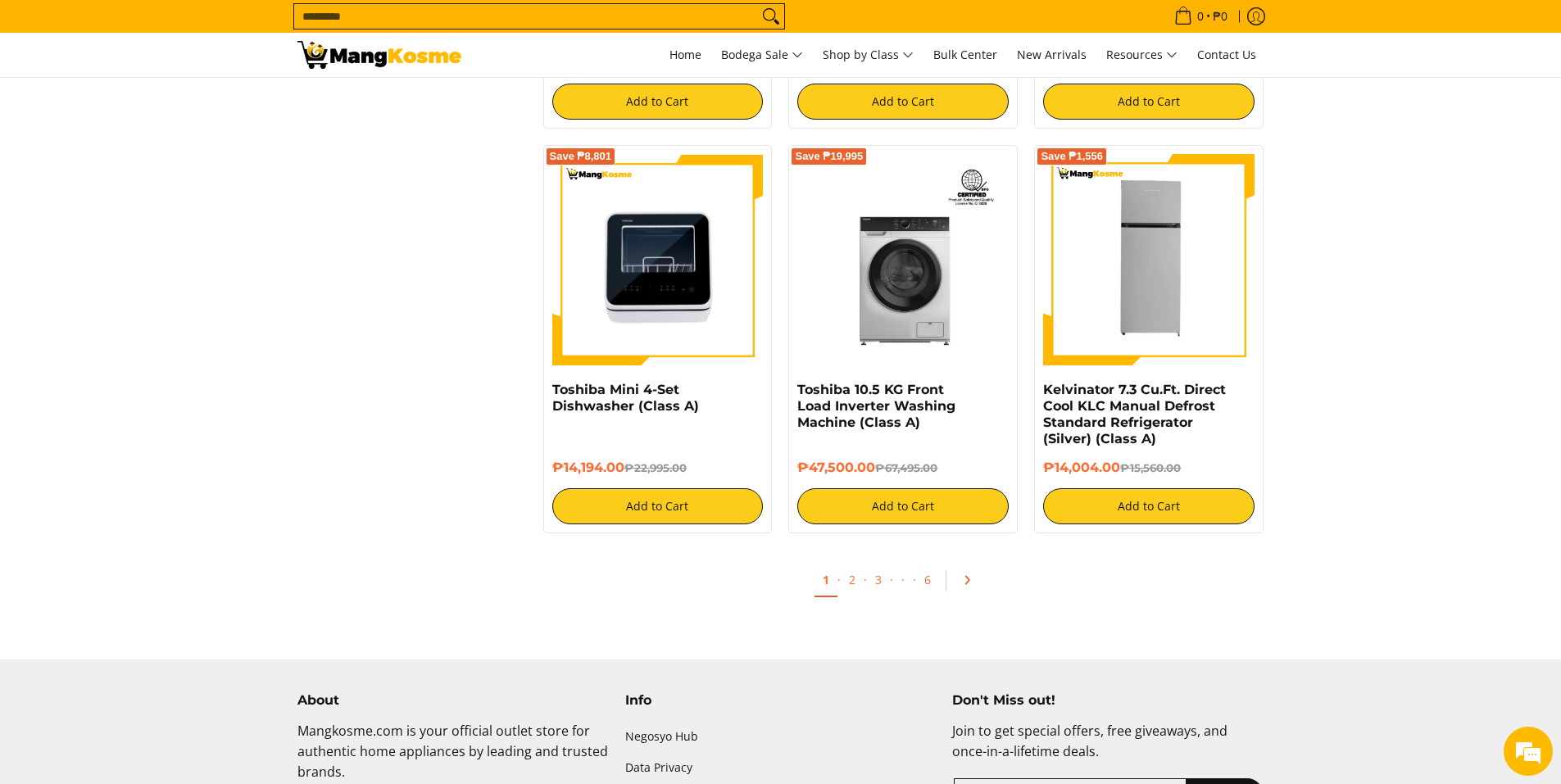 click 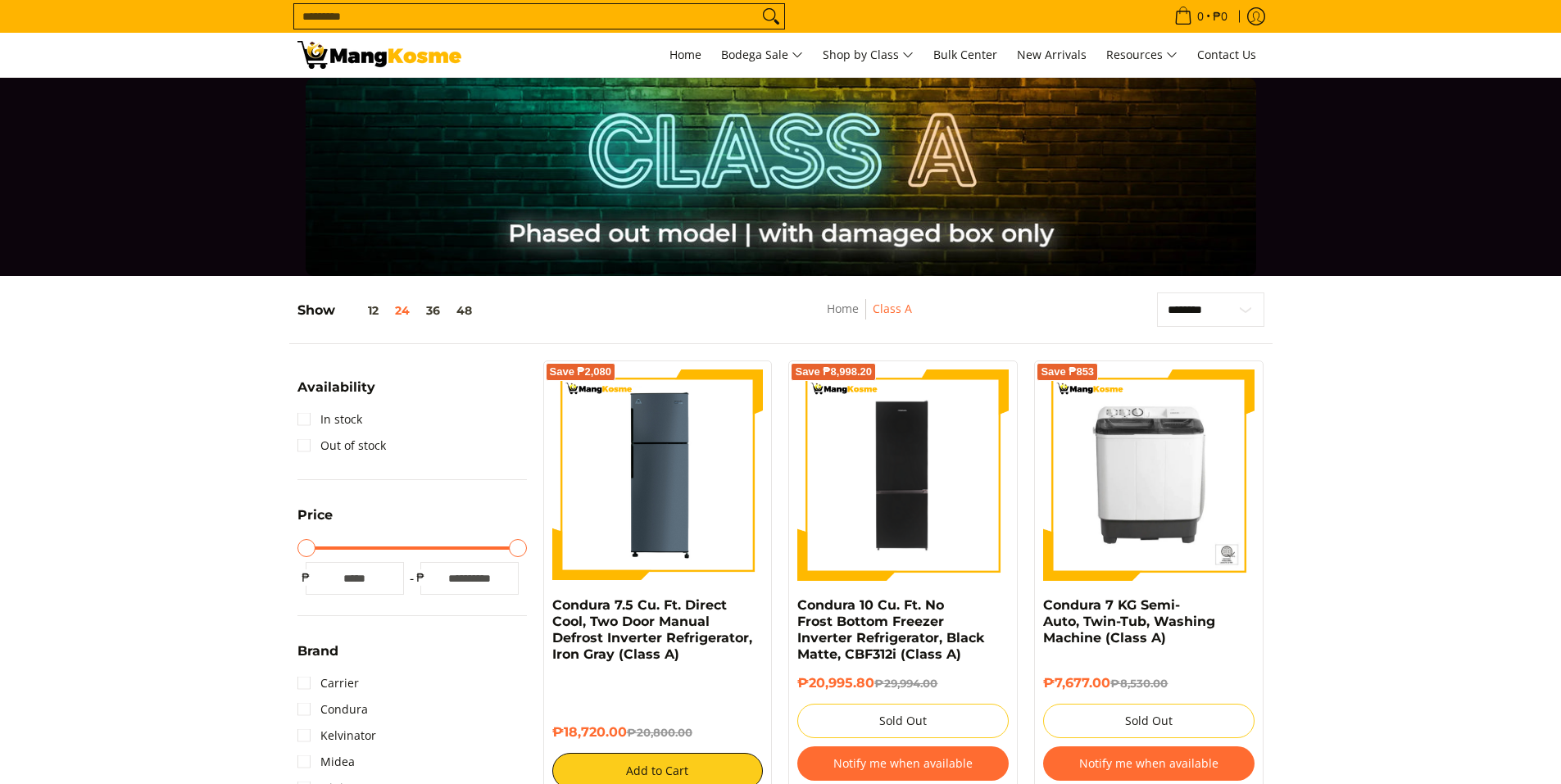 scroll, scrollTop: 272, scrollLeft: 0, axis: vertical 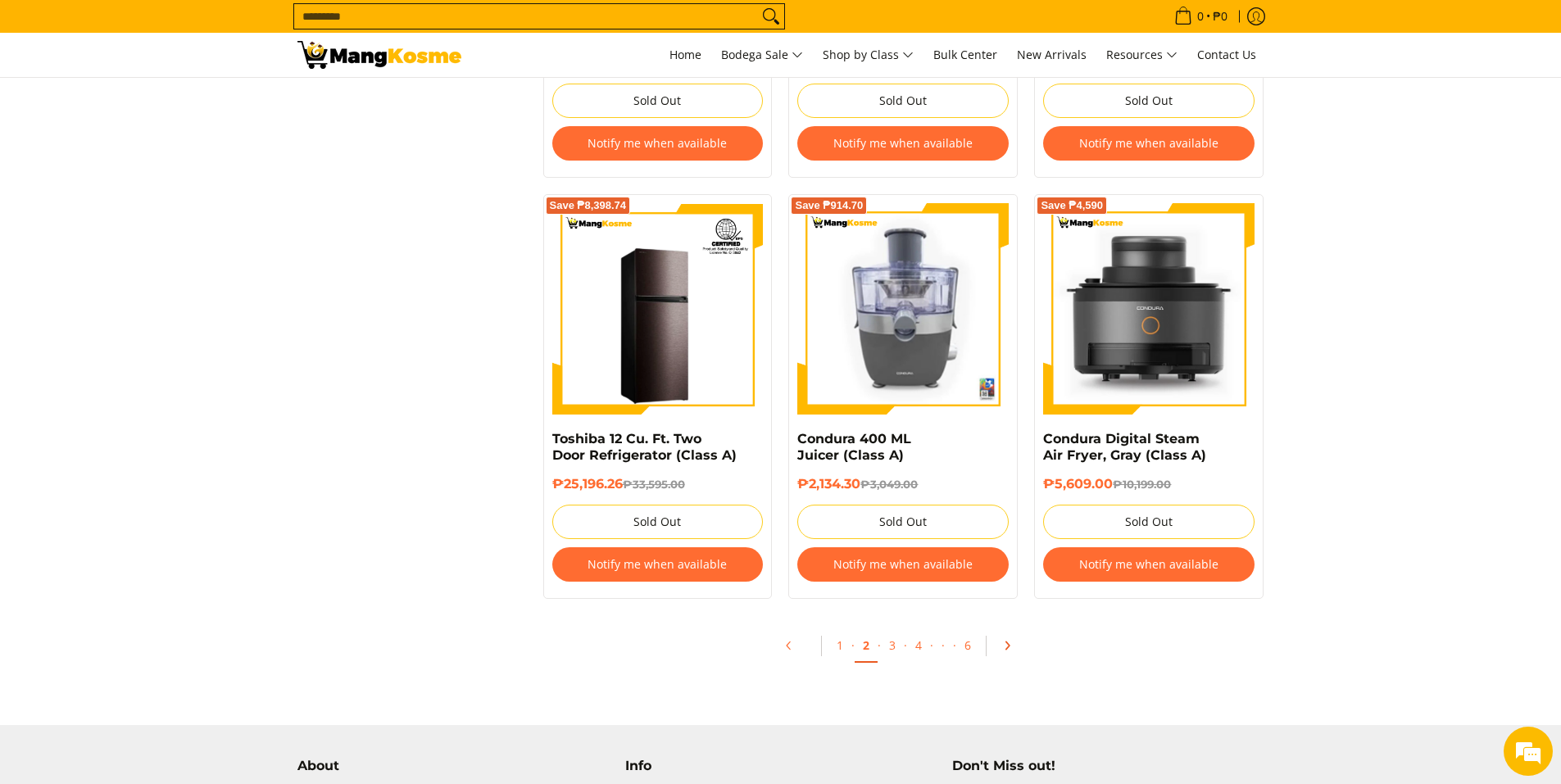 click 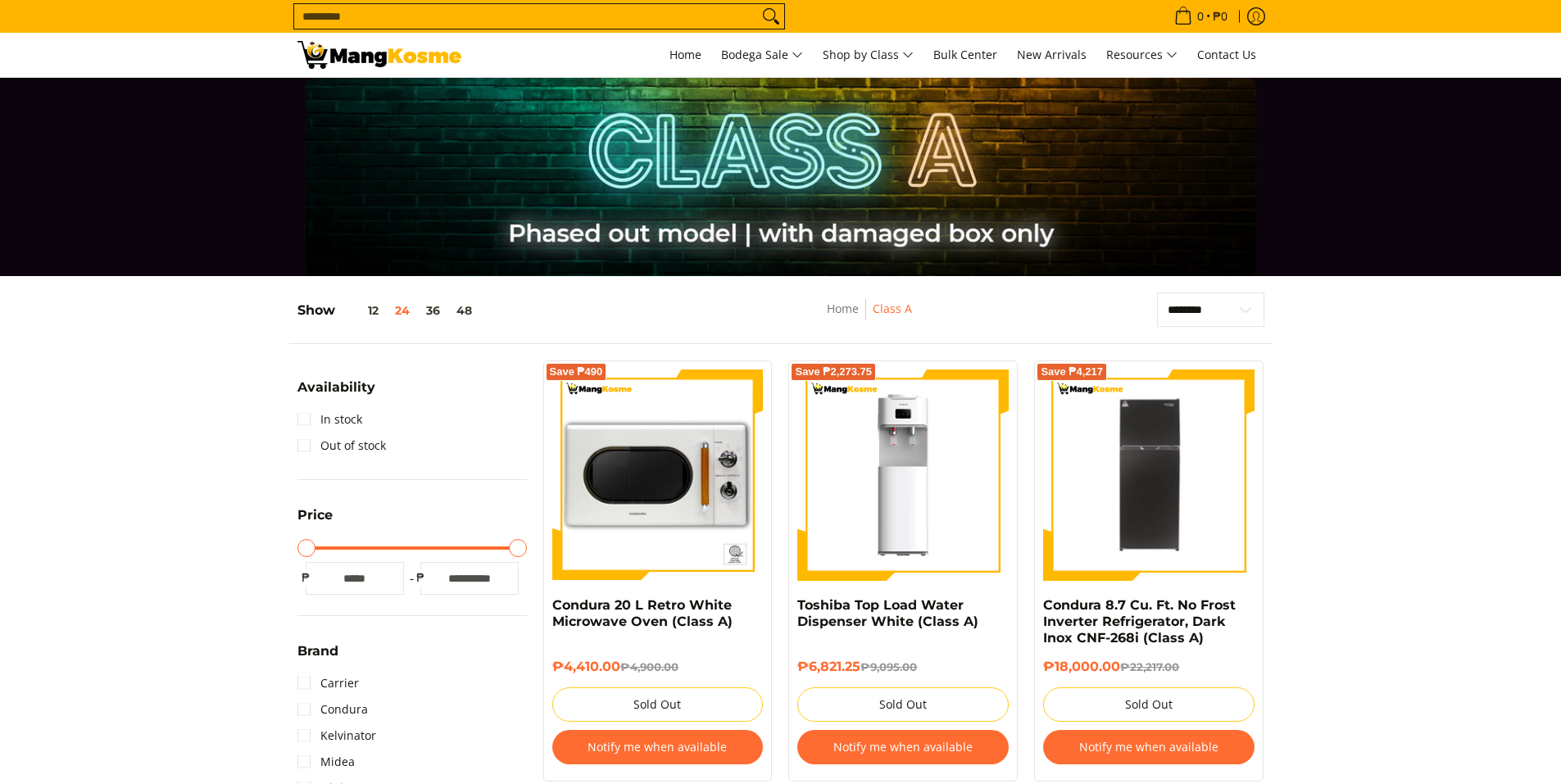 scroll, scrollTop: 0, scrollLeft: 0, axis: both 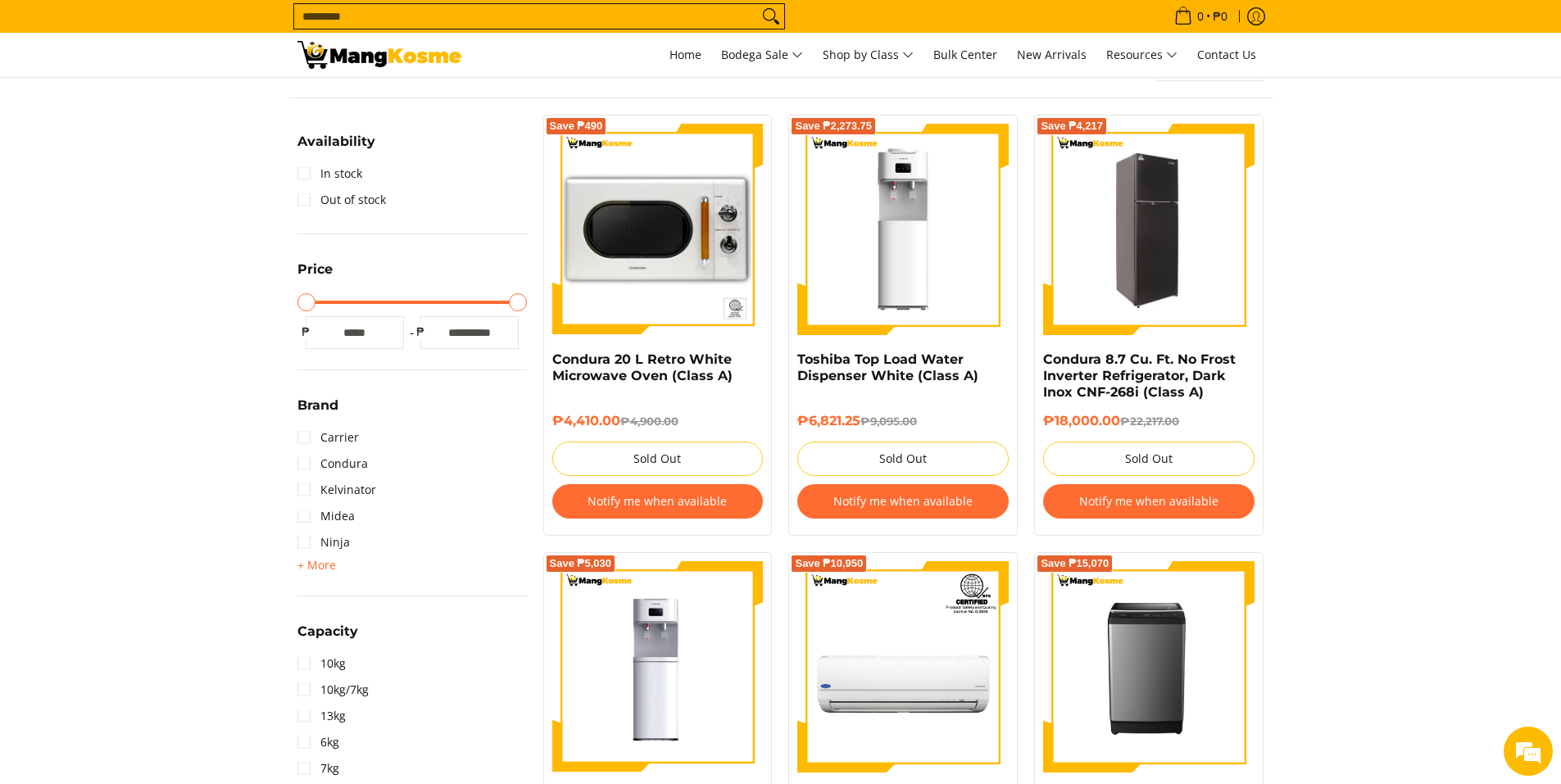 click at bounding box center (1149, 229) 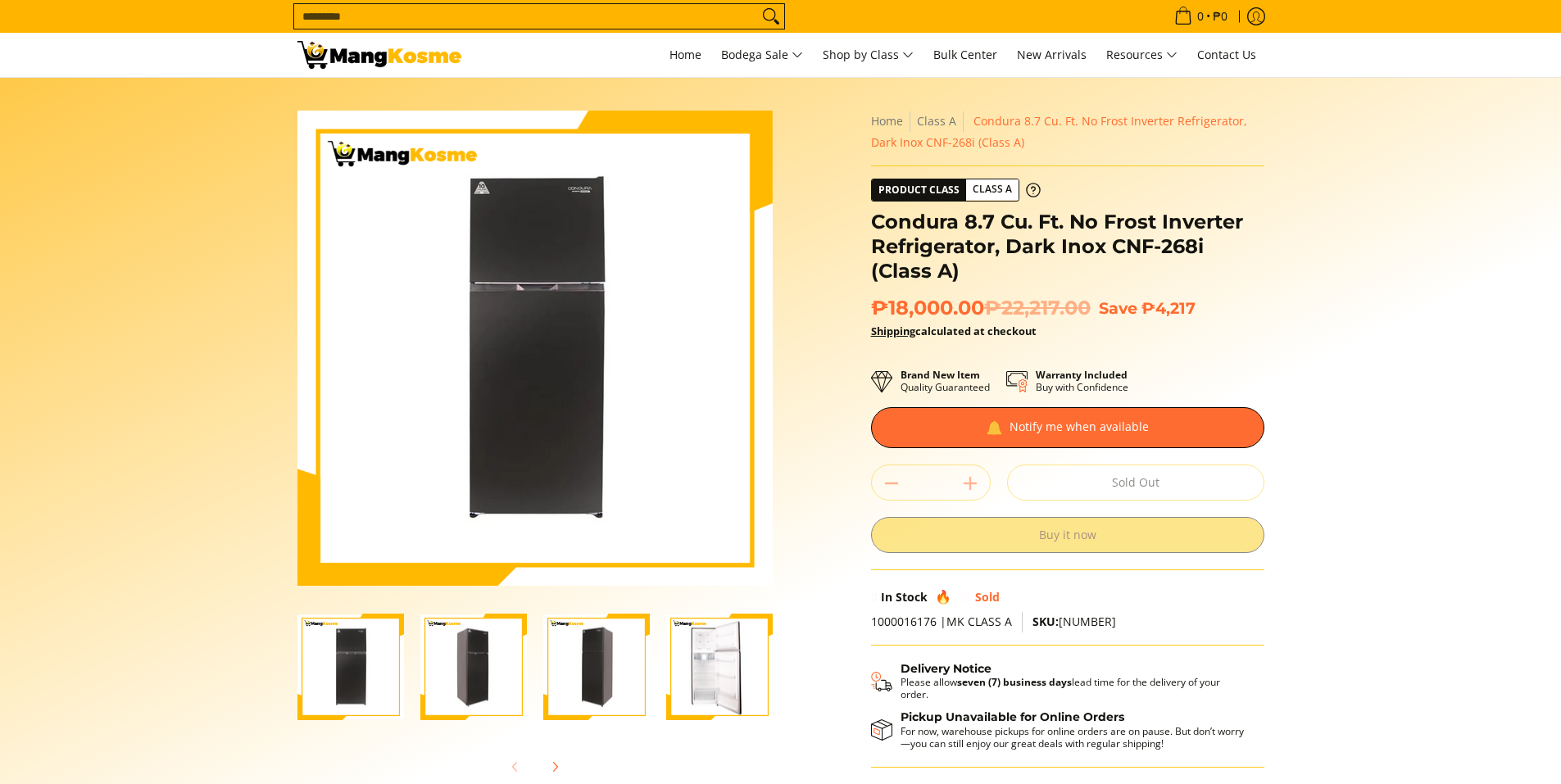 scroll, scrollTop: 0, scrollLeft: 0, axis: both 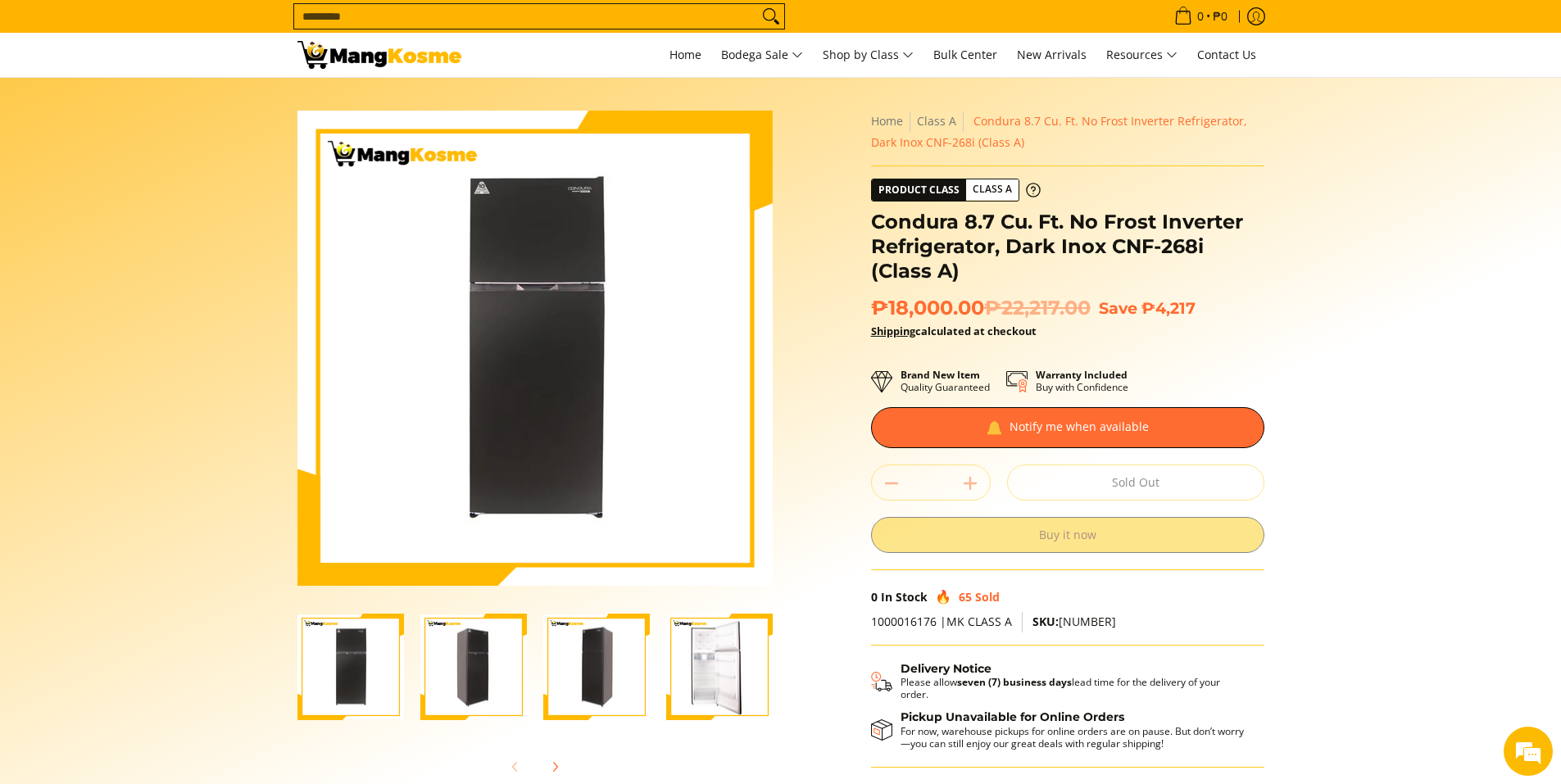 click at bounding box center (719, 667) 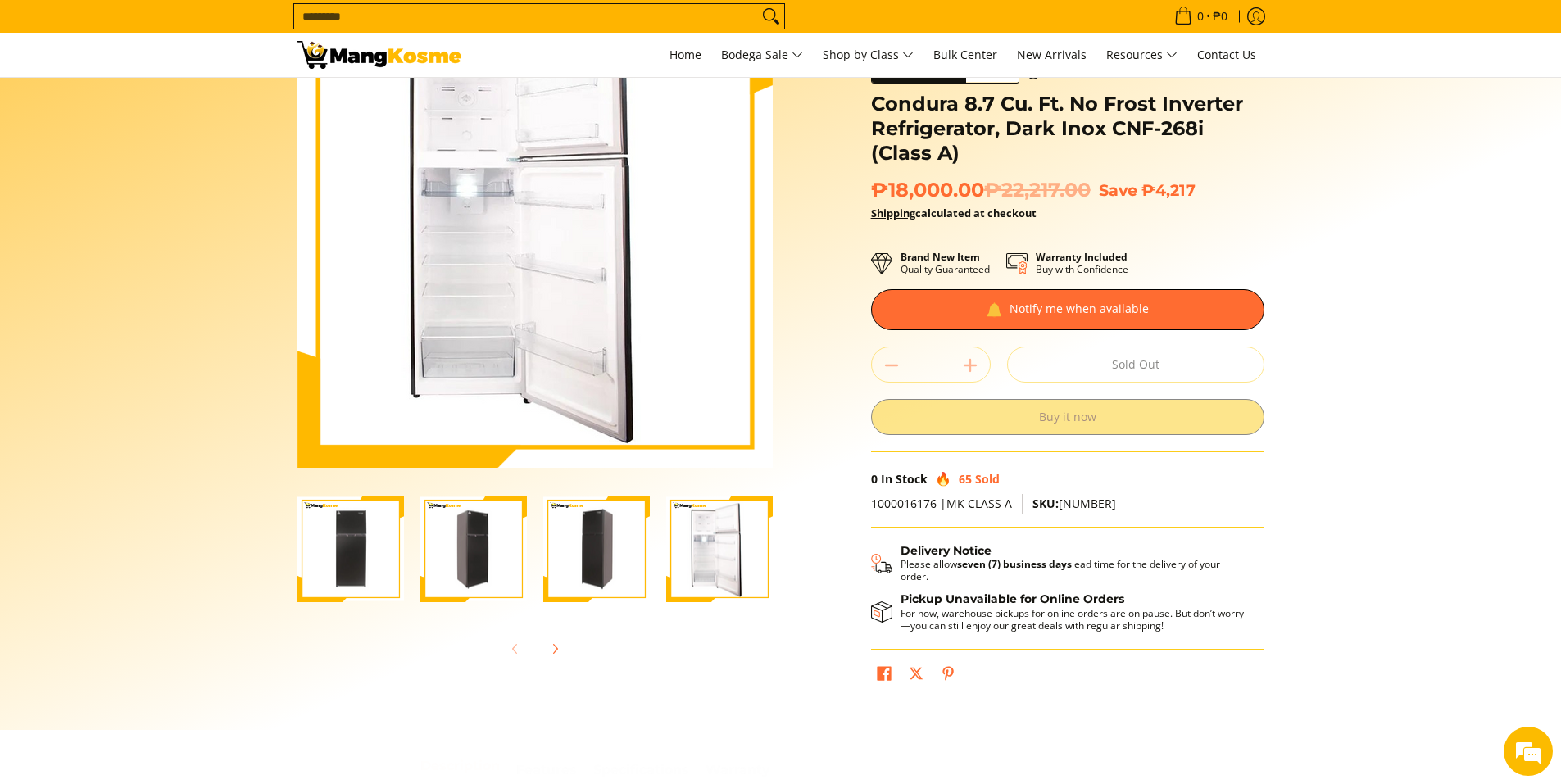 scroll, scrollTop: 0, scrollLeft: 0, axis: both 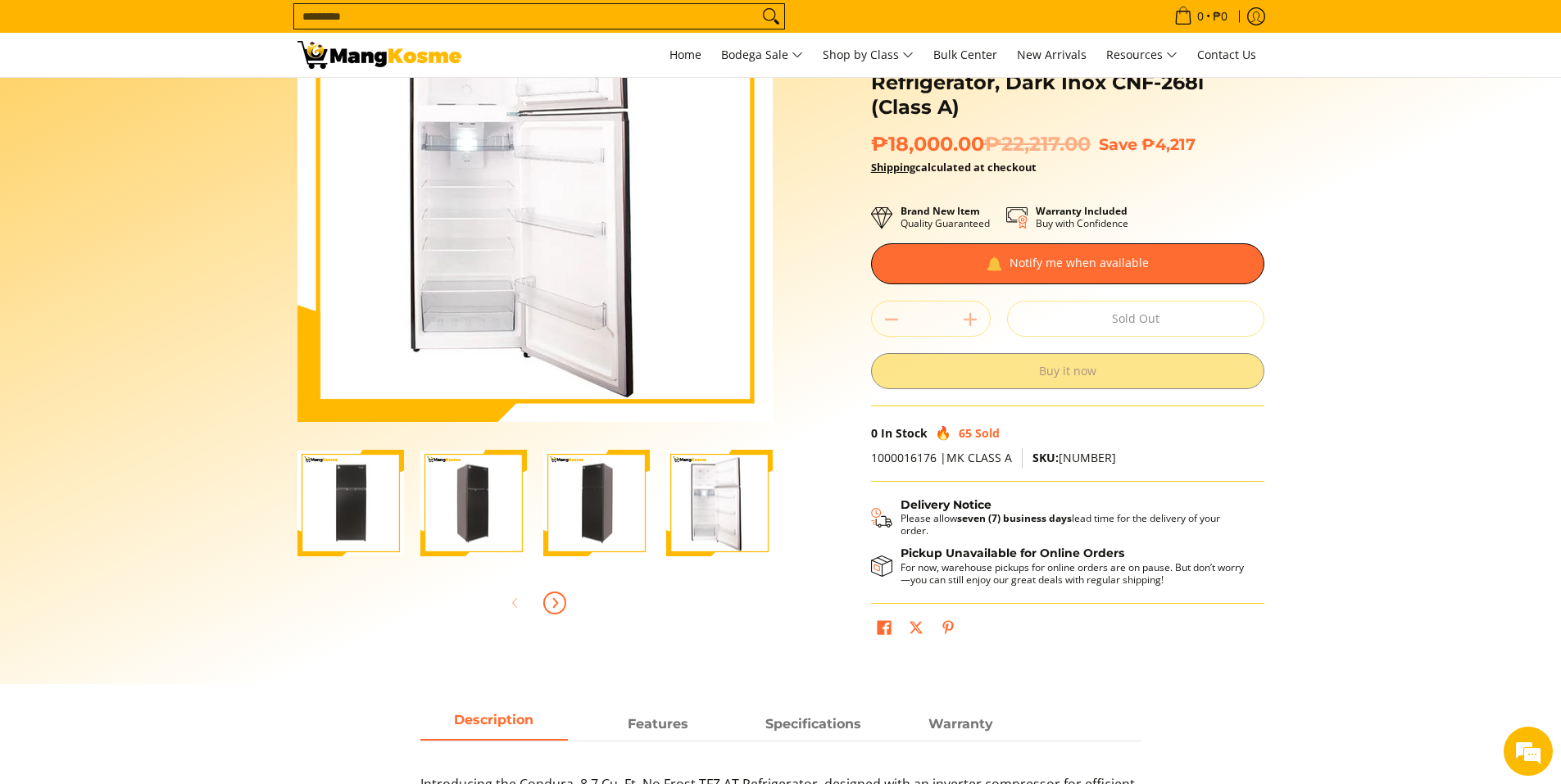 click 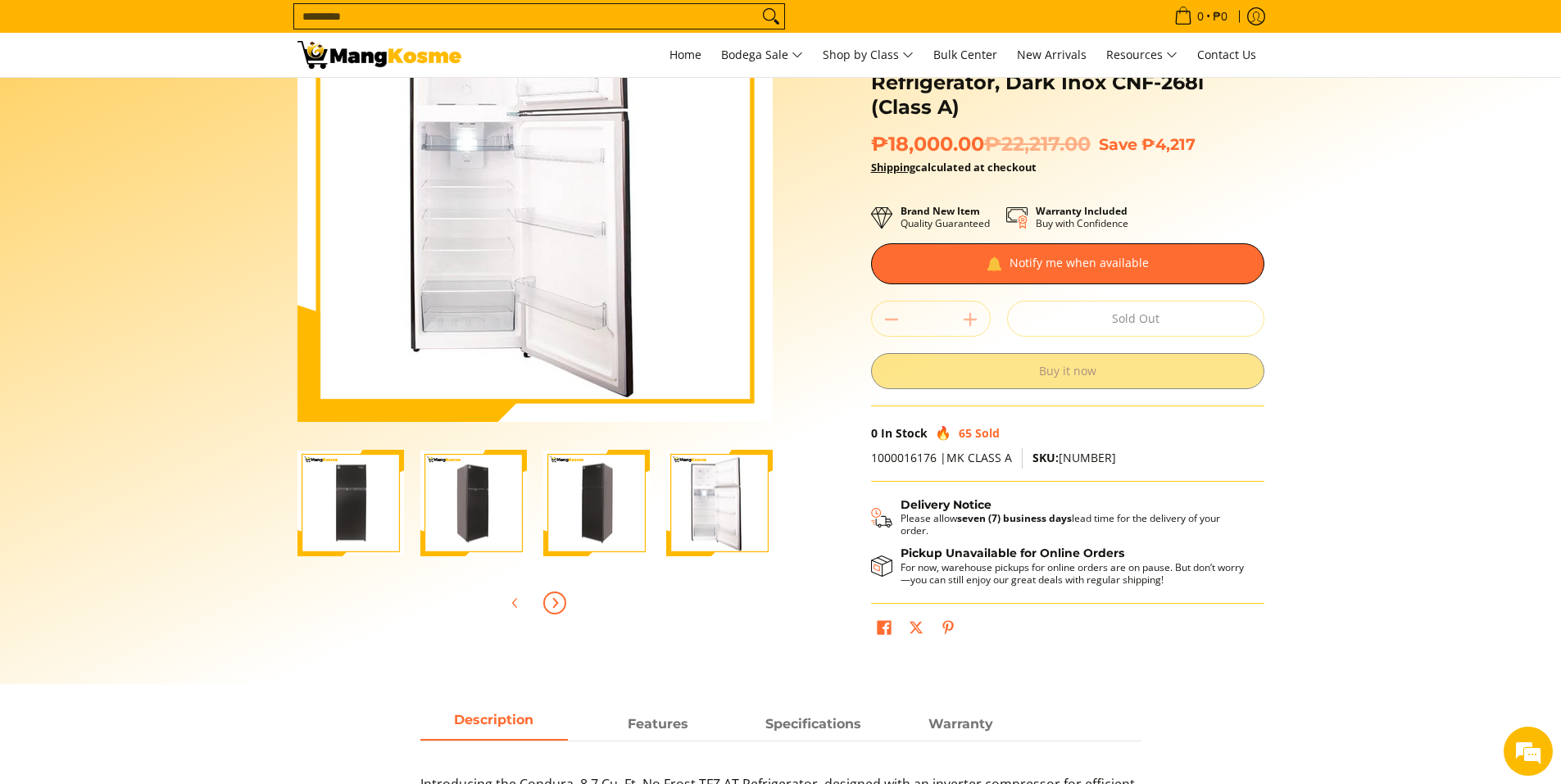 scroll, scrollTop: 0, scrollLeft: 369, axis: horizontal 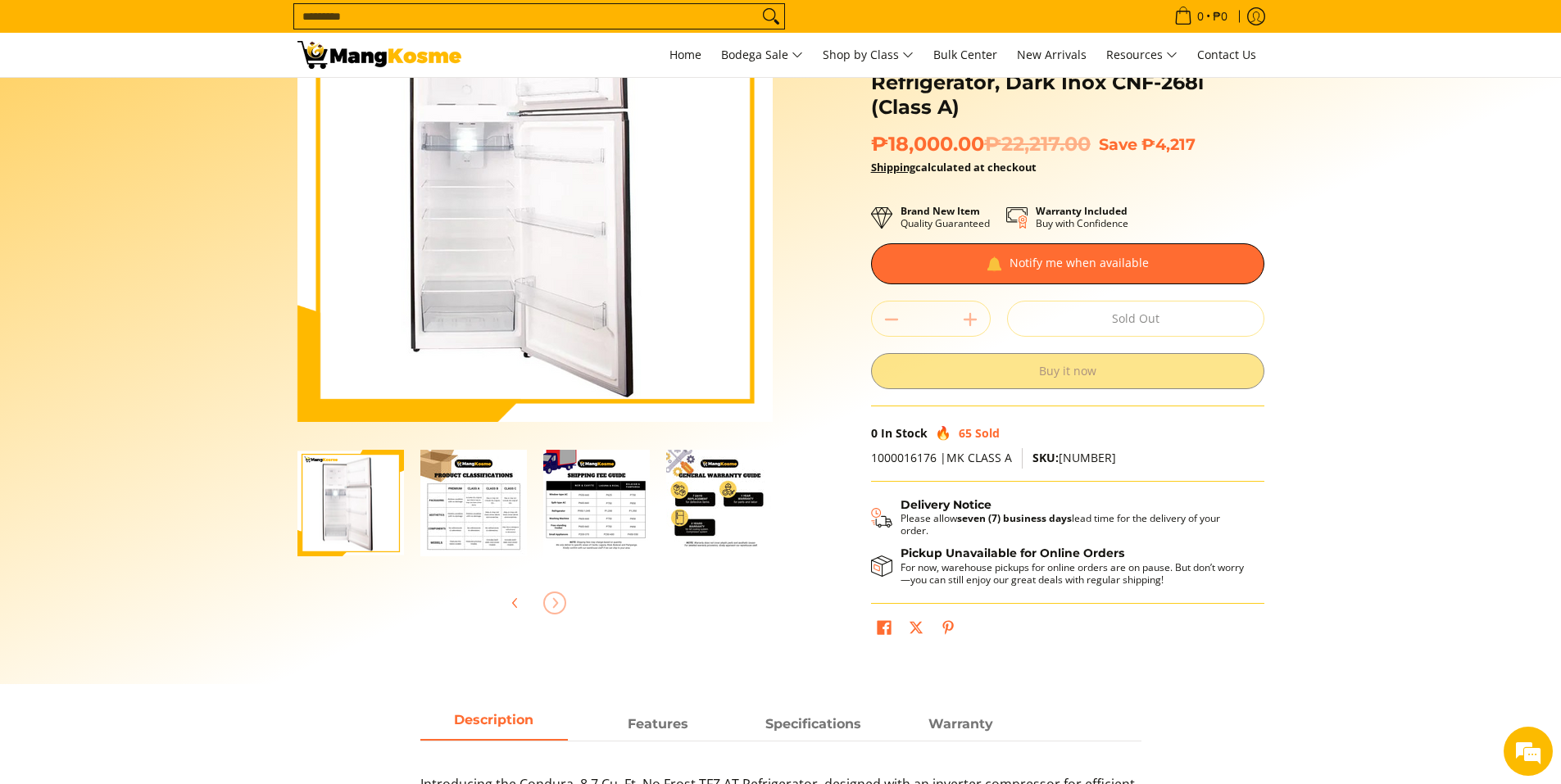 click at bounding box center [535, 603] 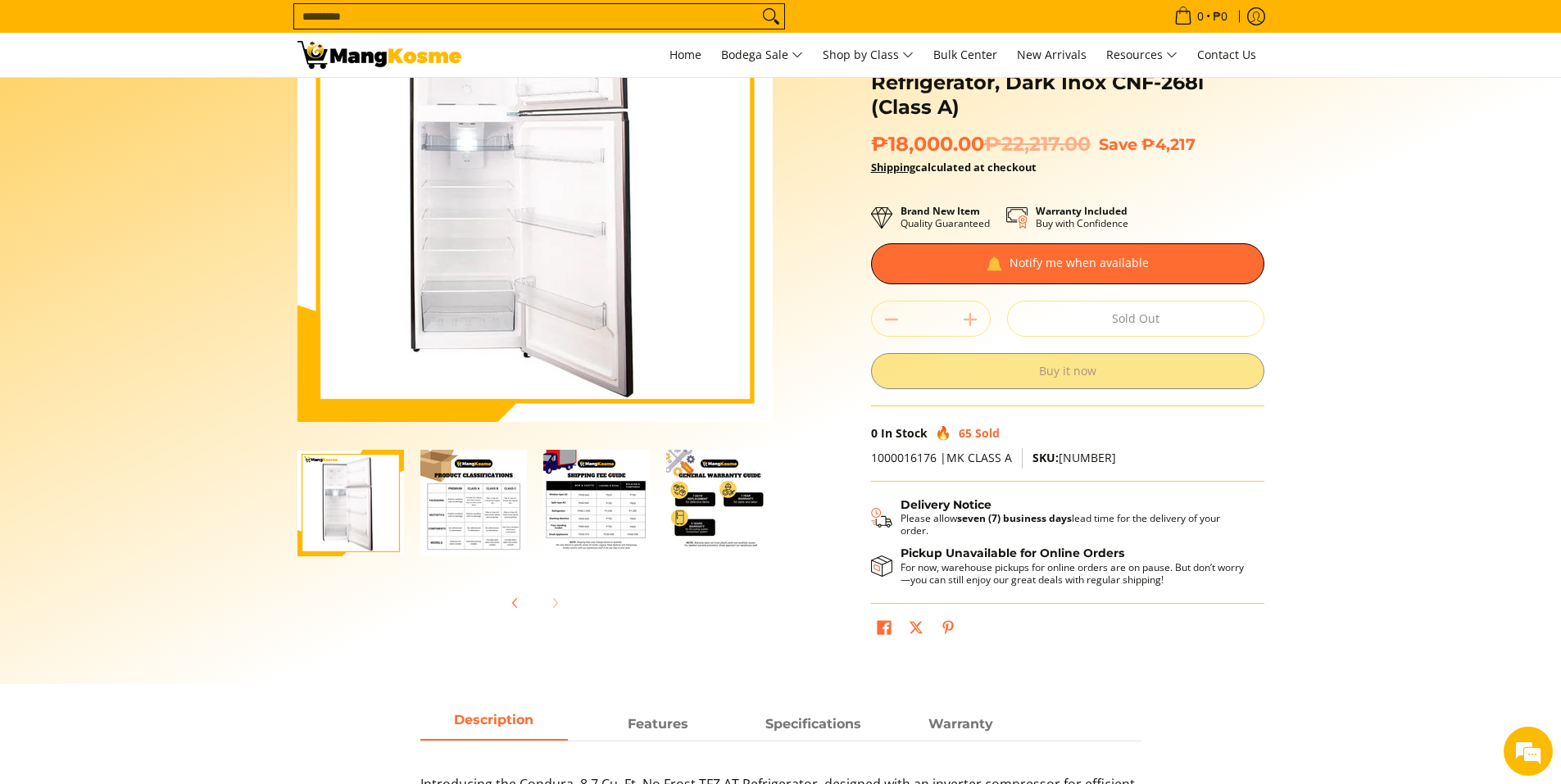 click at bounding box center (474, 503) 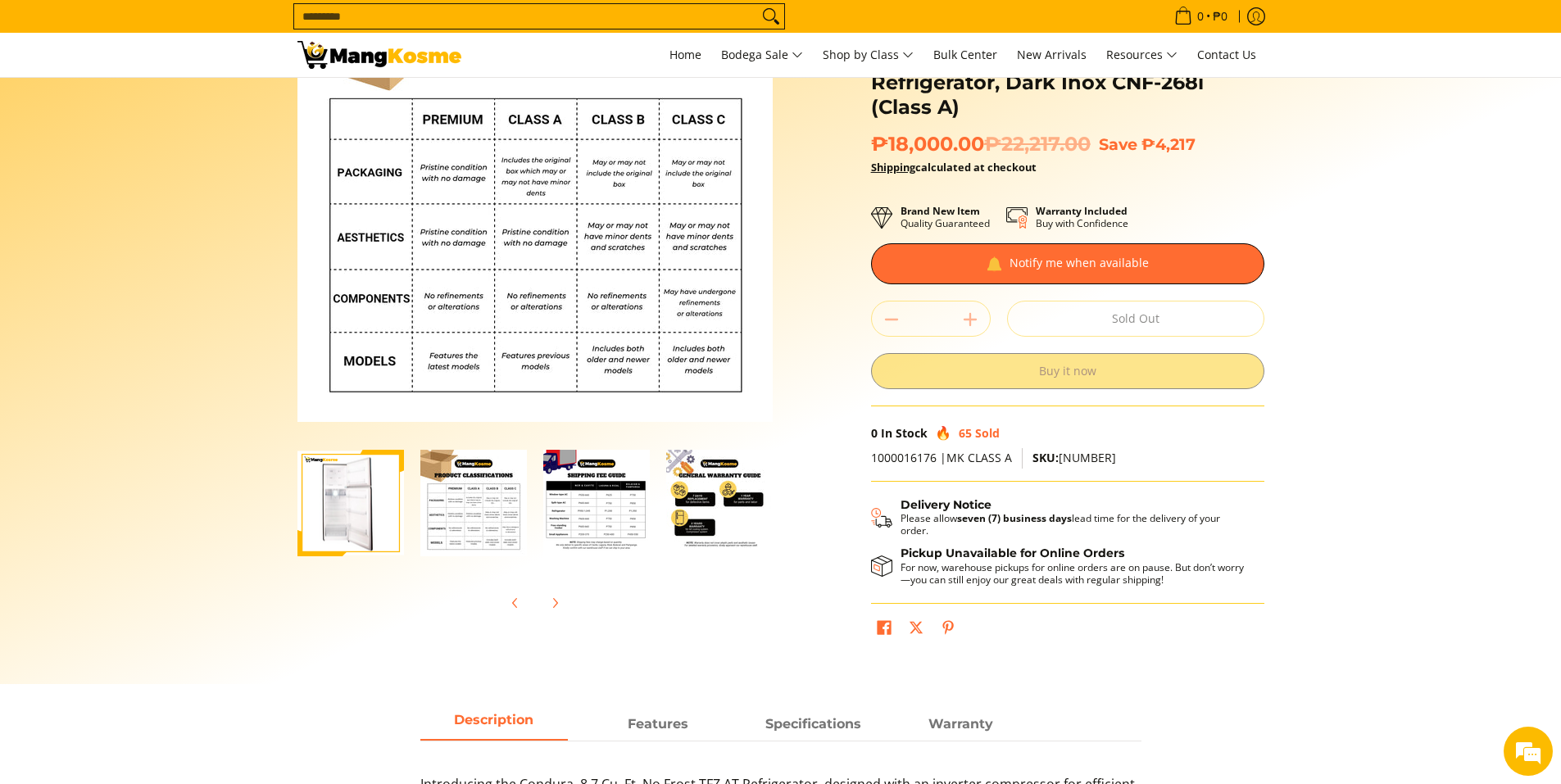 scroll, scrollTop: 0, scrollLeft: 367, axis: horizontal 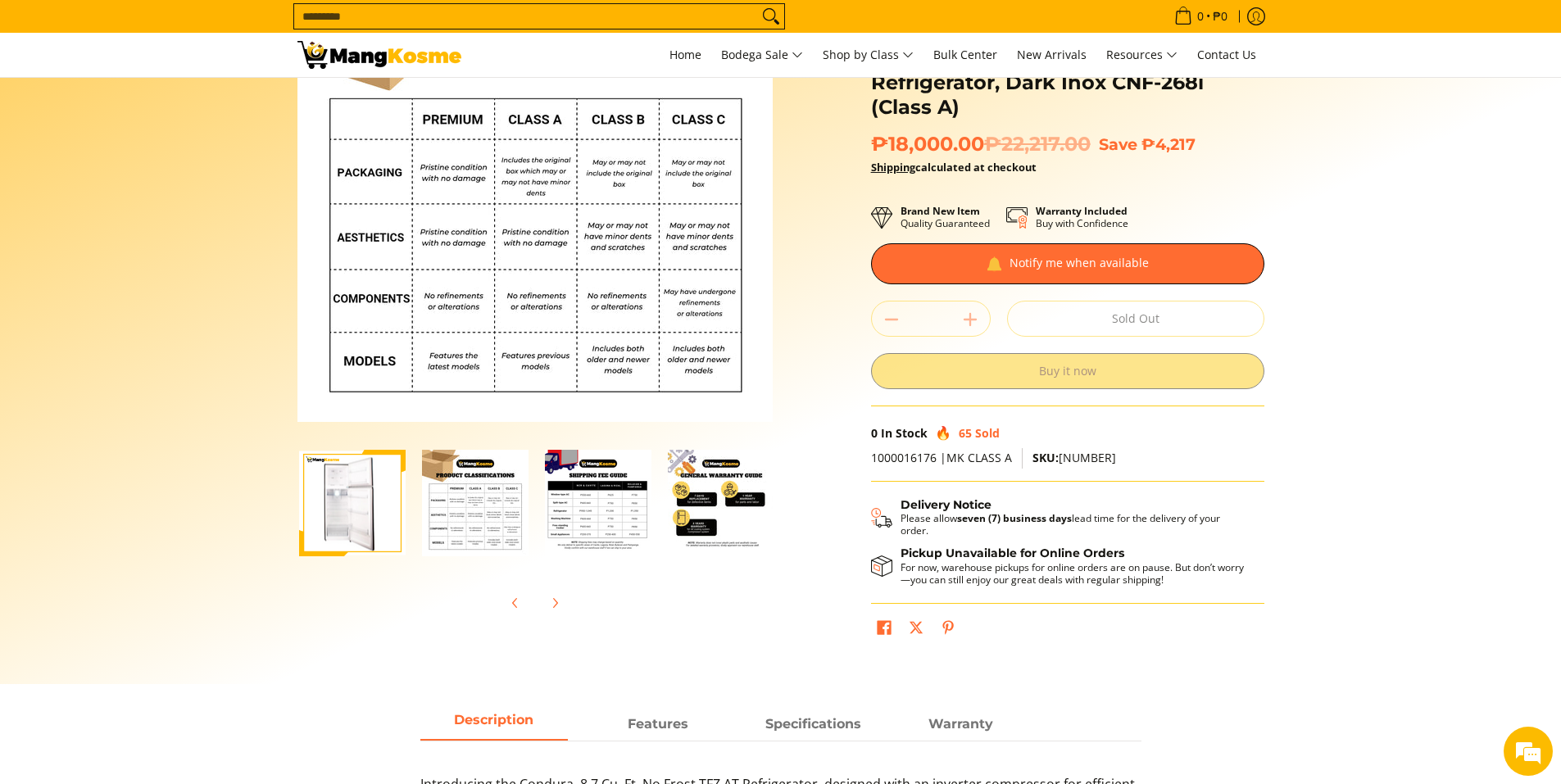 click at bounding box center [598, 503] 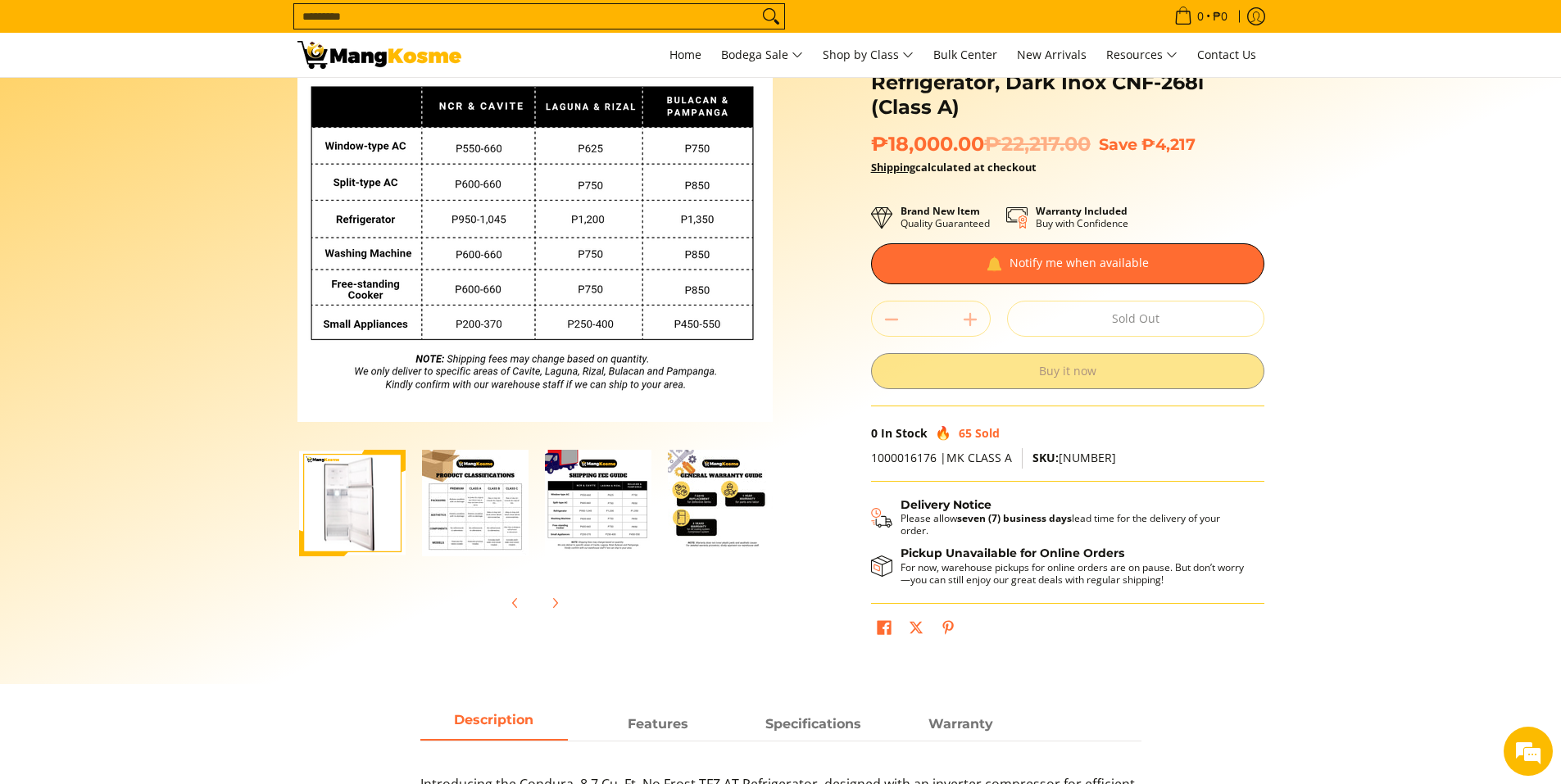 click at bounding box center (721, 503) 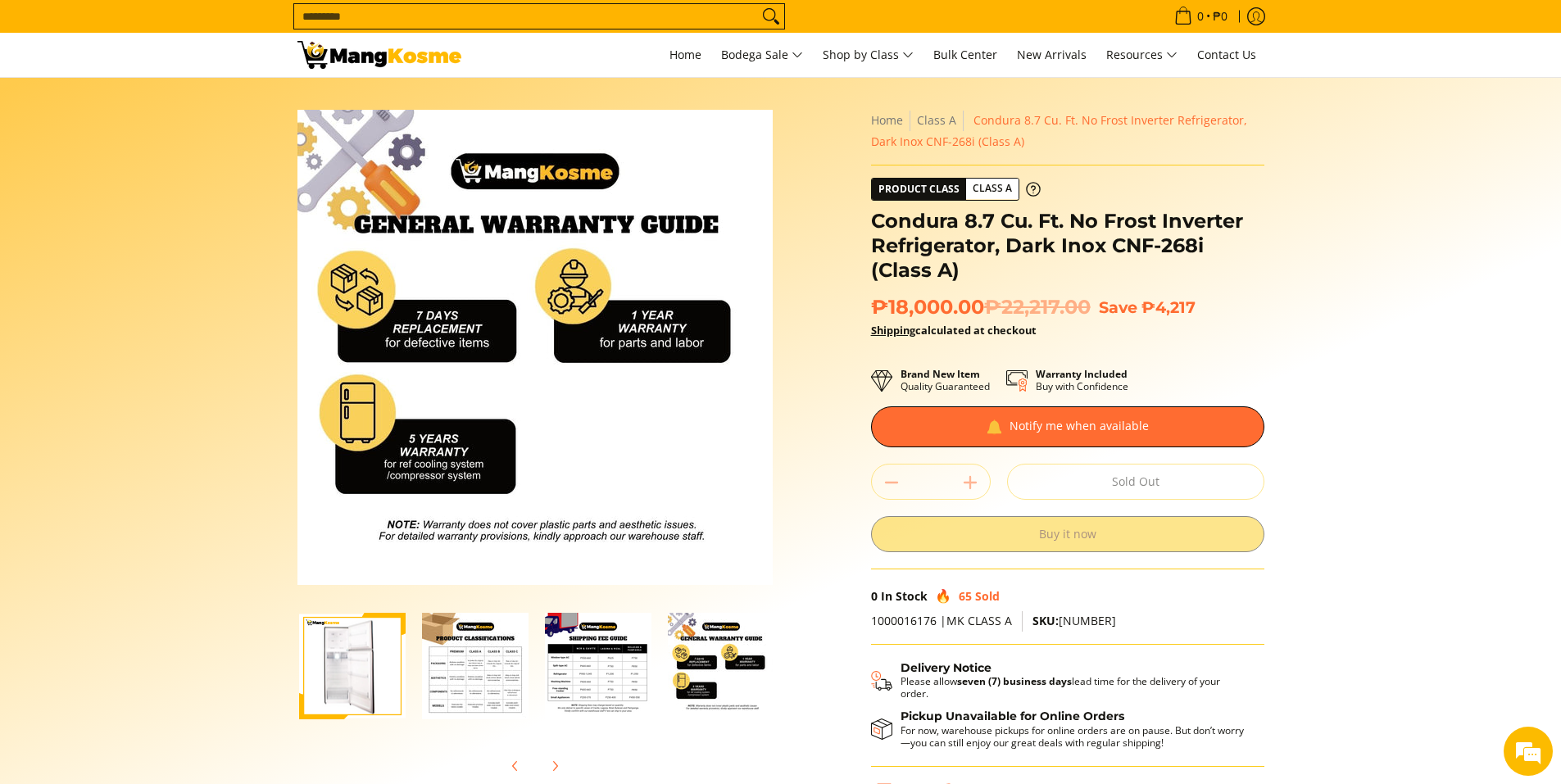 scroll, scrollTop: 0, scrollLeft: 0, axis: both 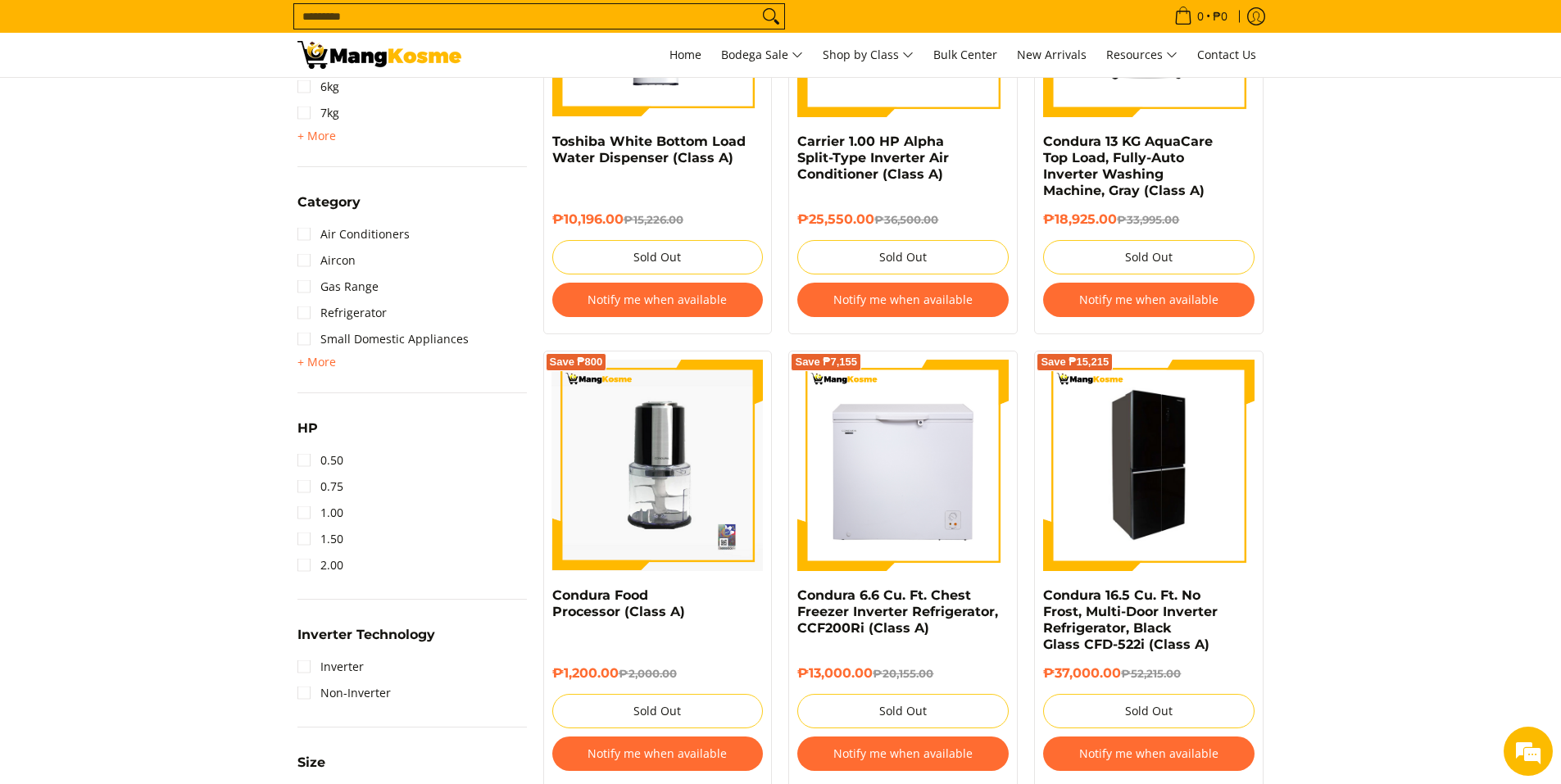 click at bounding box center [1149, 465] 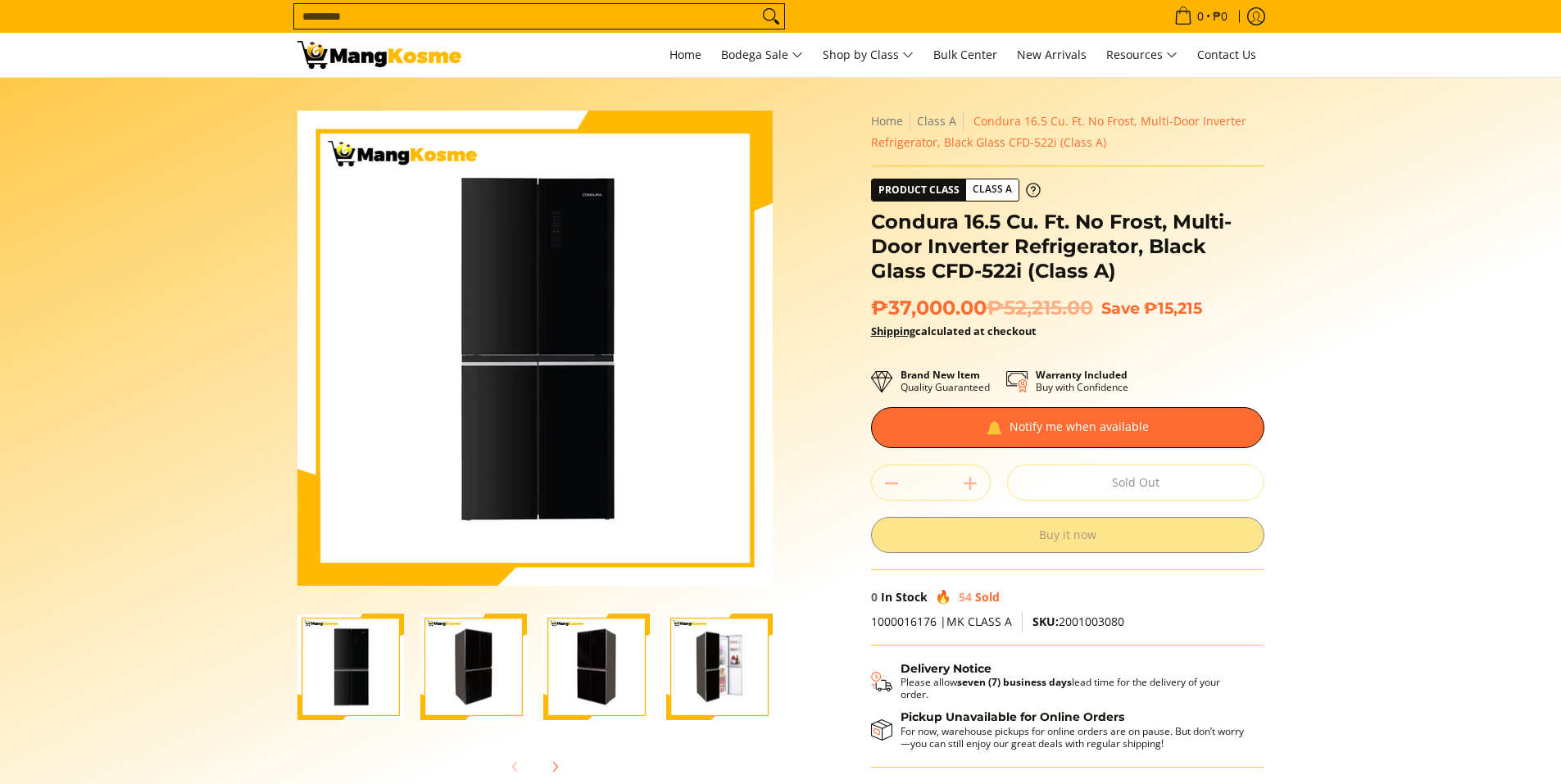 scroll, scrollTop: 0, scrollLeft: 0, axis: both 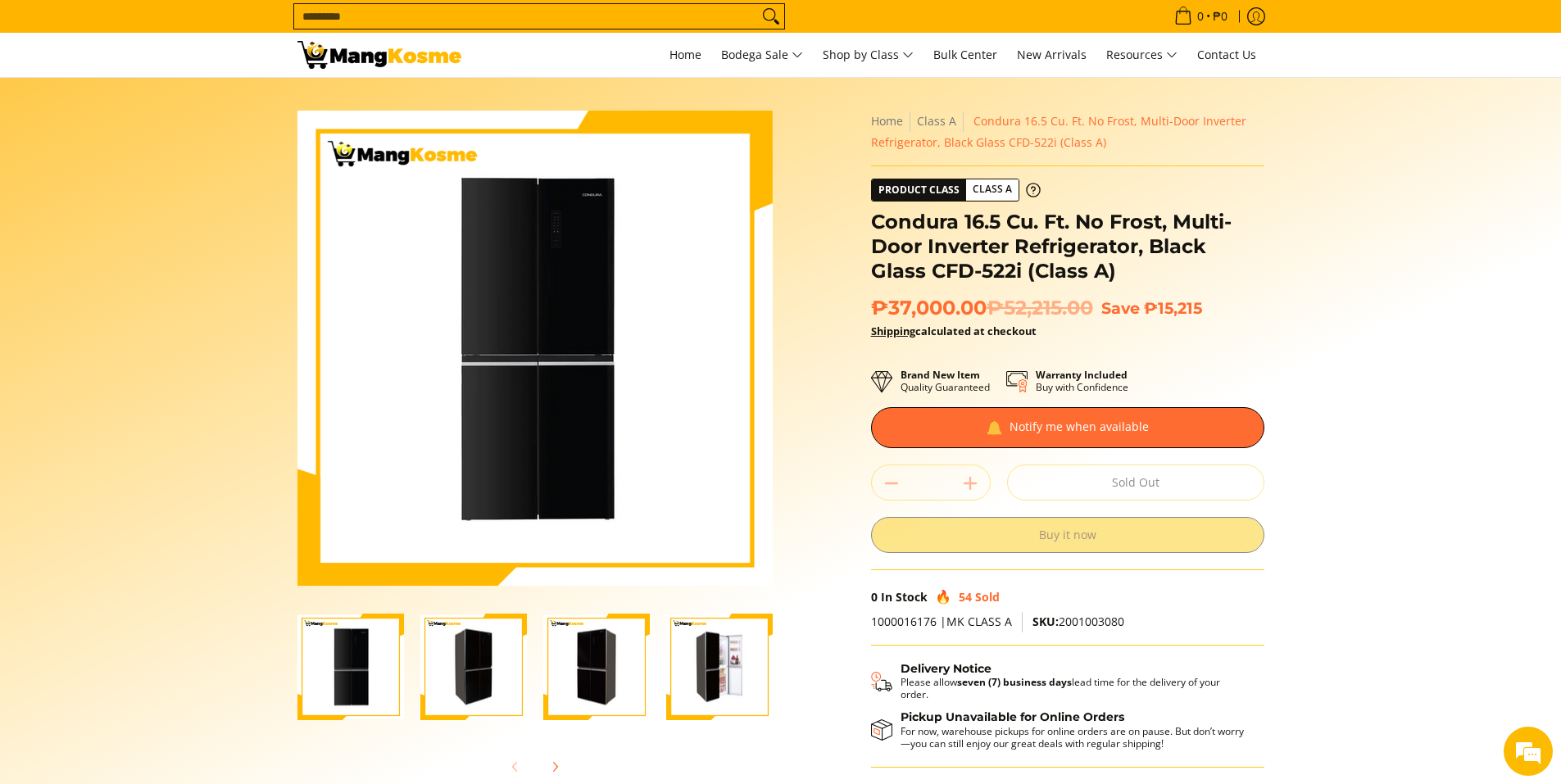 click at bounding box center (719, 667) 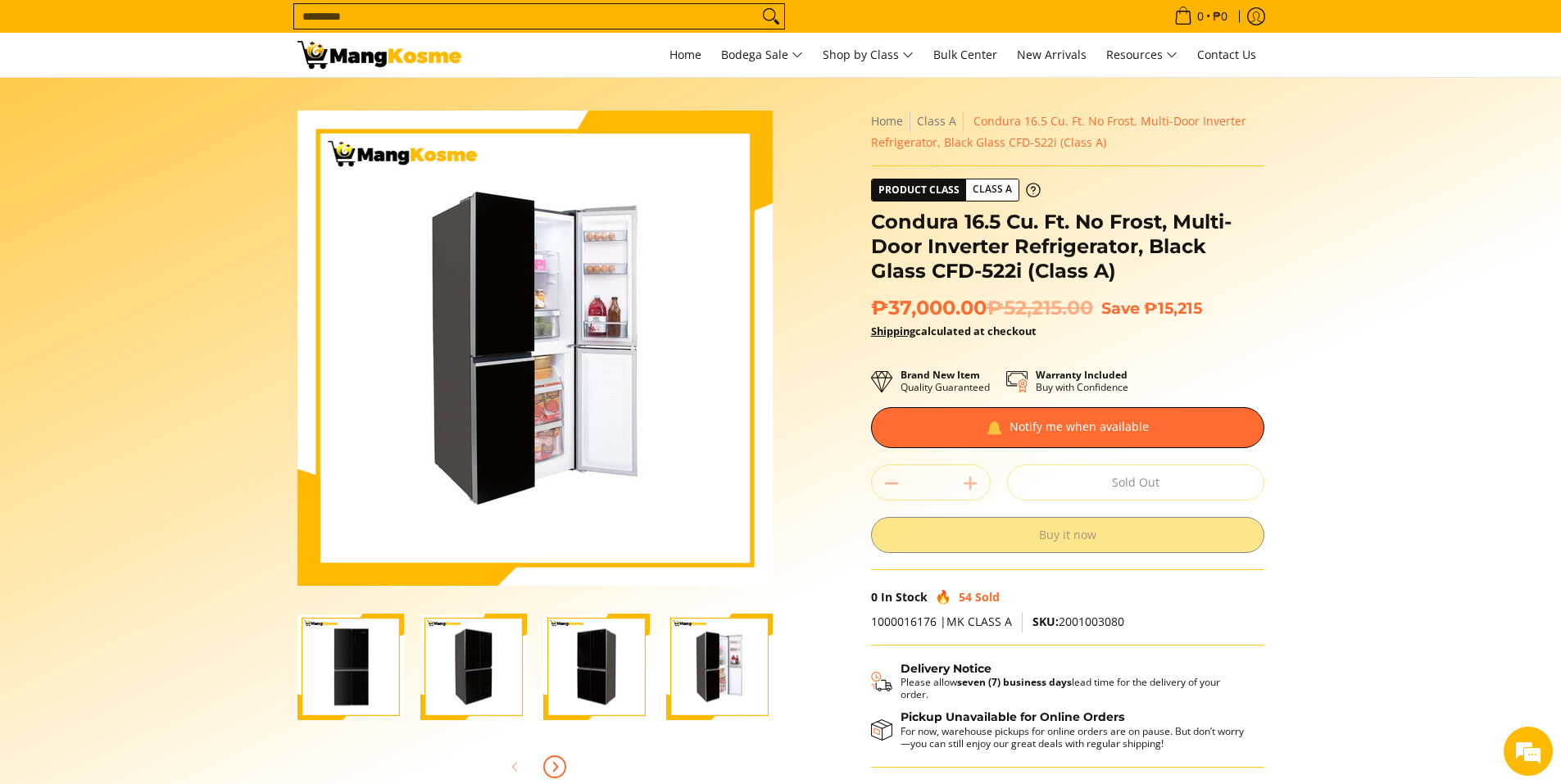 click at bounding box center [555, 767] 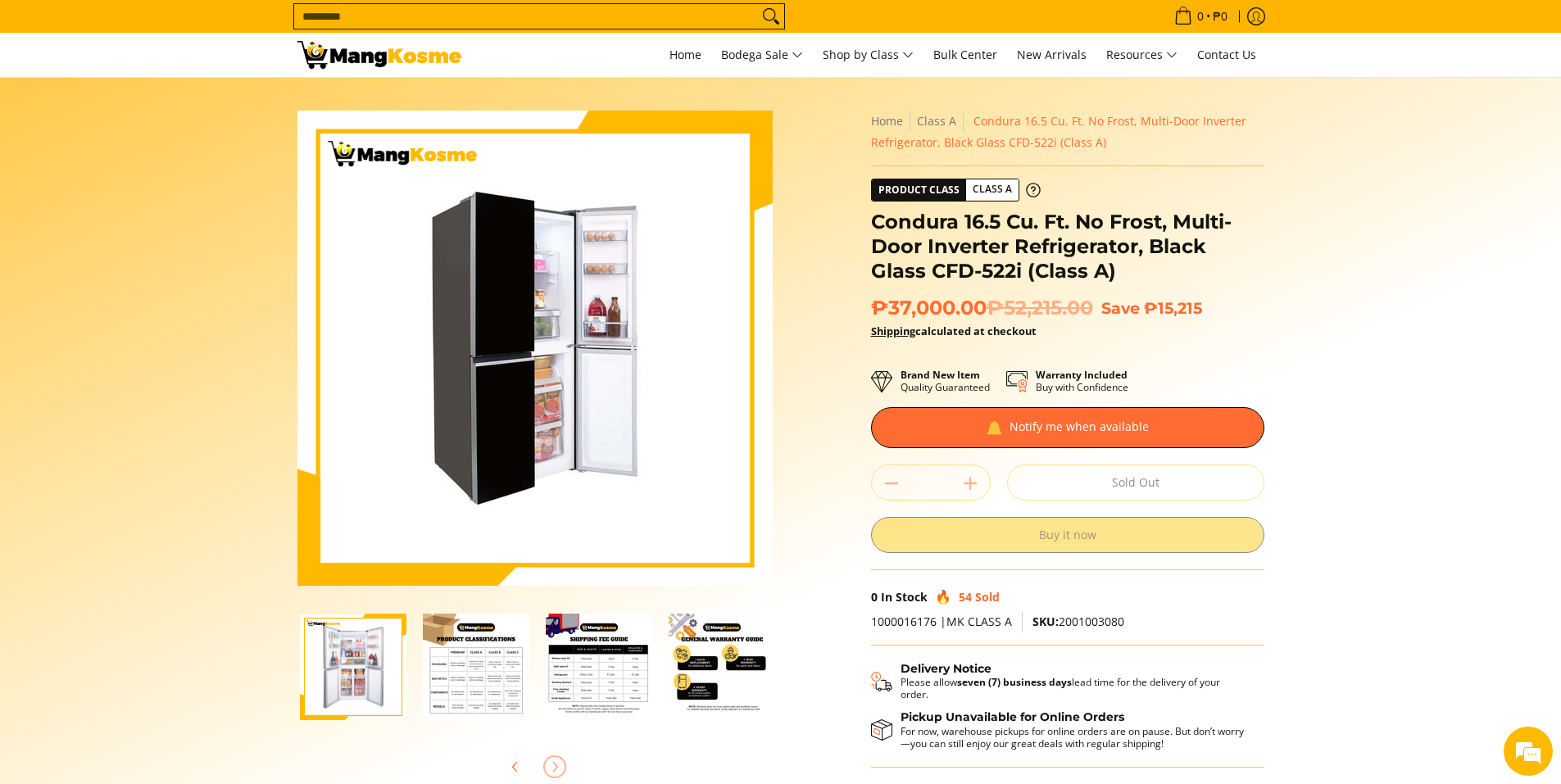 scroll, scrollTop: 0, scrollLeft: 492, axis: horizontal 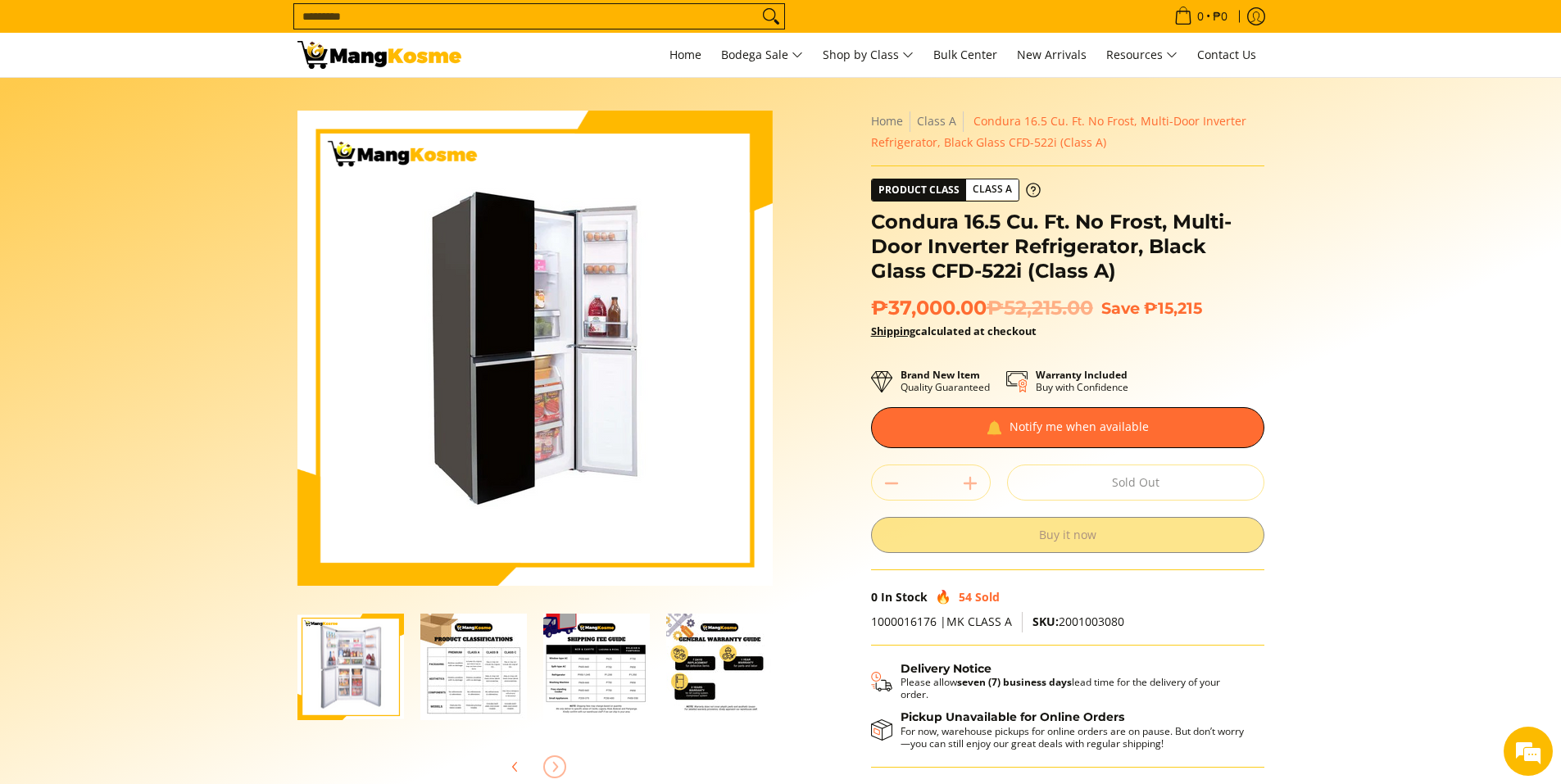 click at bounding box center (351, 667) 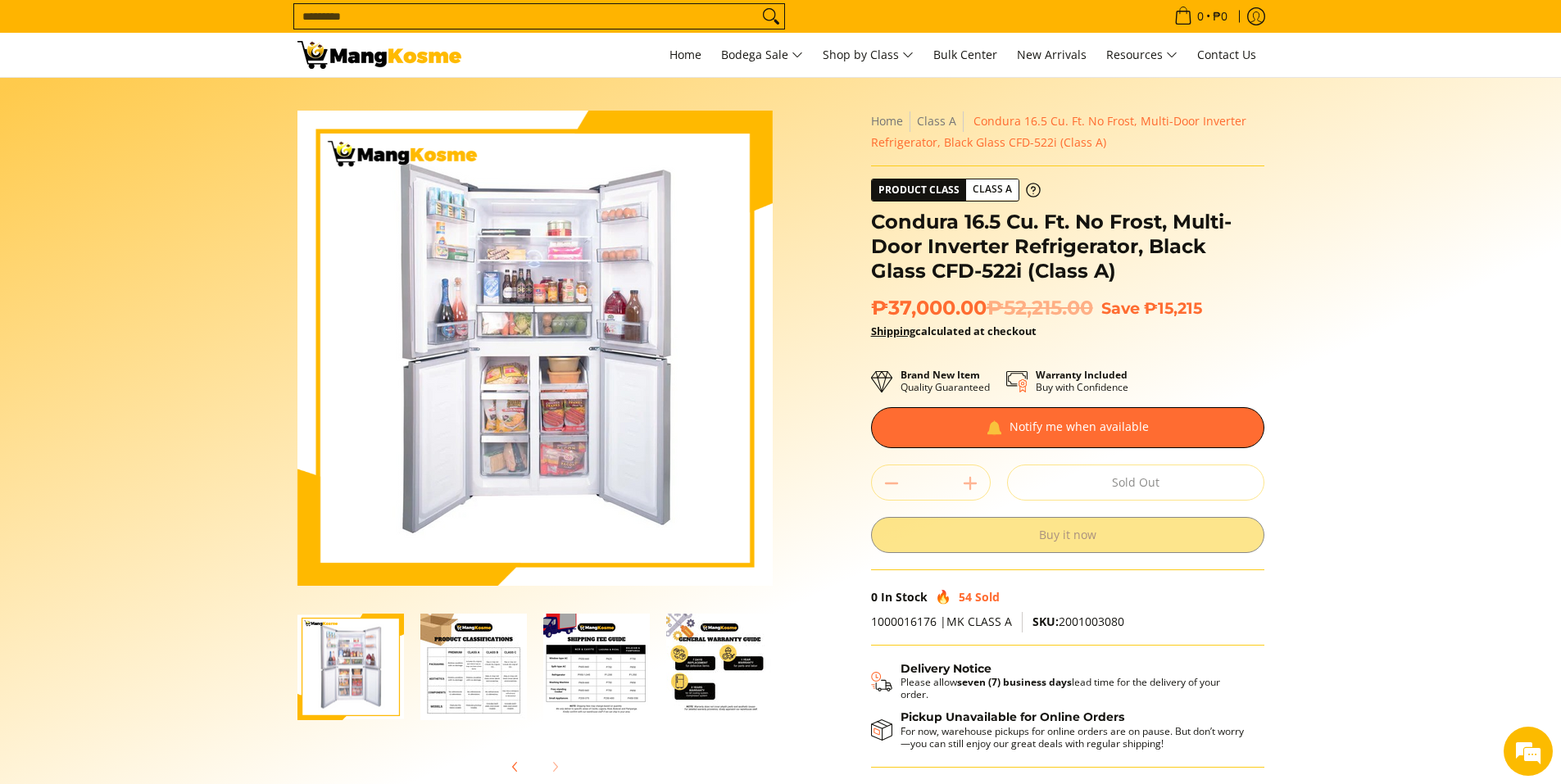 click at bounding box center [535, 348] 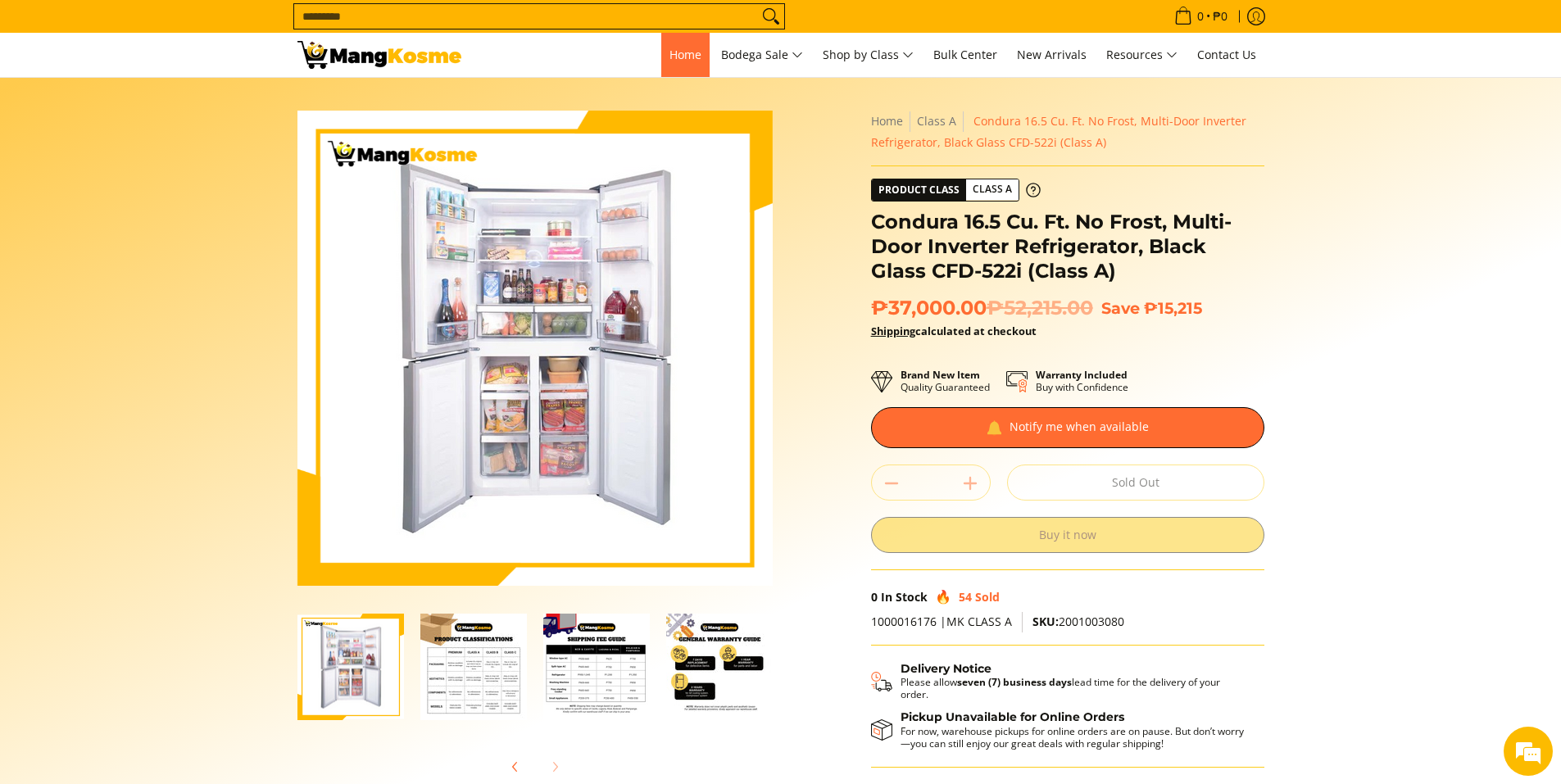 click on "Home" at bounding box center [685, 54] 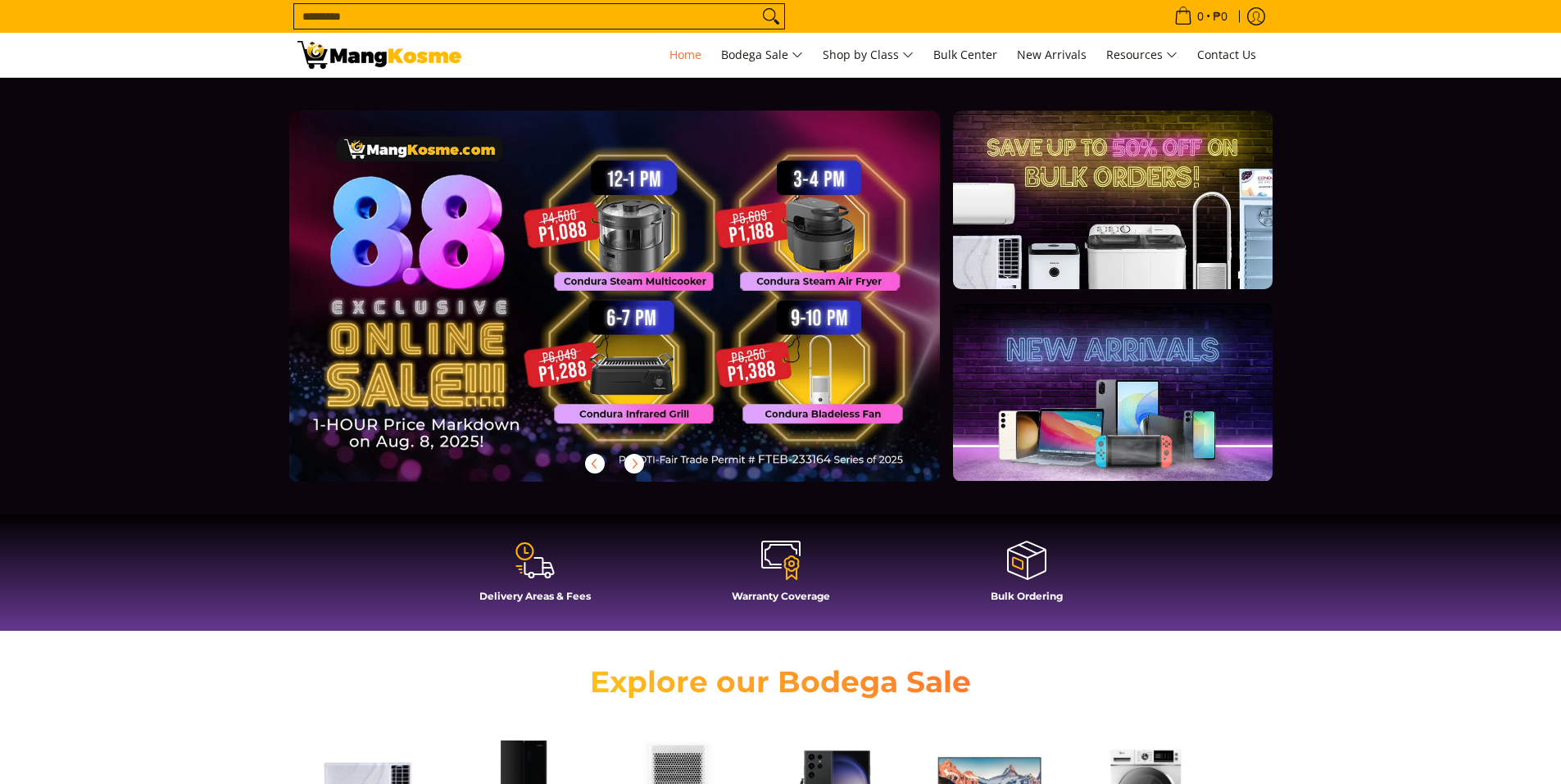 scroll, scrollTop: 164, scrollLeft: 0, axis: vertical 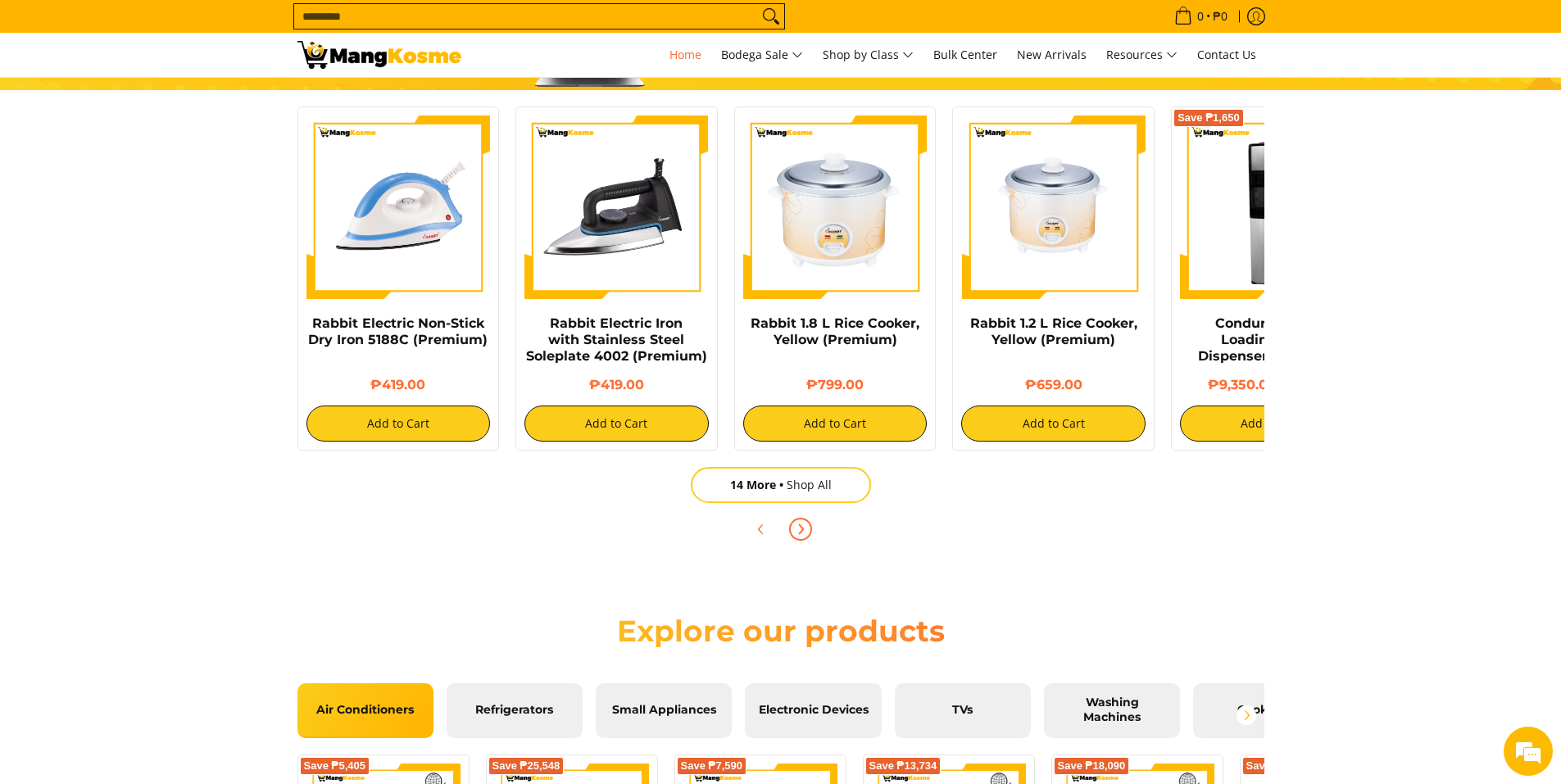 click 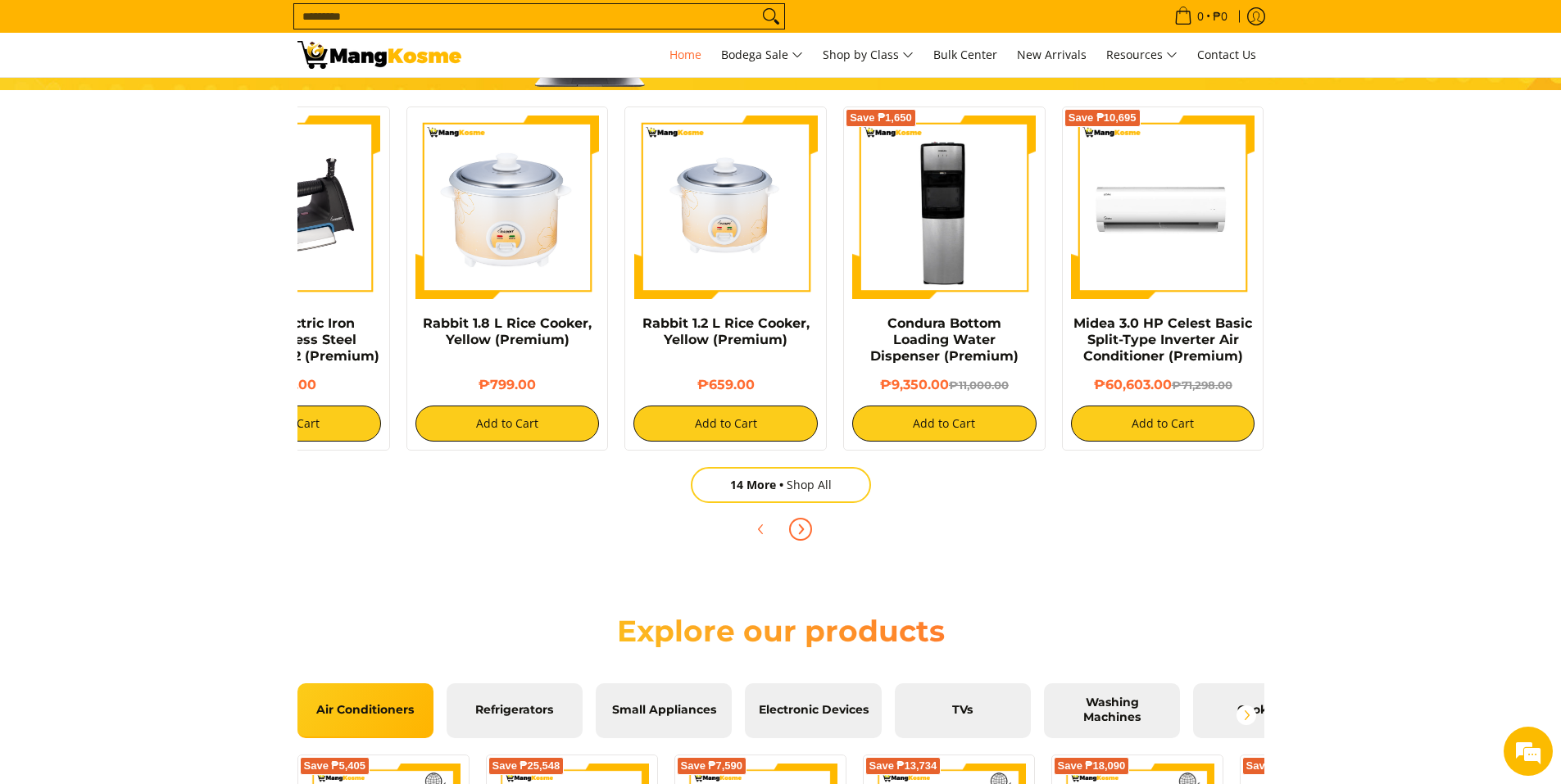 click 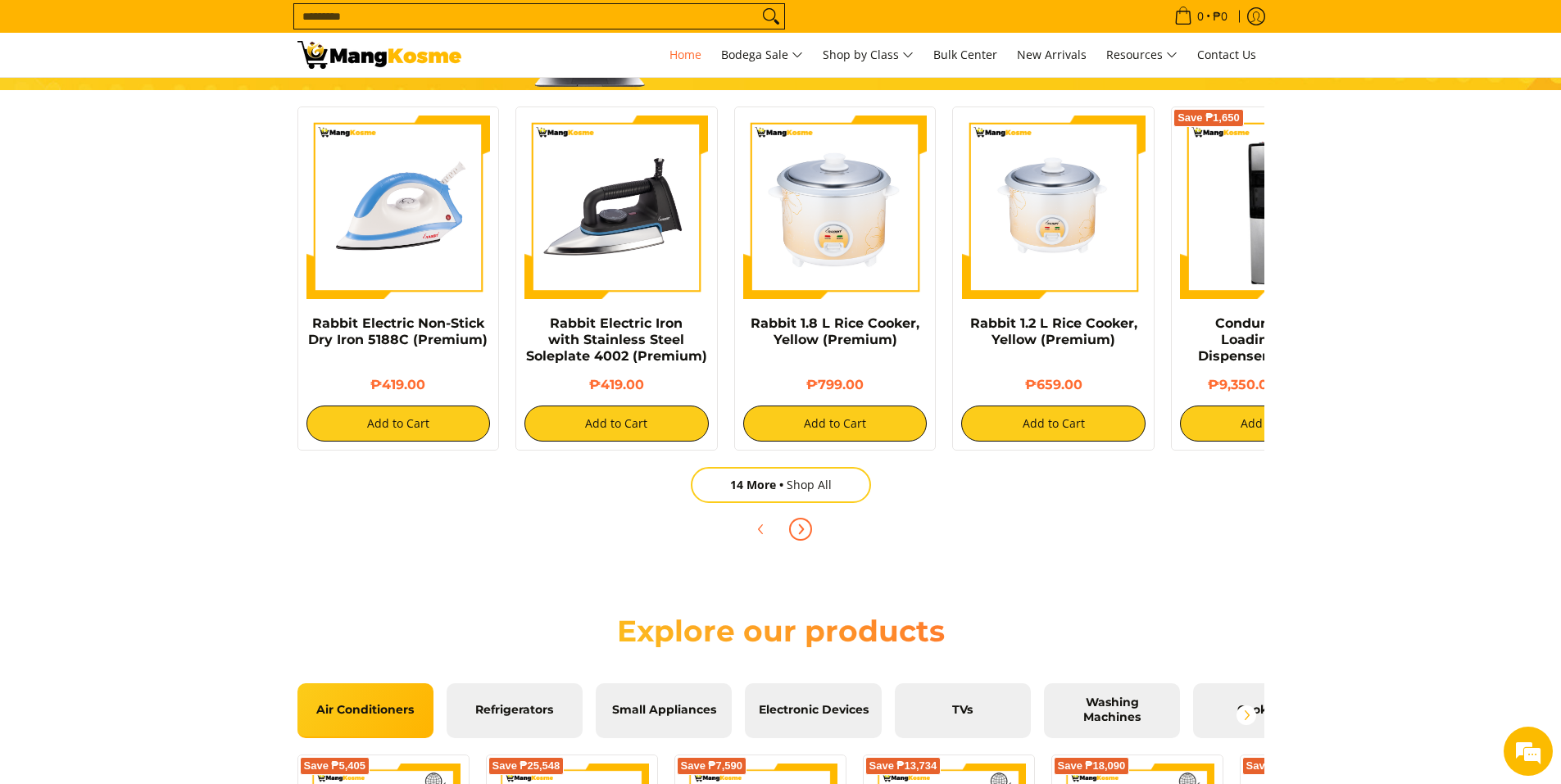 scroll, scrollTop: 0, scrollLeft: 651, axis: horizontal 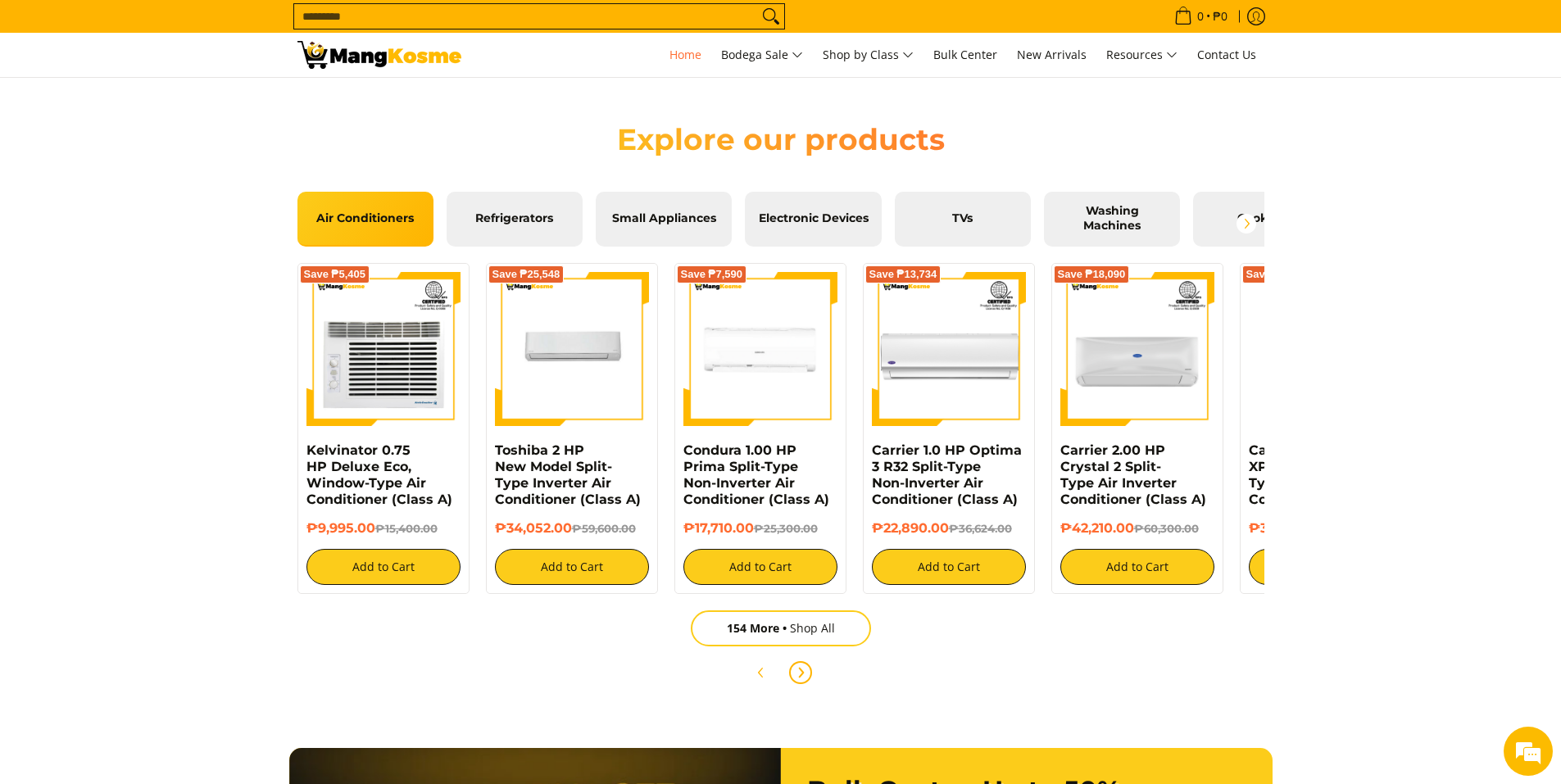 click 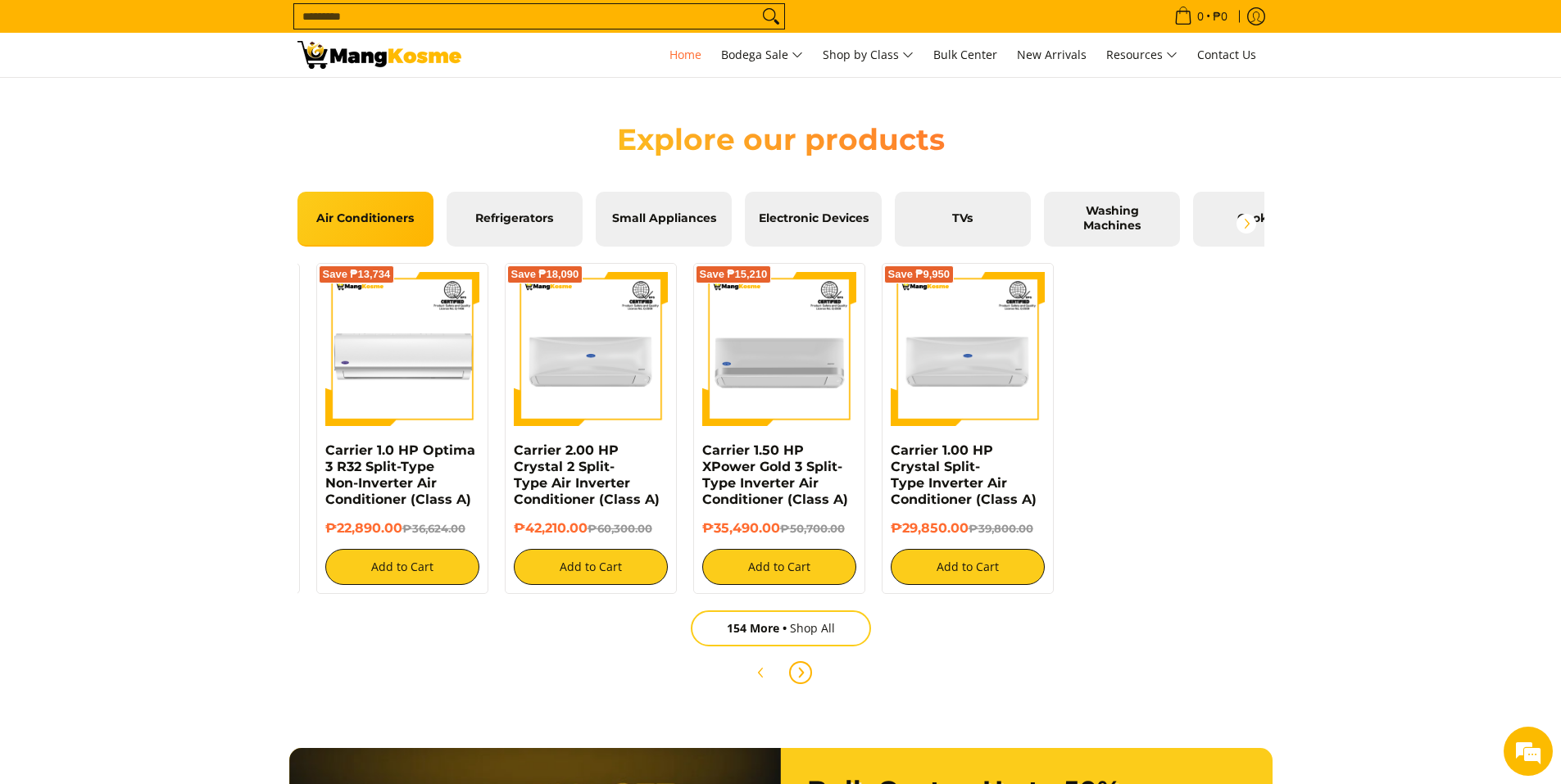 scroll, scrollTop: 0, scrollLeft: 547, axis: horizontal 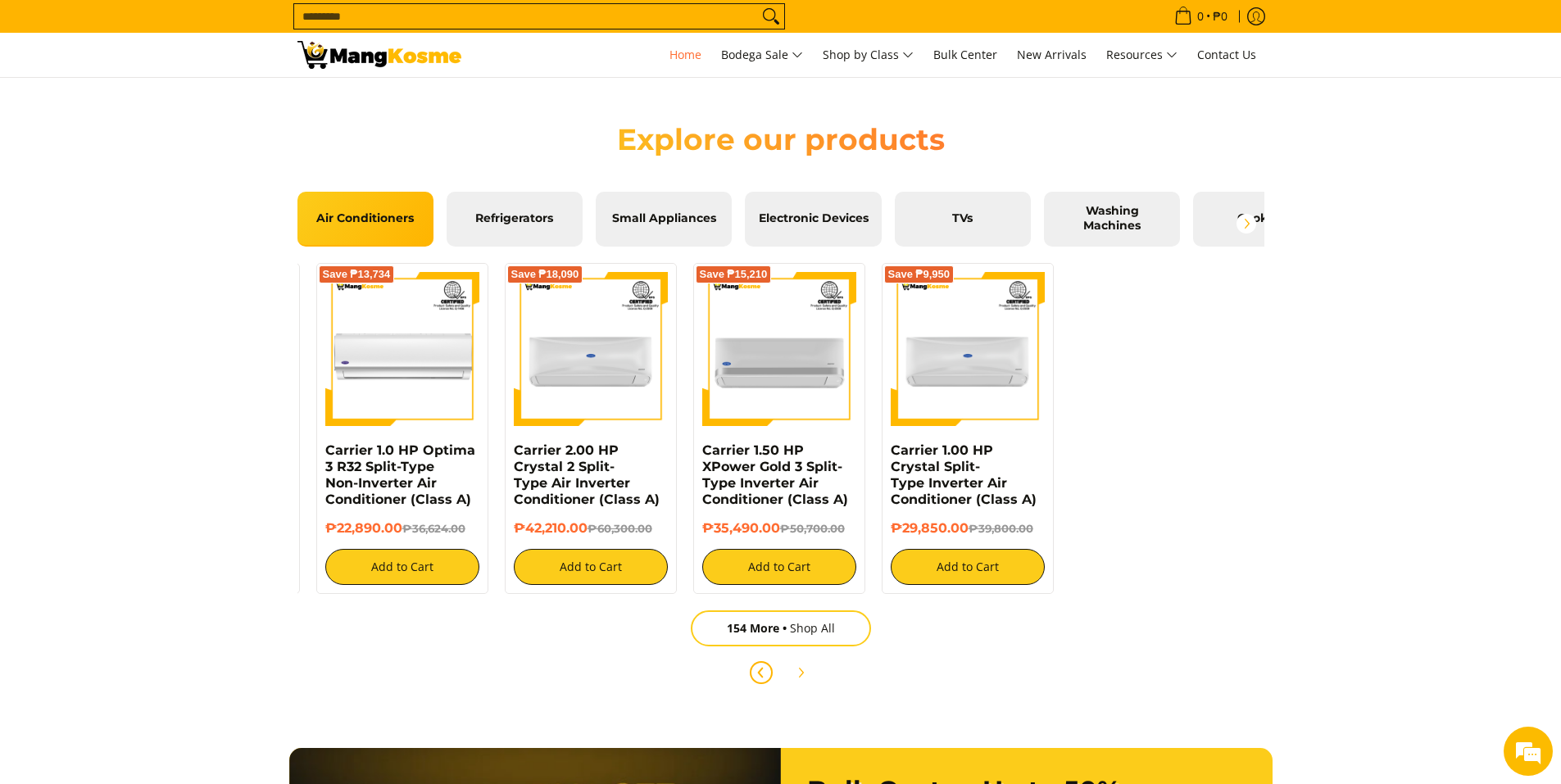 click 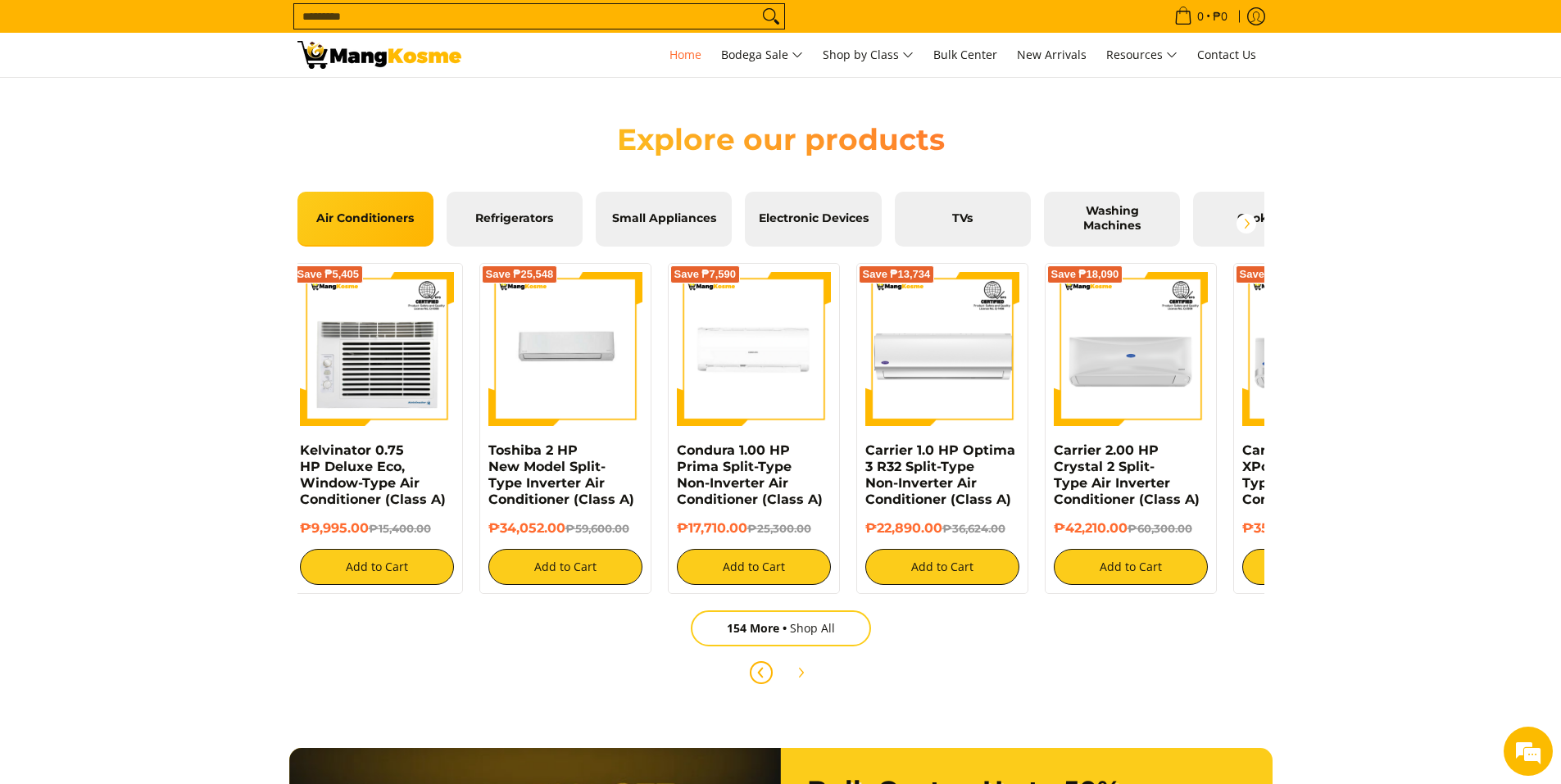 scroll, scrollTop: 0, scrollLeft: 0, axis: both 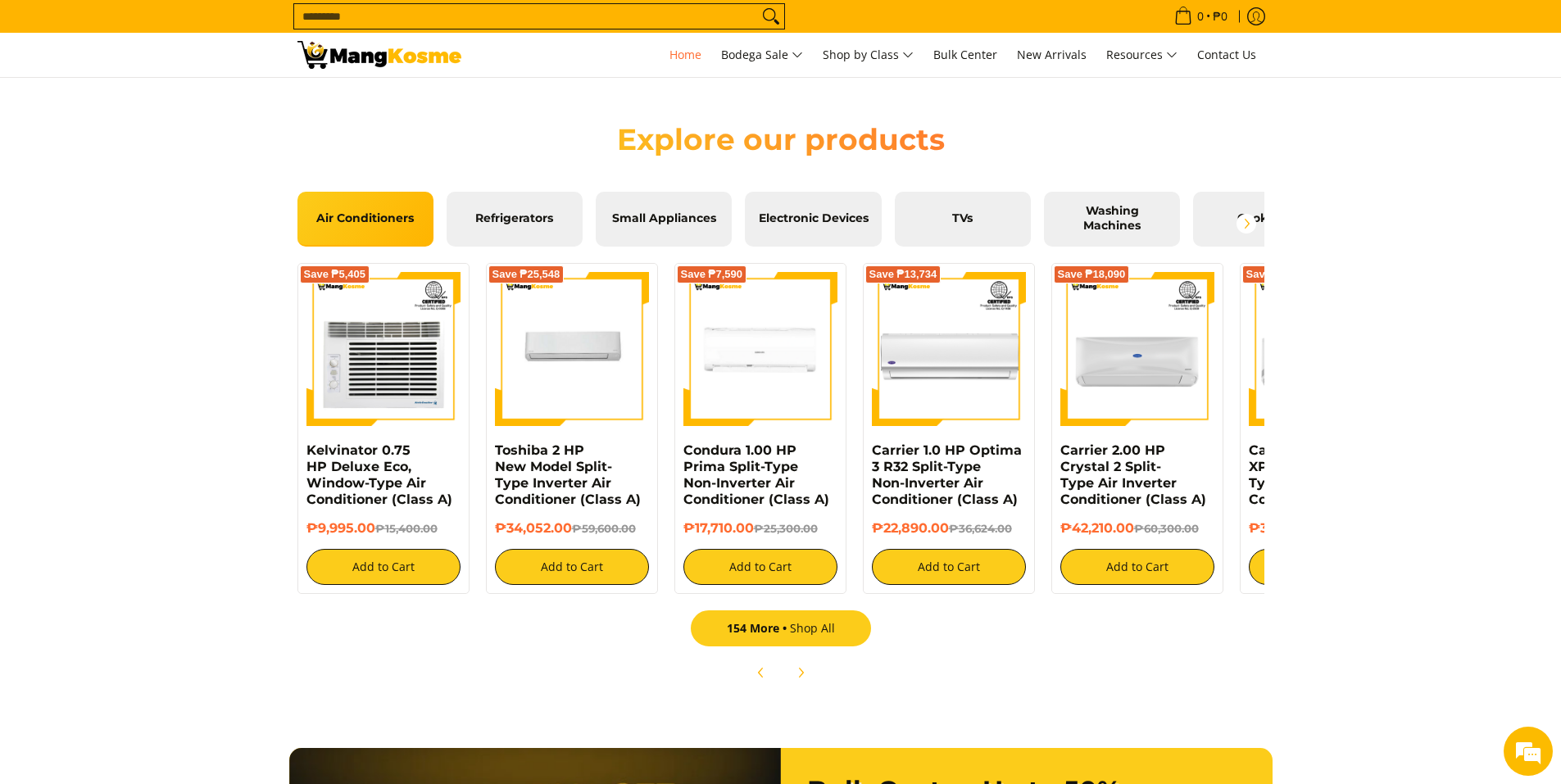 click on "154 More" at bounding box center (758, 628) 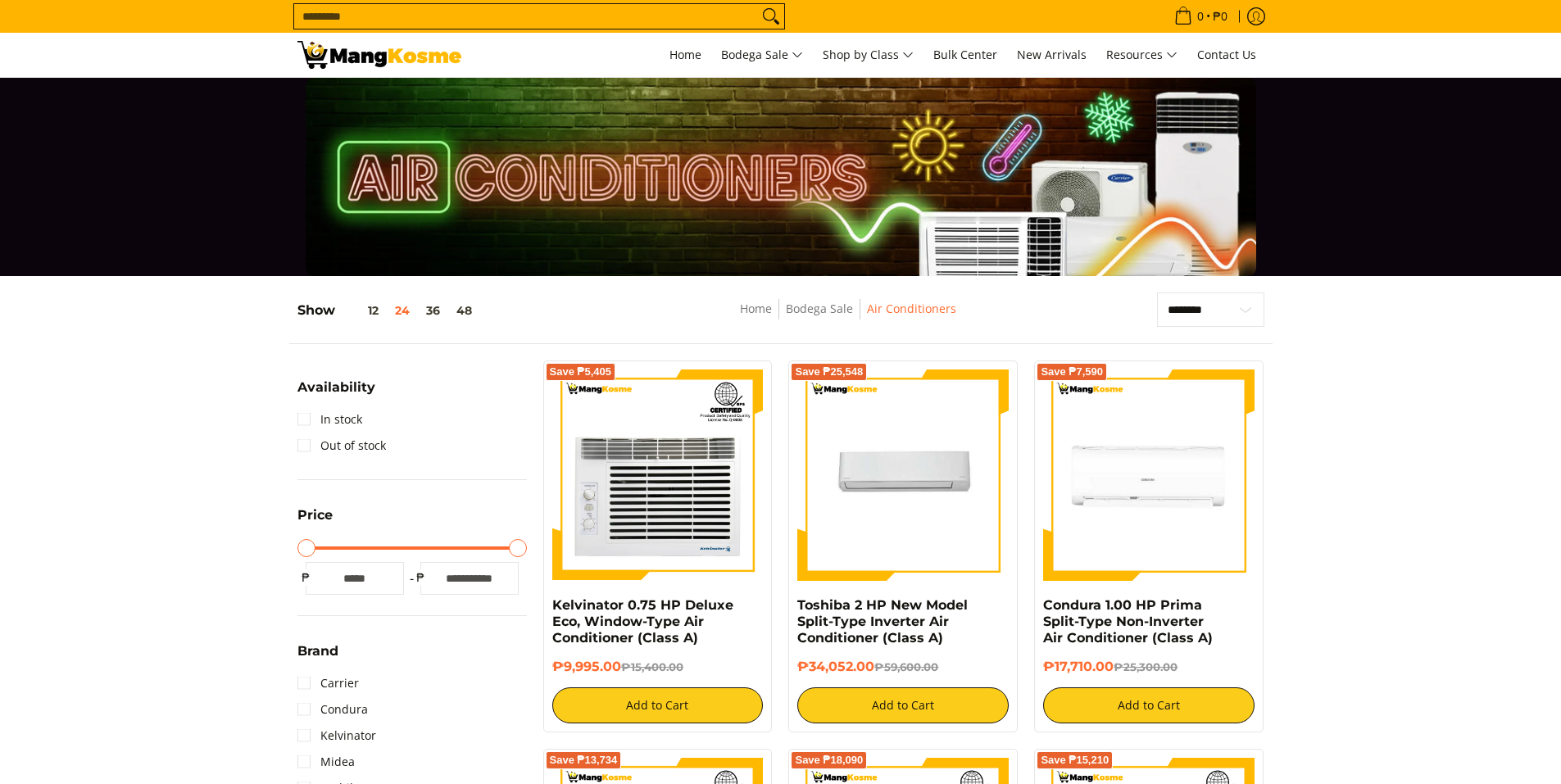 scroll, scrollTop: 573, scrollLeft: 0, axis: vertical 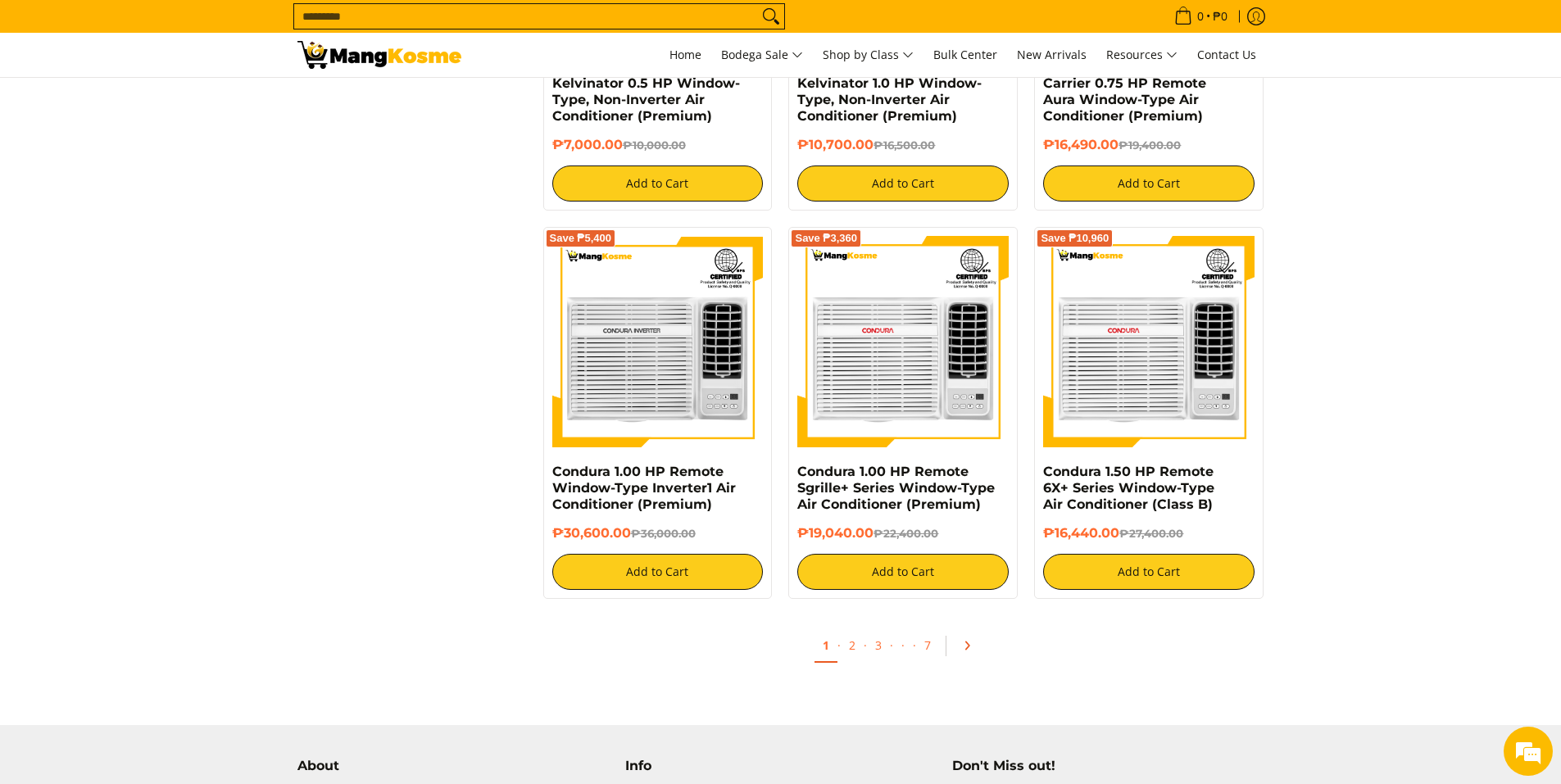 click 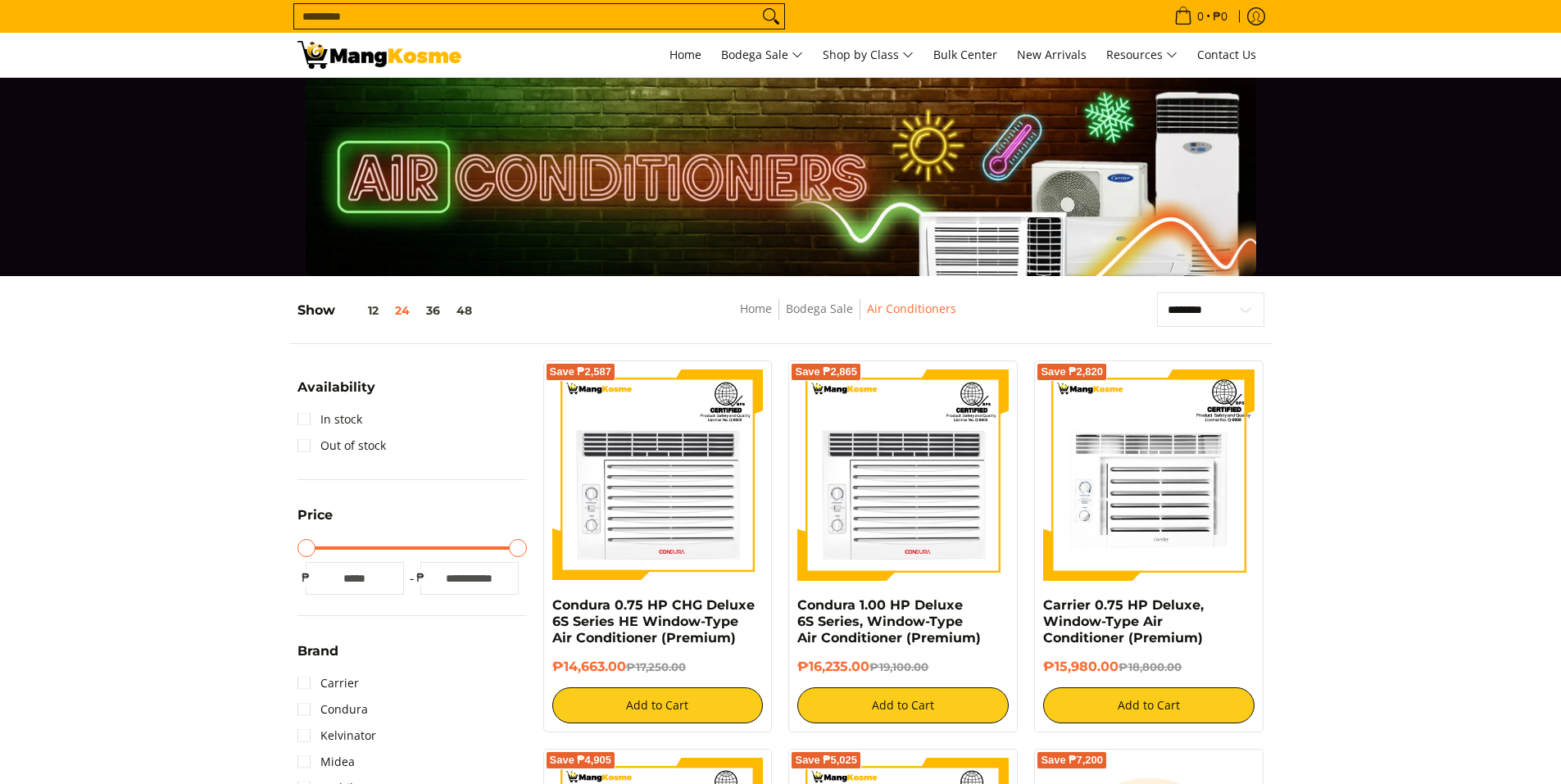 scroll, scrollTop: 164, scrollLeft: 0, axis: vertical 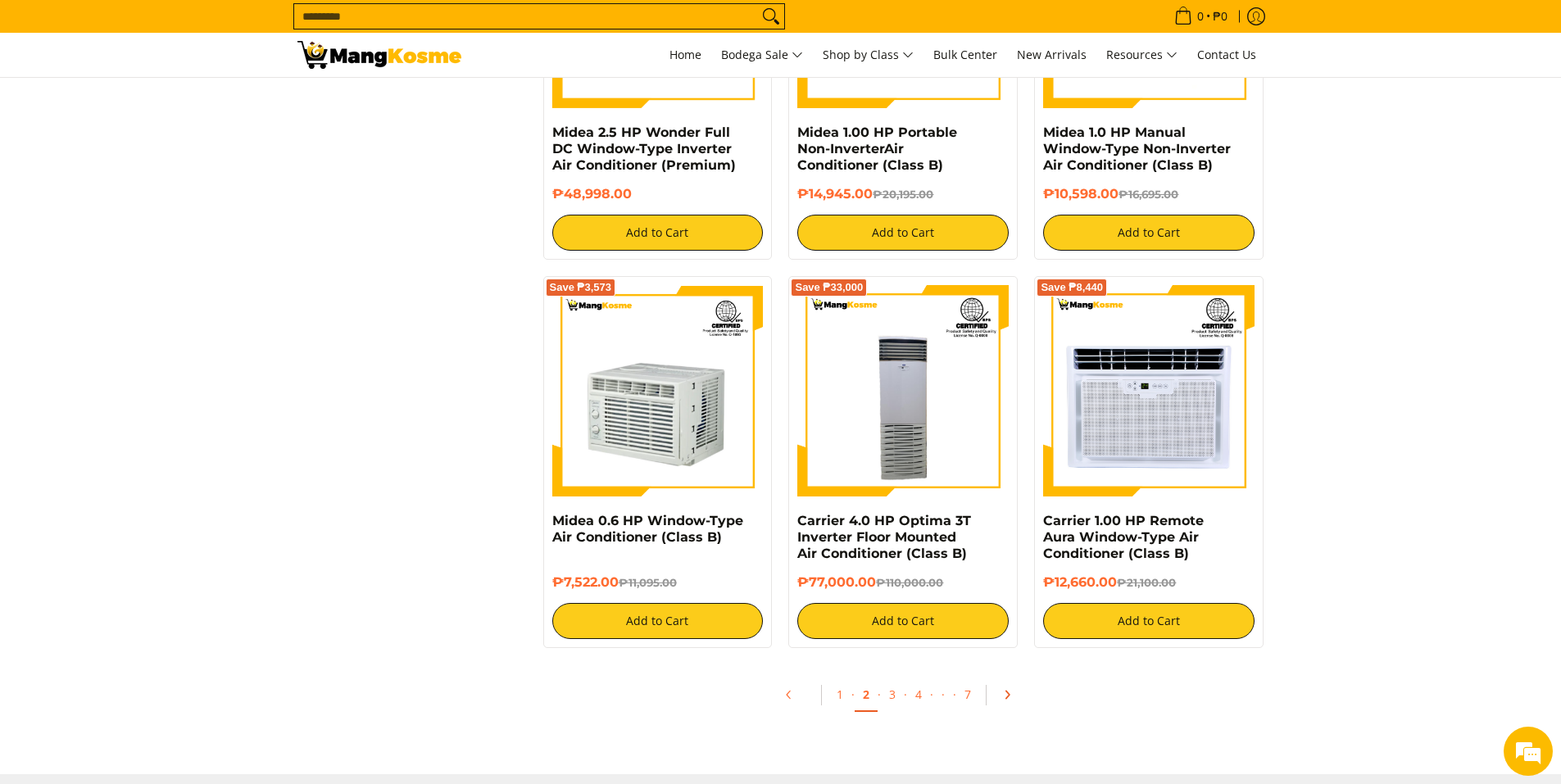 click 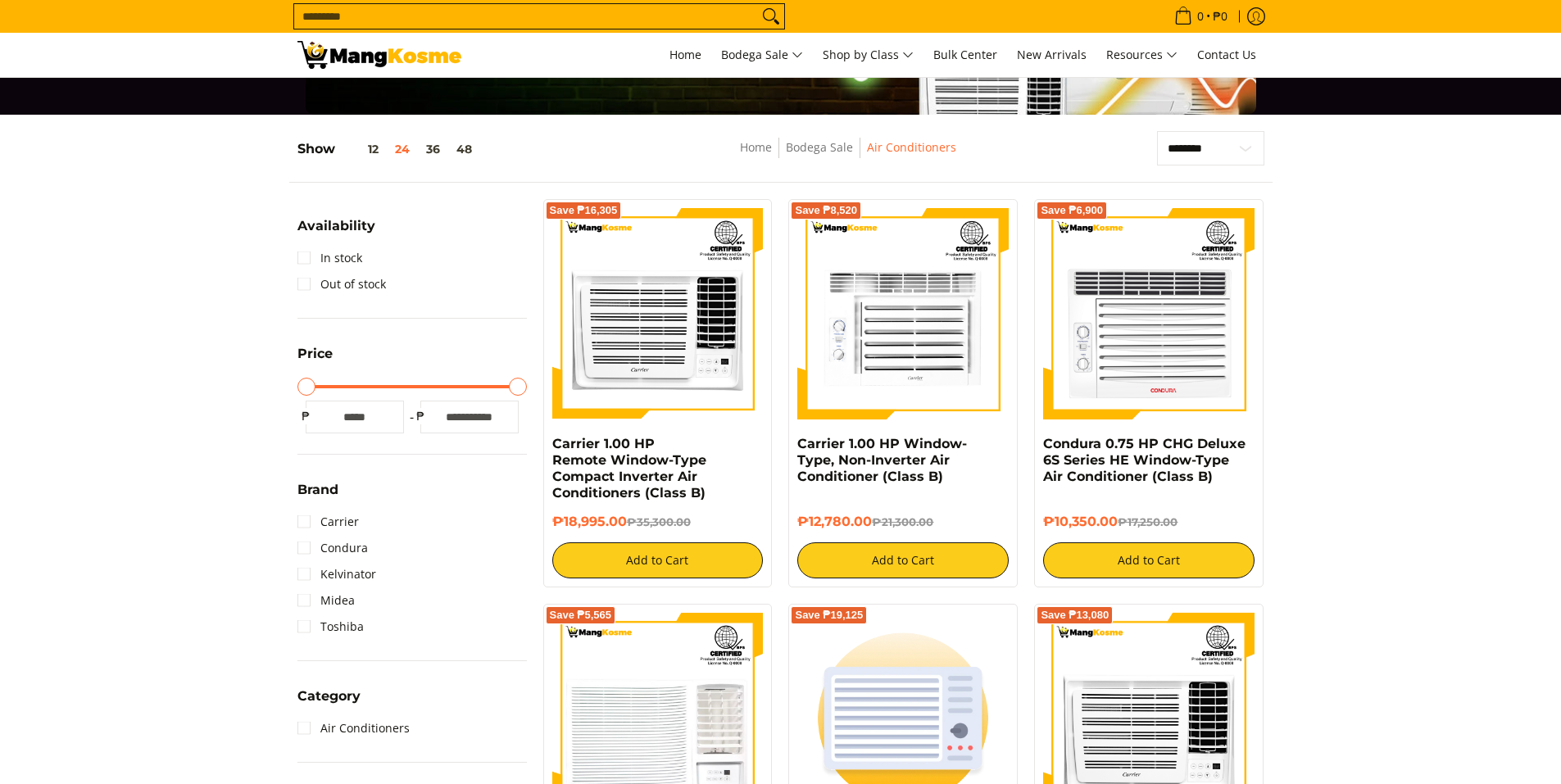 scroll, scrollTop: 0, scrollLeft: 0, axis: both 